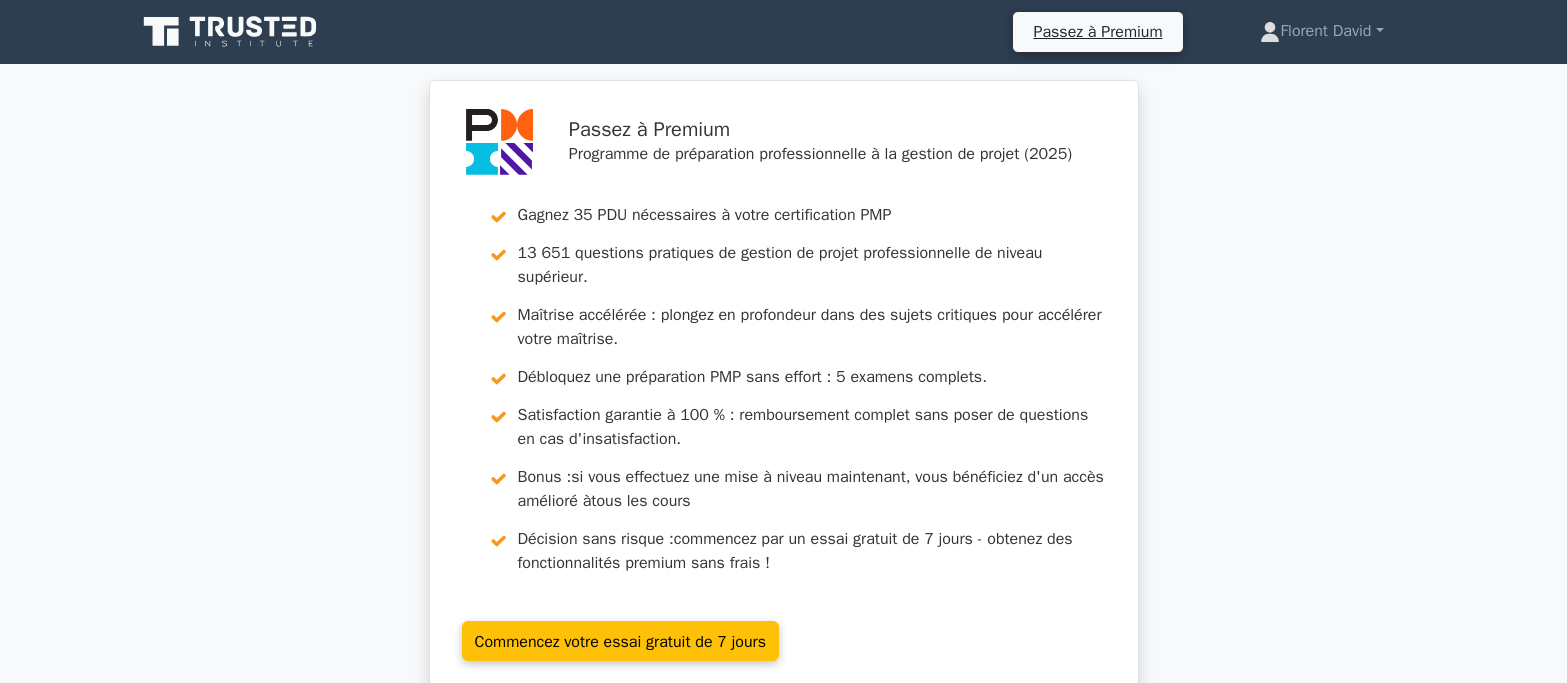 scroll, scrollTop: 600, scrollLeft: 0, axis: vertical 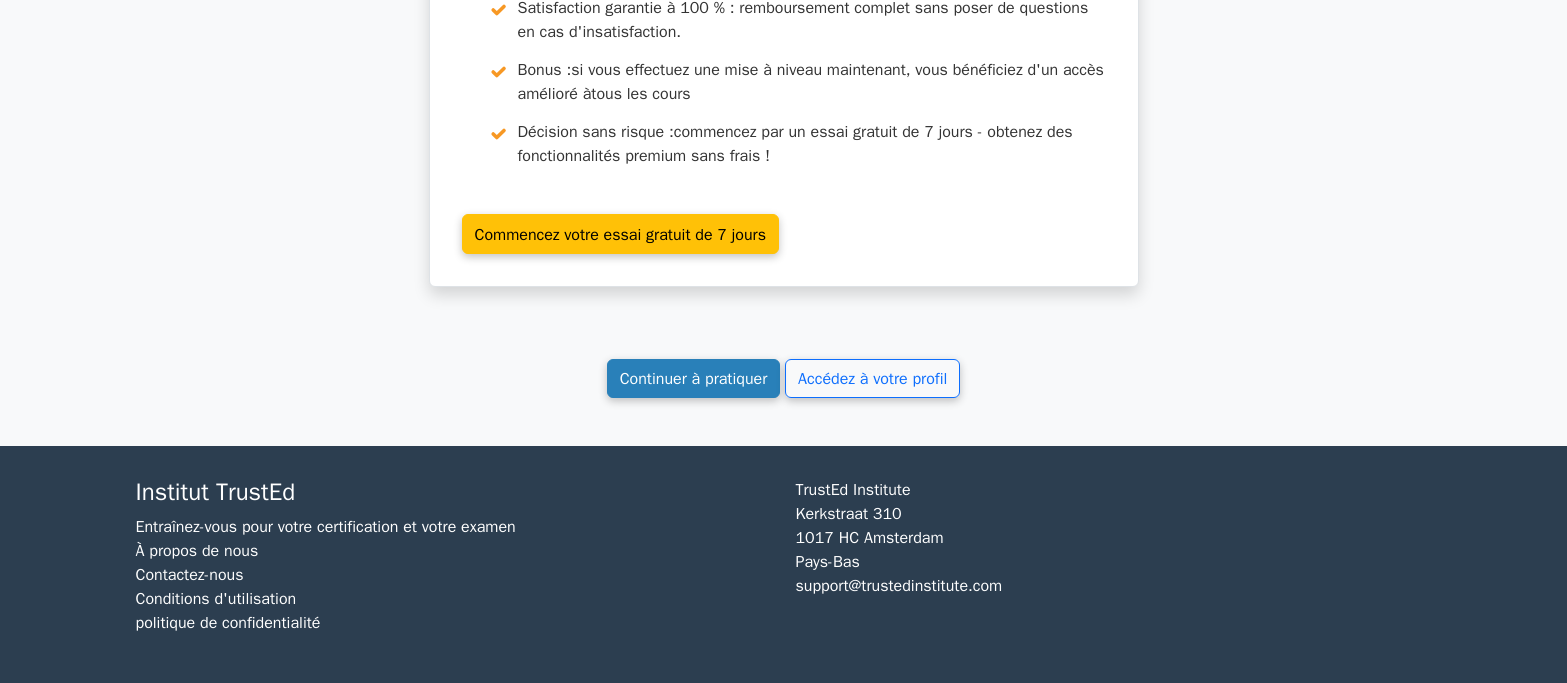 click on "Continuer à pratiquer" at bounding box center (694, 379) 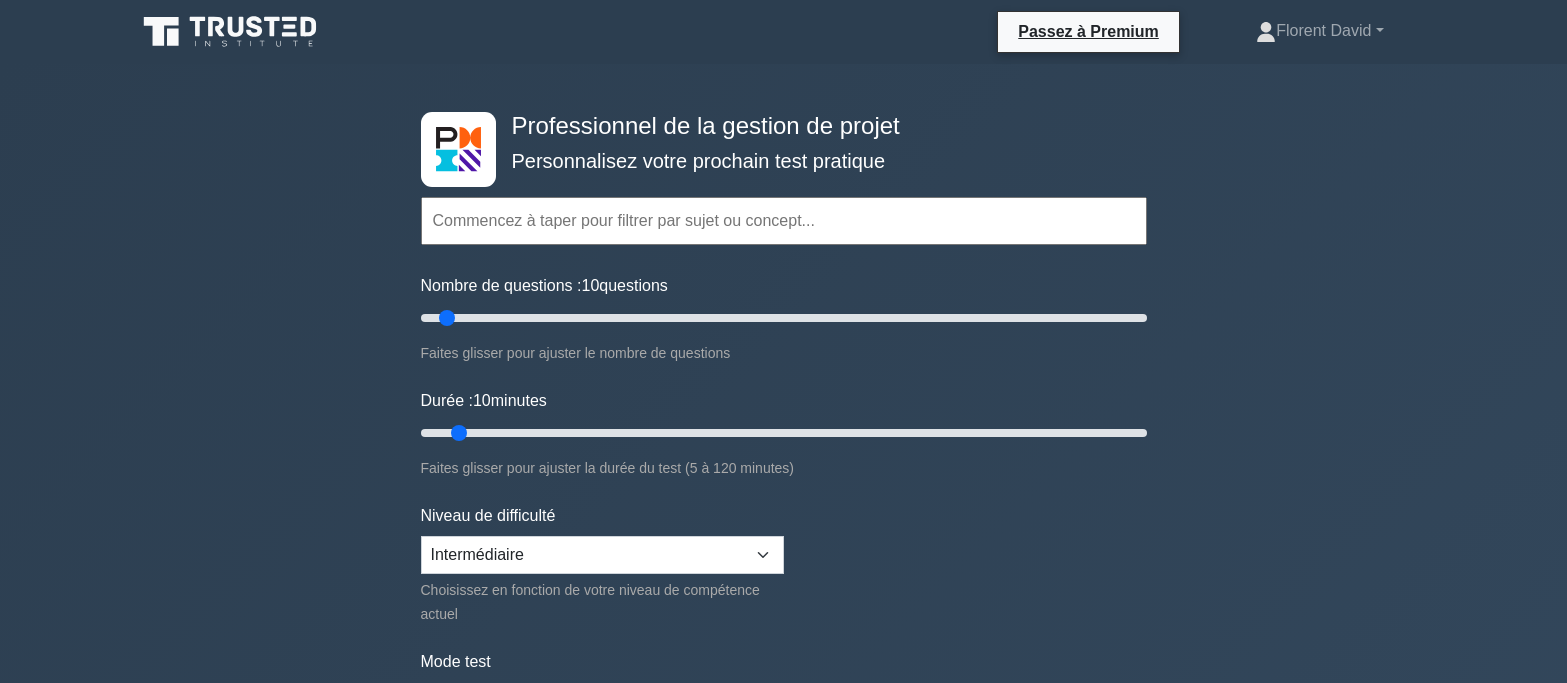 scroll, scrollTop: 0, scrollLeft: 0, axis: both 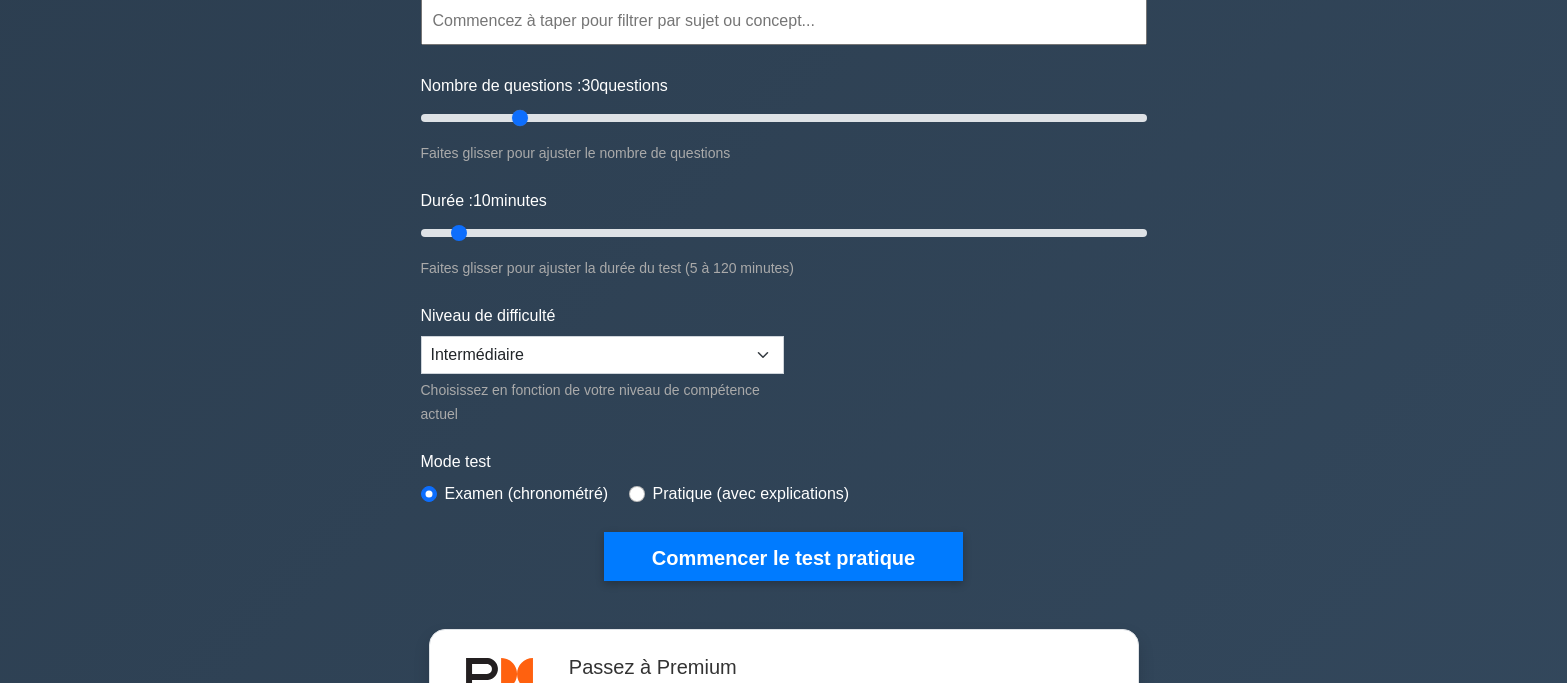 drag, startPoint x: 443, startPoint y: 113, endPoint x: 514, endPoint y: 85, distance: 76.321686 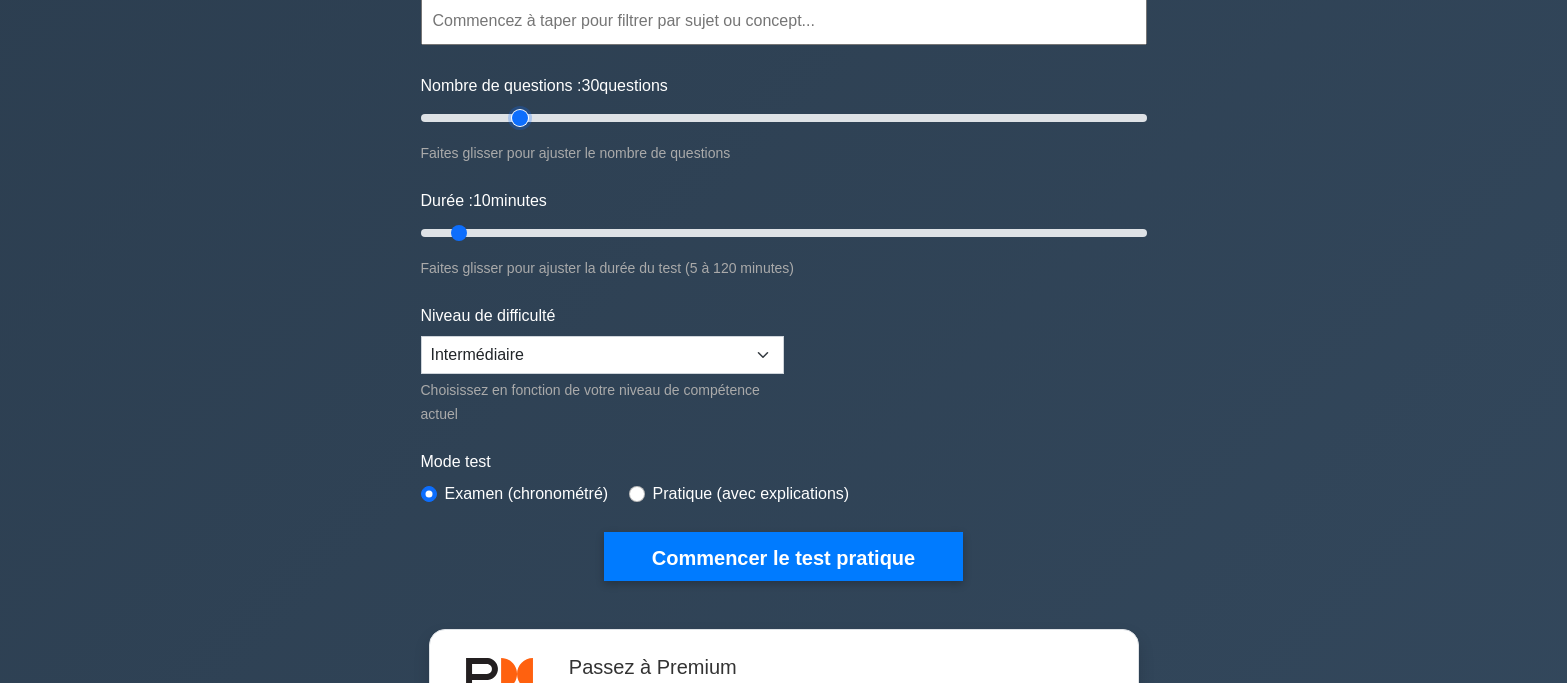 type on "30" 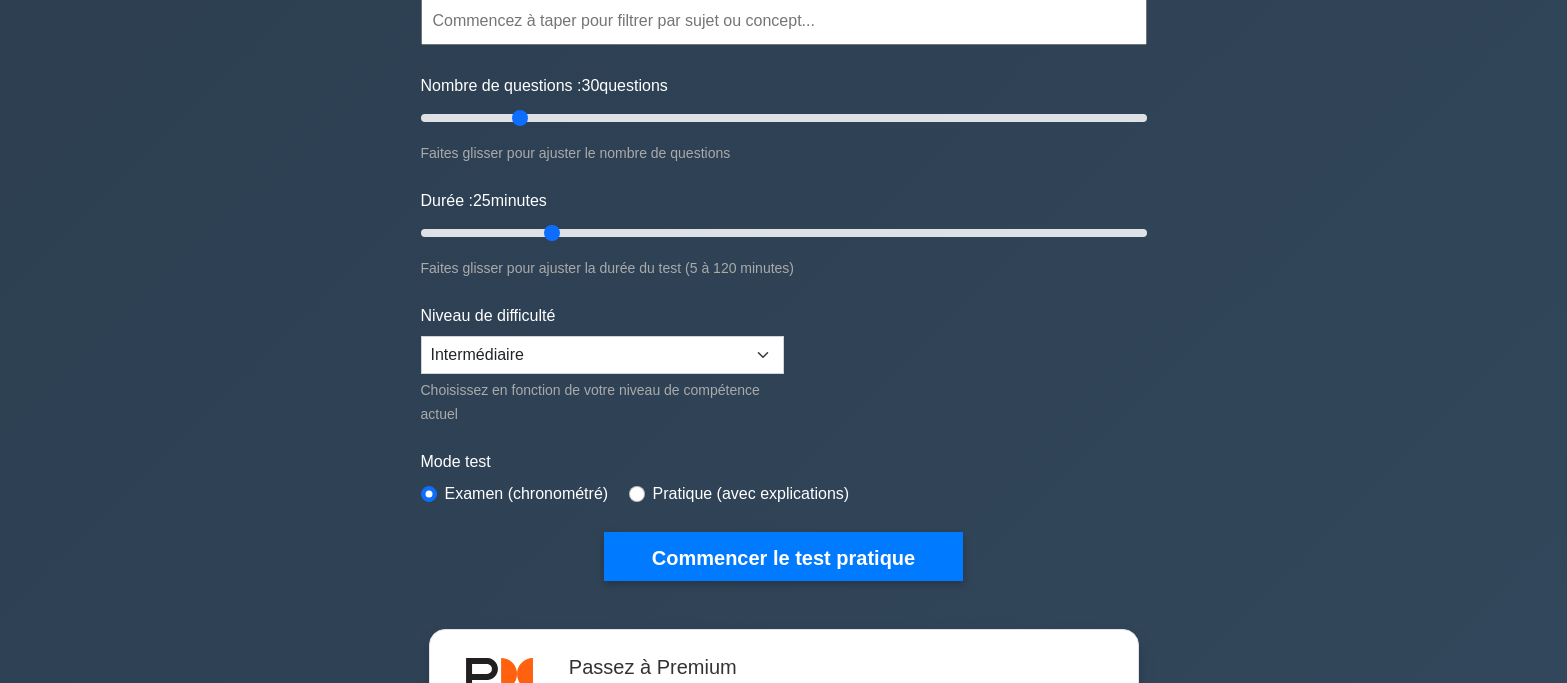 drag, startPoint x: 458, startPoint y: 229, endPoint x: 560, endPoint y: 233, distance: 102.0784 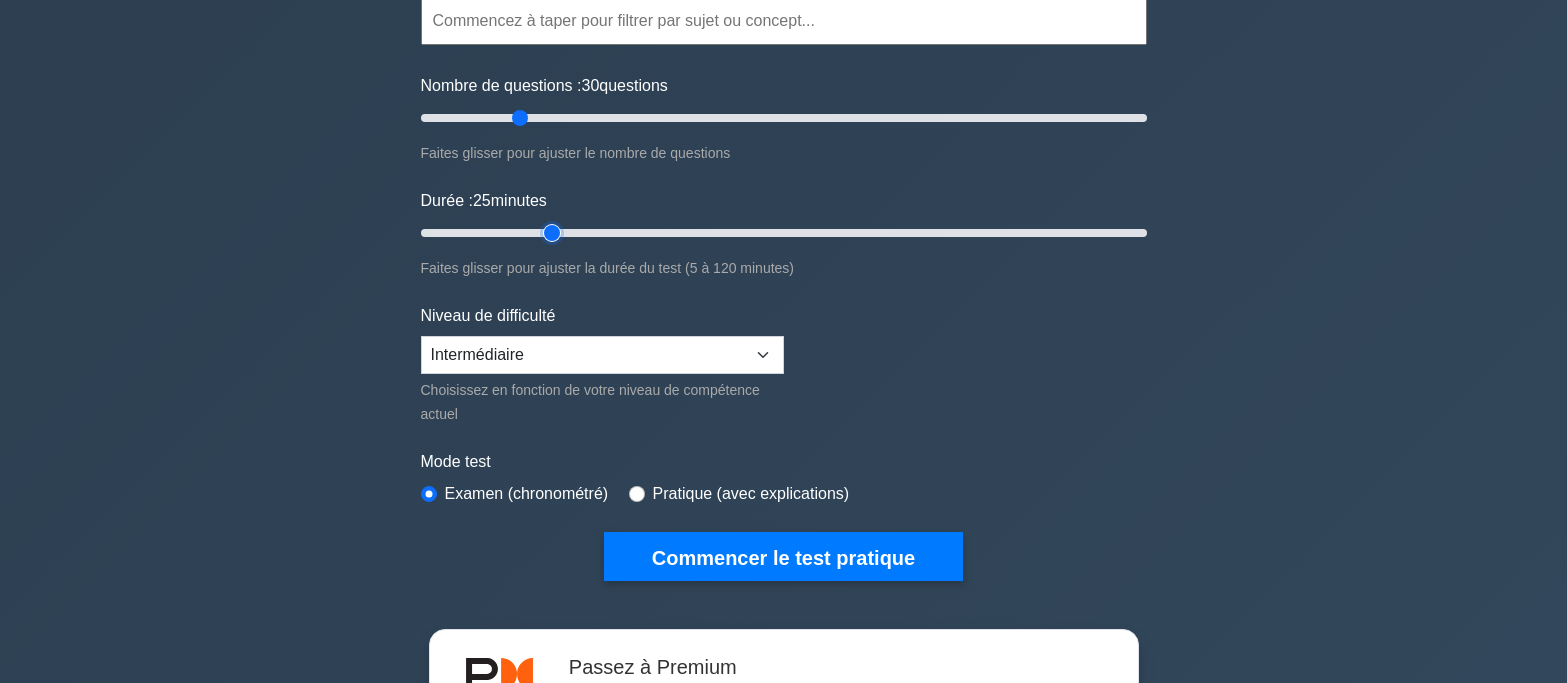 click on "Durée :  25  minutes" at bounding box center [784, 233] 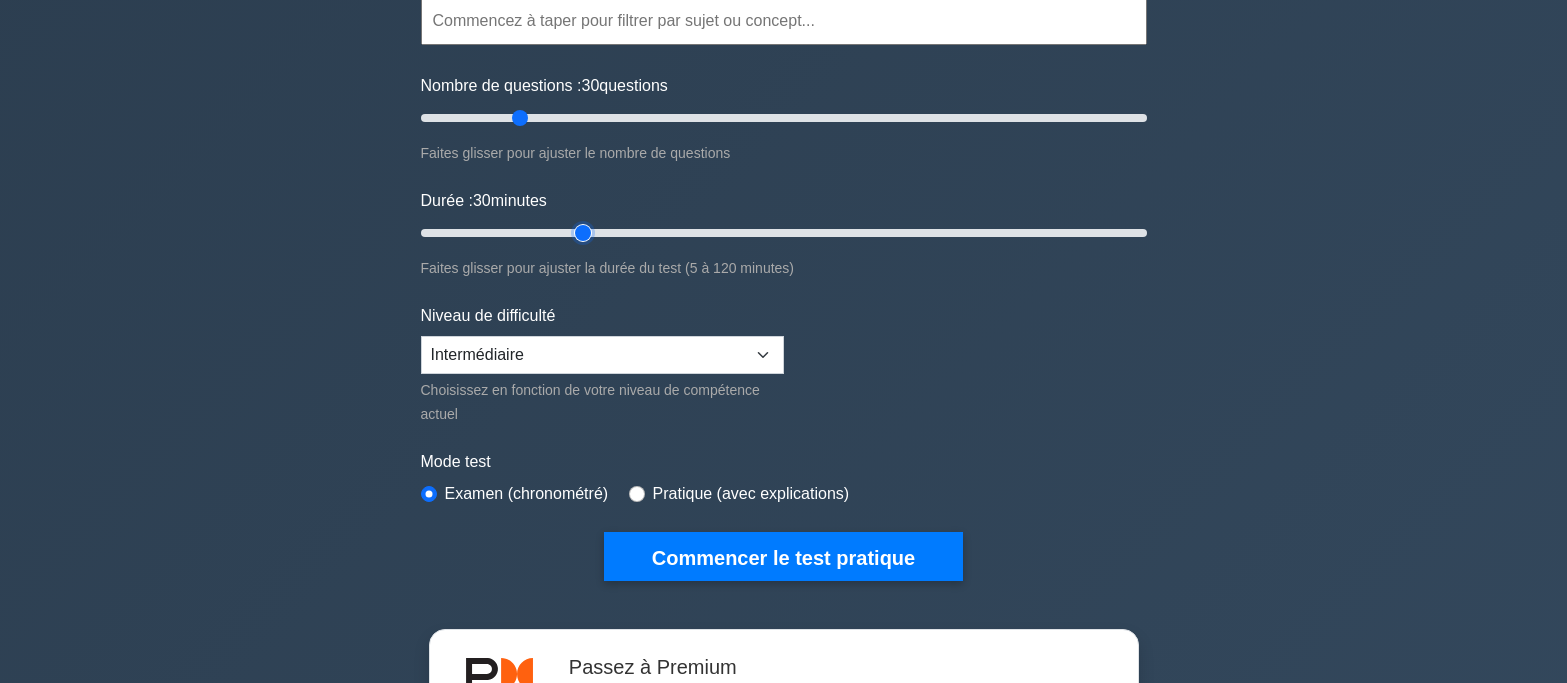 drag, startPoint x: 551, startPoint y: 226, endPoint x: 576, endPoint y: 229, distance: 25.179358 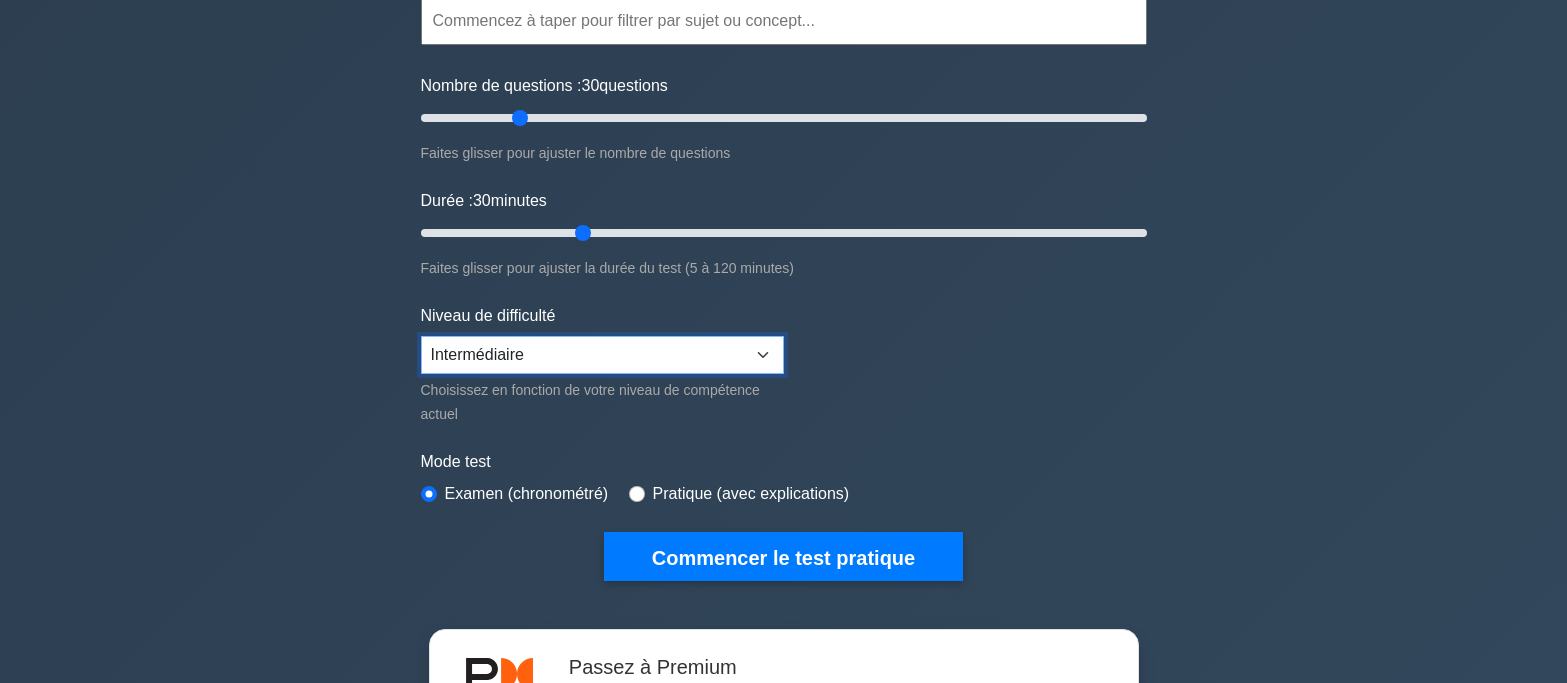 click on "Débutant
Intermédiaire
Expert" at bounding box center [602, 355] 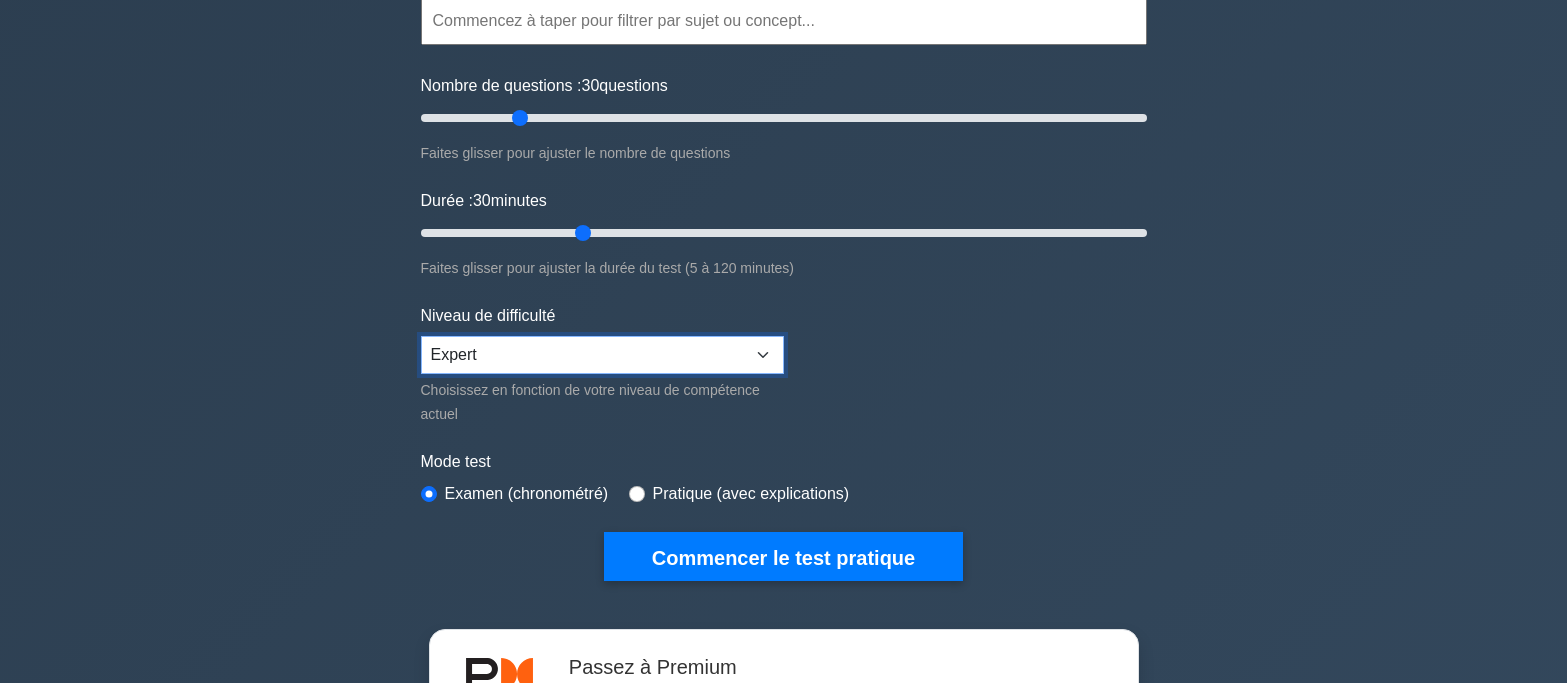 click on "Débutant
Intermédiaire
Expert" at bounding box center (602, 355) 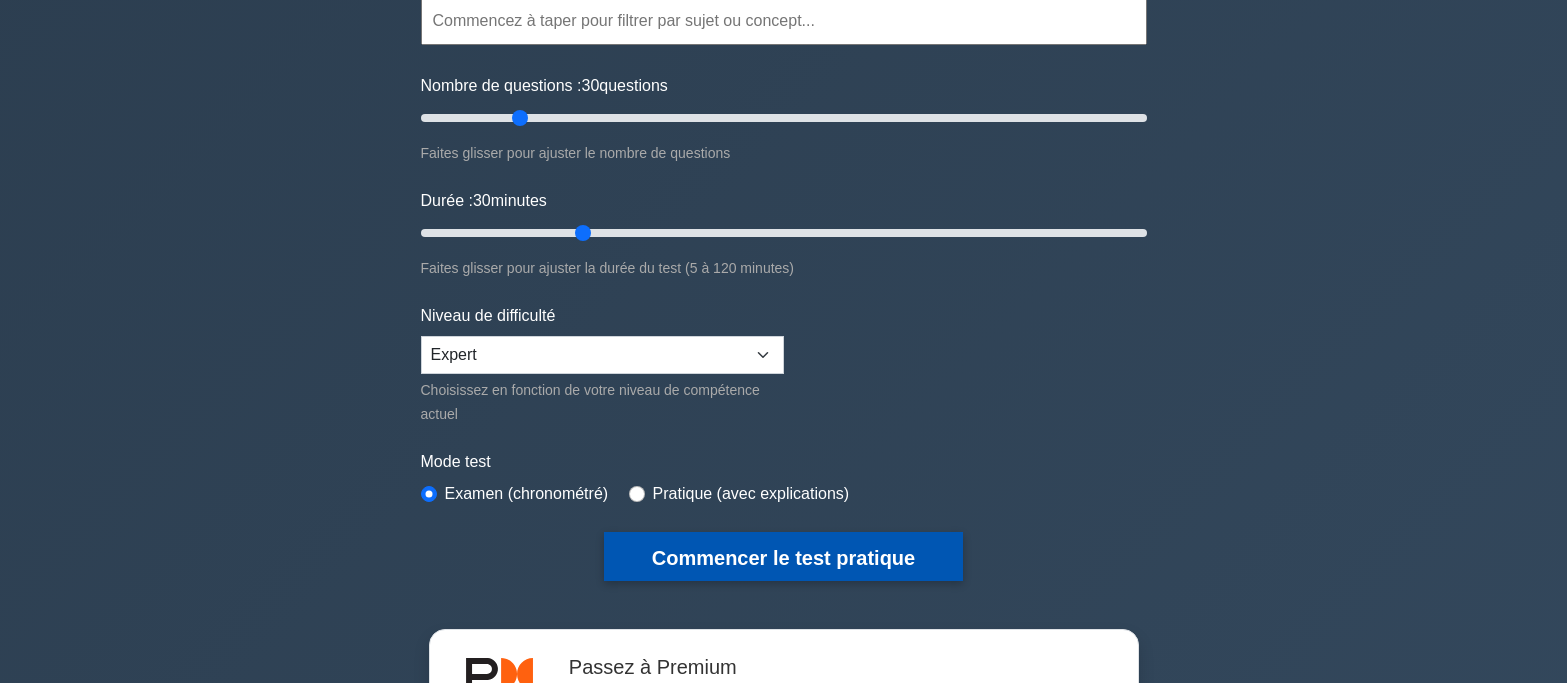click on "Commencer le test pratique" at bounding box center (783, 558) 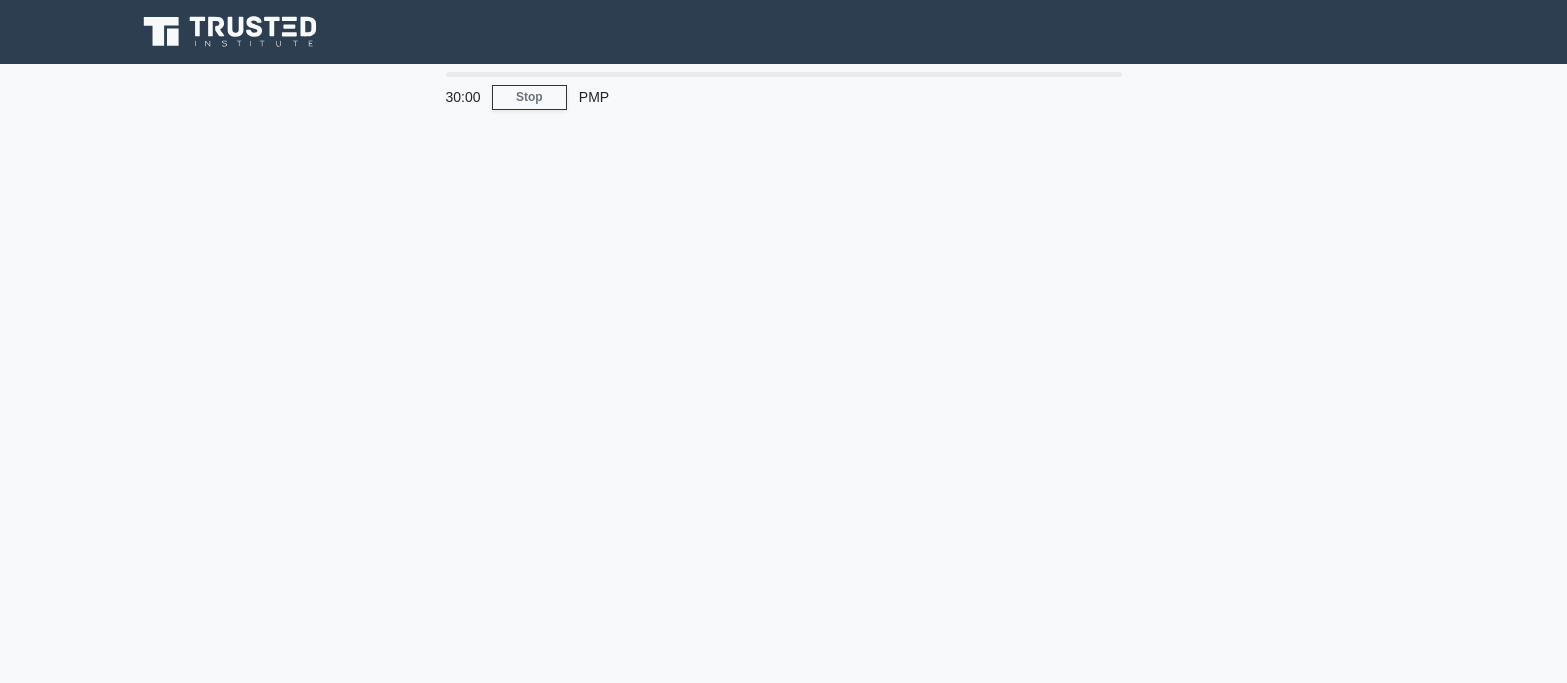 scroll, scrollTop: 0, scrollLeft: 0, axis: both 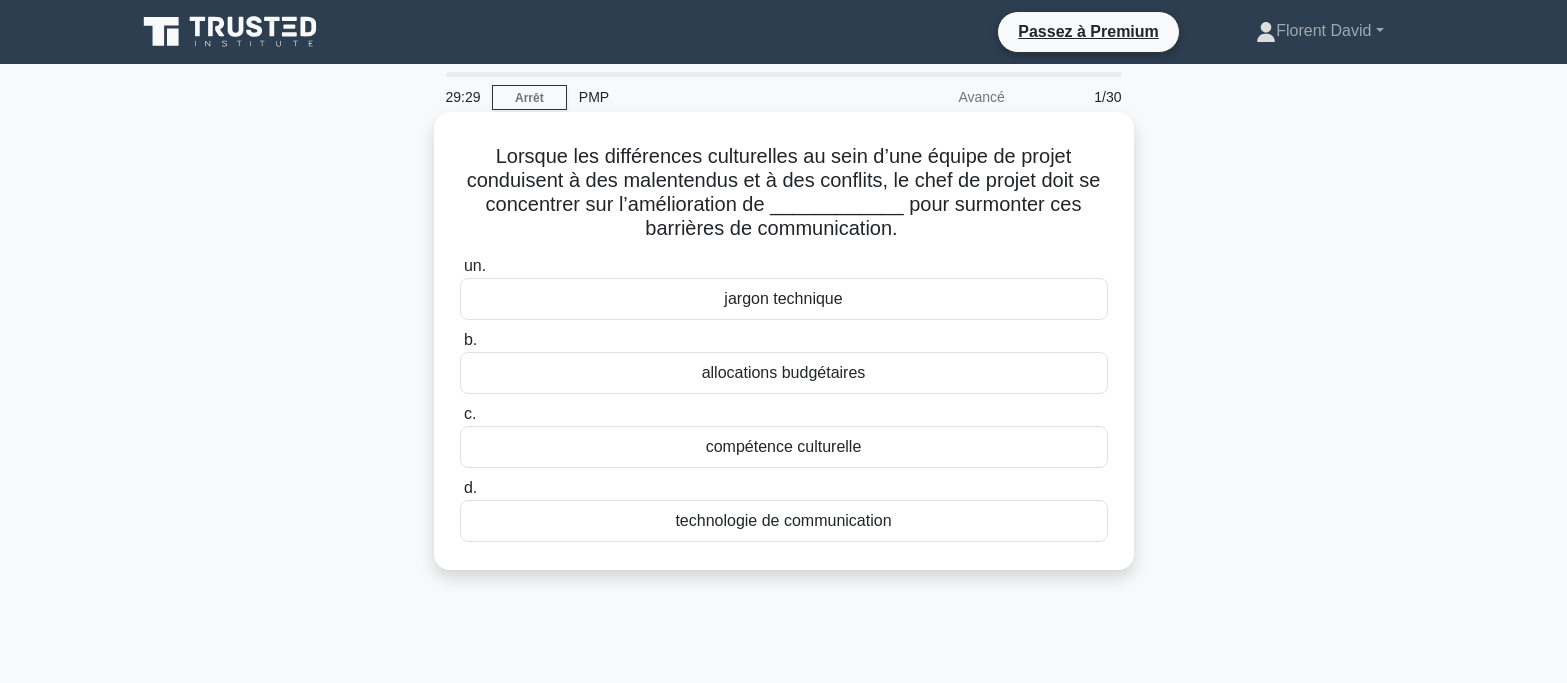 click on "compétence culturelle" at bounding box center [784, 447] 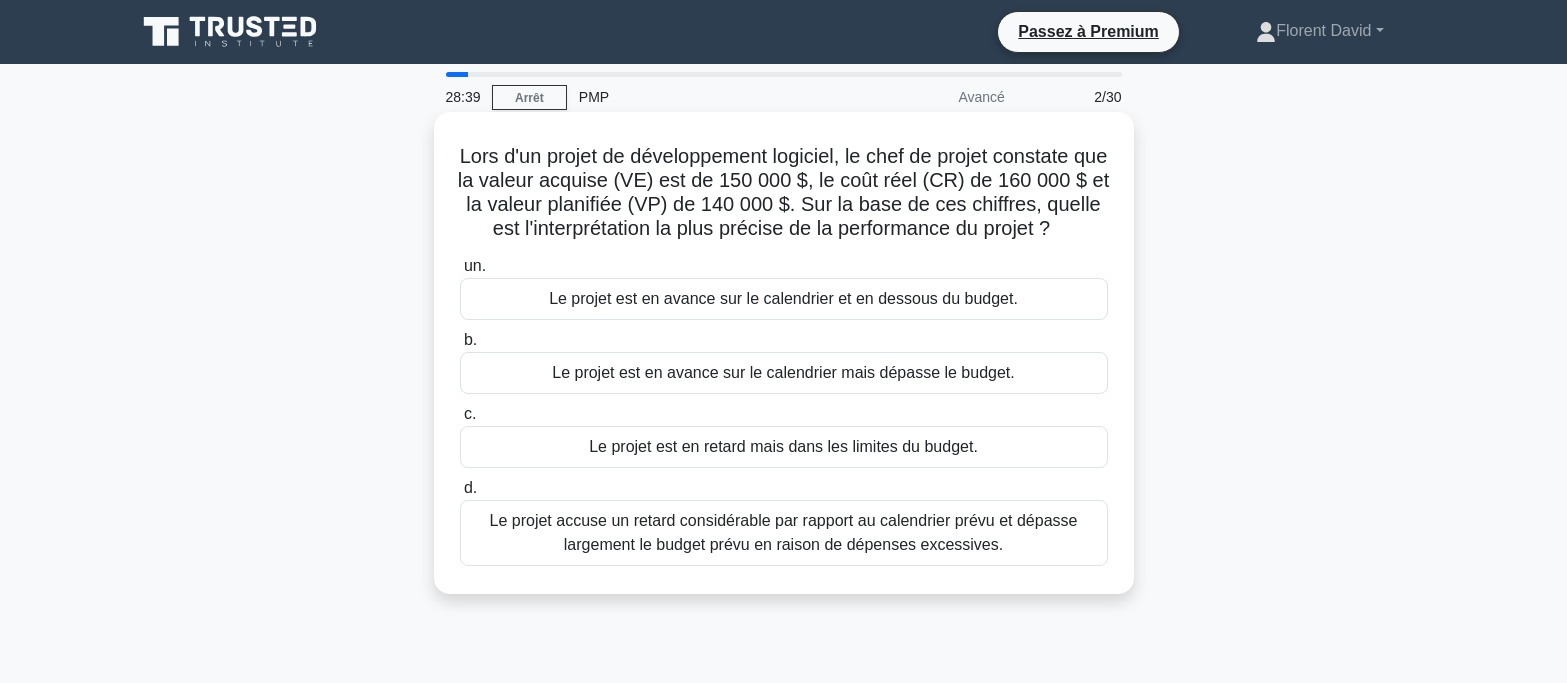 click on "Le projet est en retard mais dans les limites du budget." at bounding box center [783, 446] 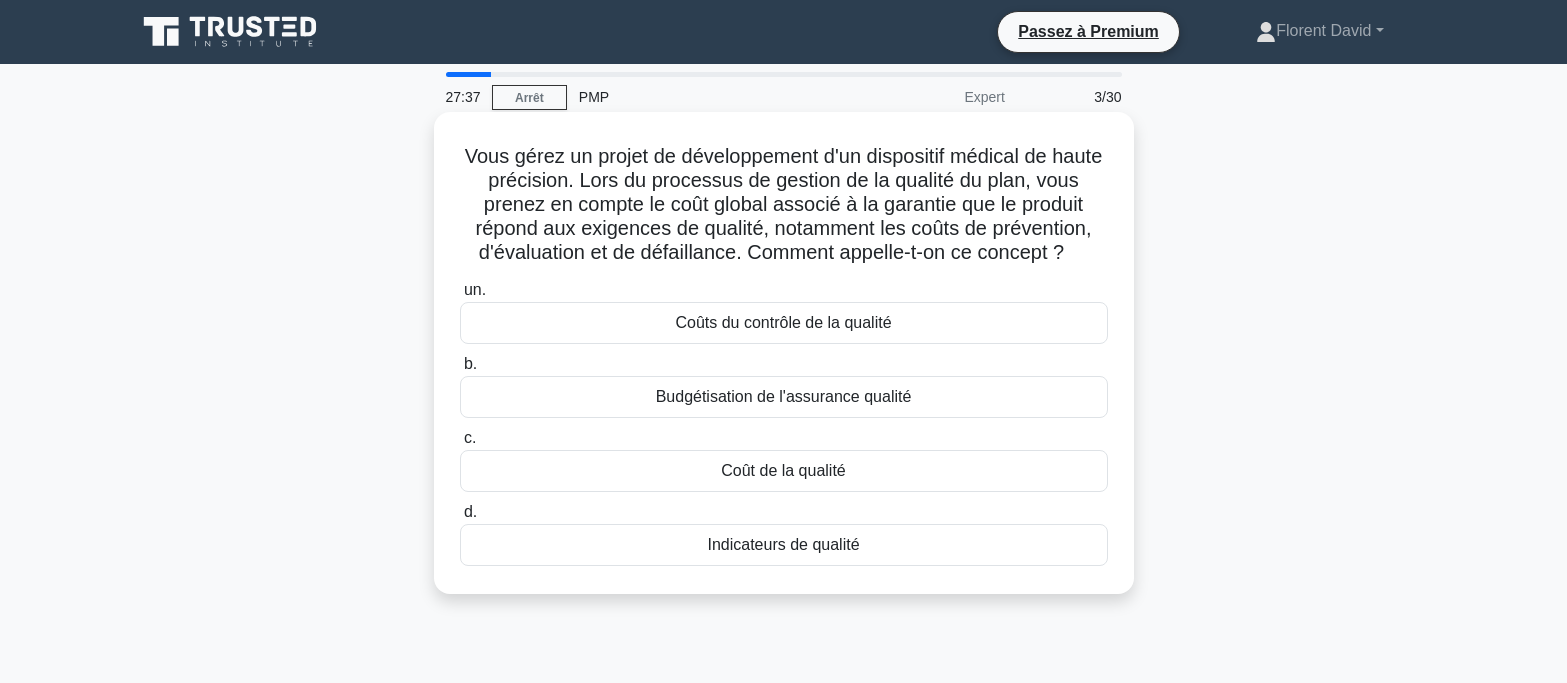 click on "Coût de la qualité" at bounding box center (783, 470) 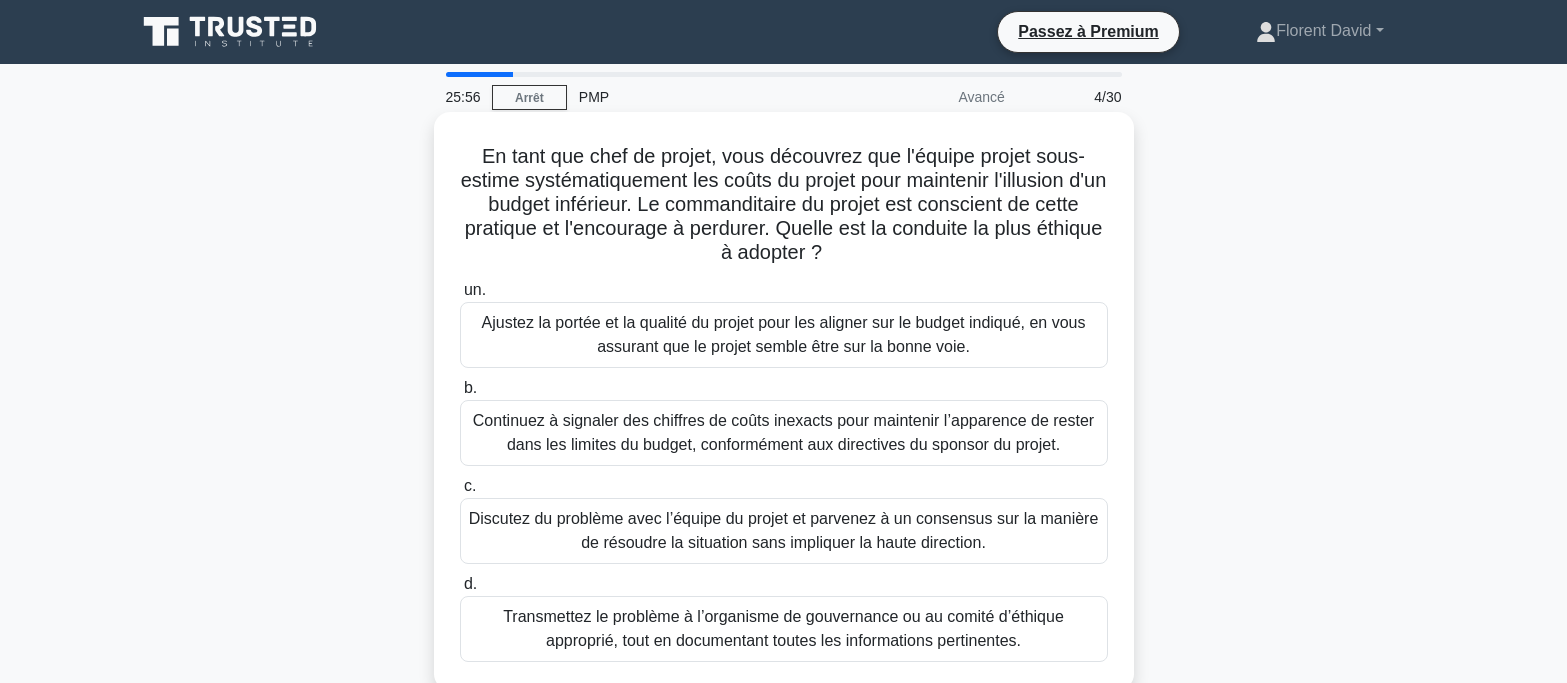 click on "Discutez du problème avec l’équipe du projet et parvenez à un consensus sur la manière de résoudre la situation sans impliquer la haute direction." at bounding box center (784, 530) 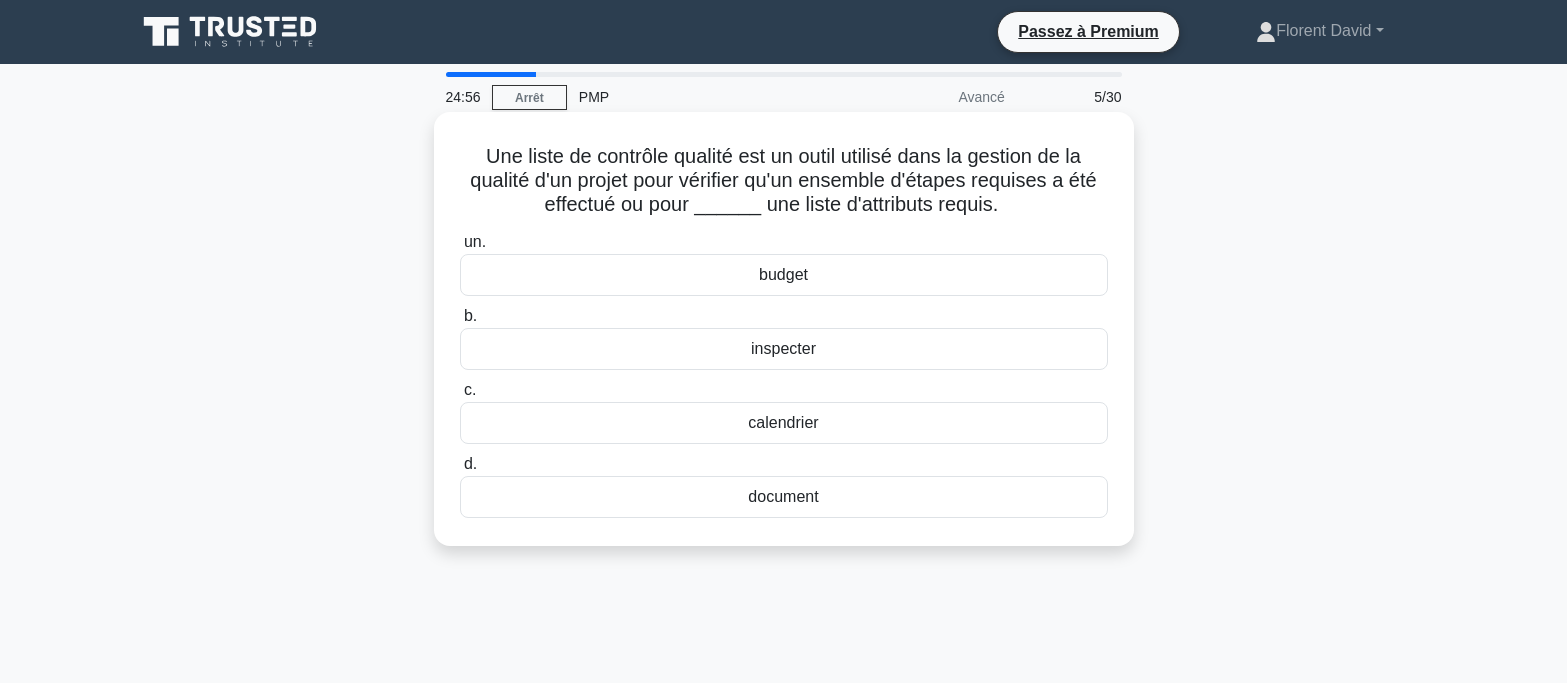 click on "calendrier" at bounding box center (784, 423) 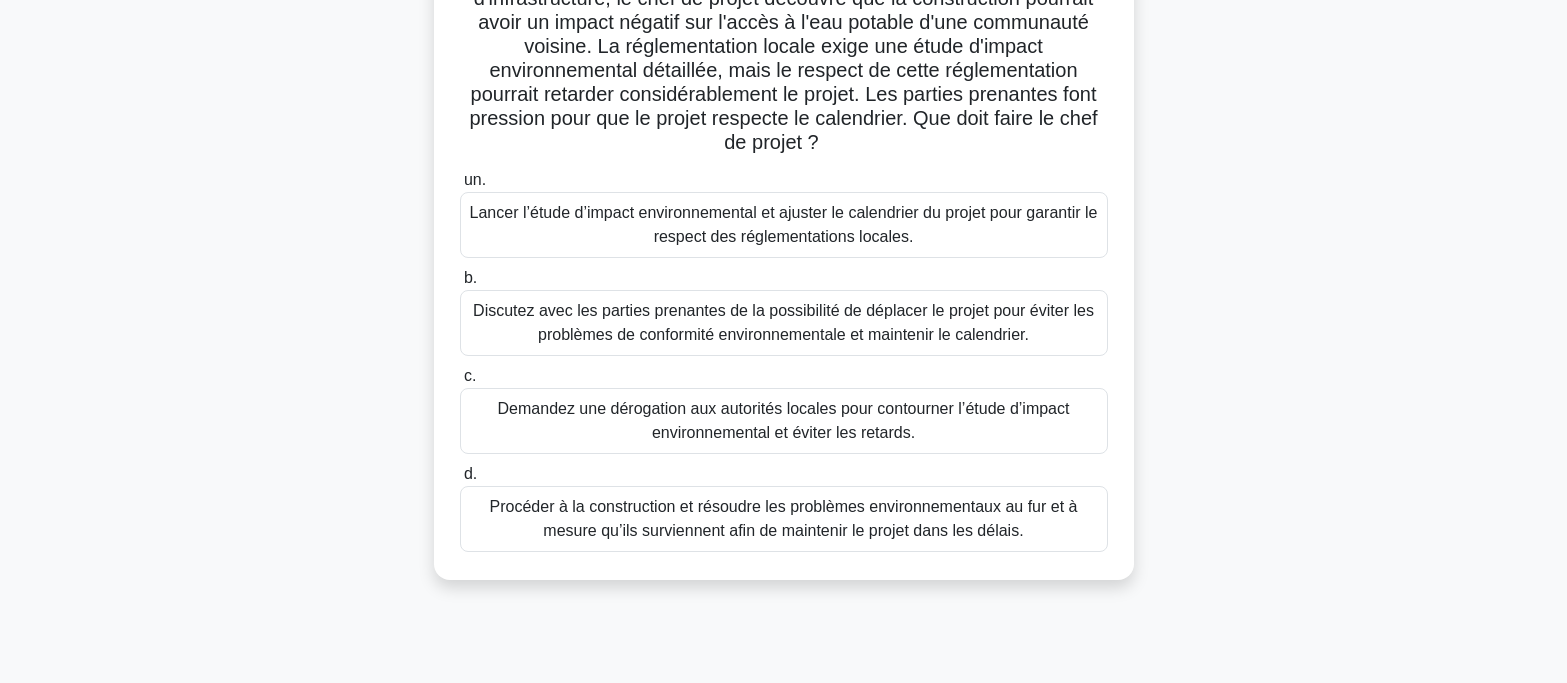 scroll, scrollTop: 200, scrollLeft: 0, axis: vertical 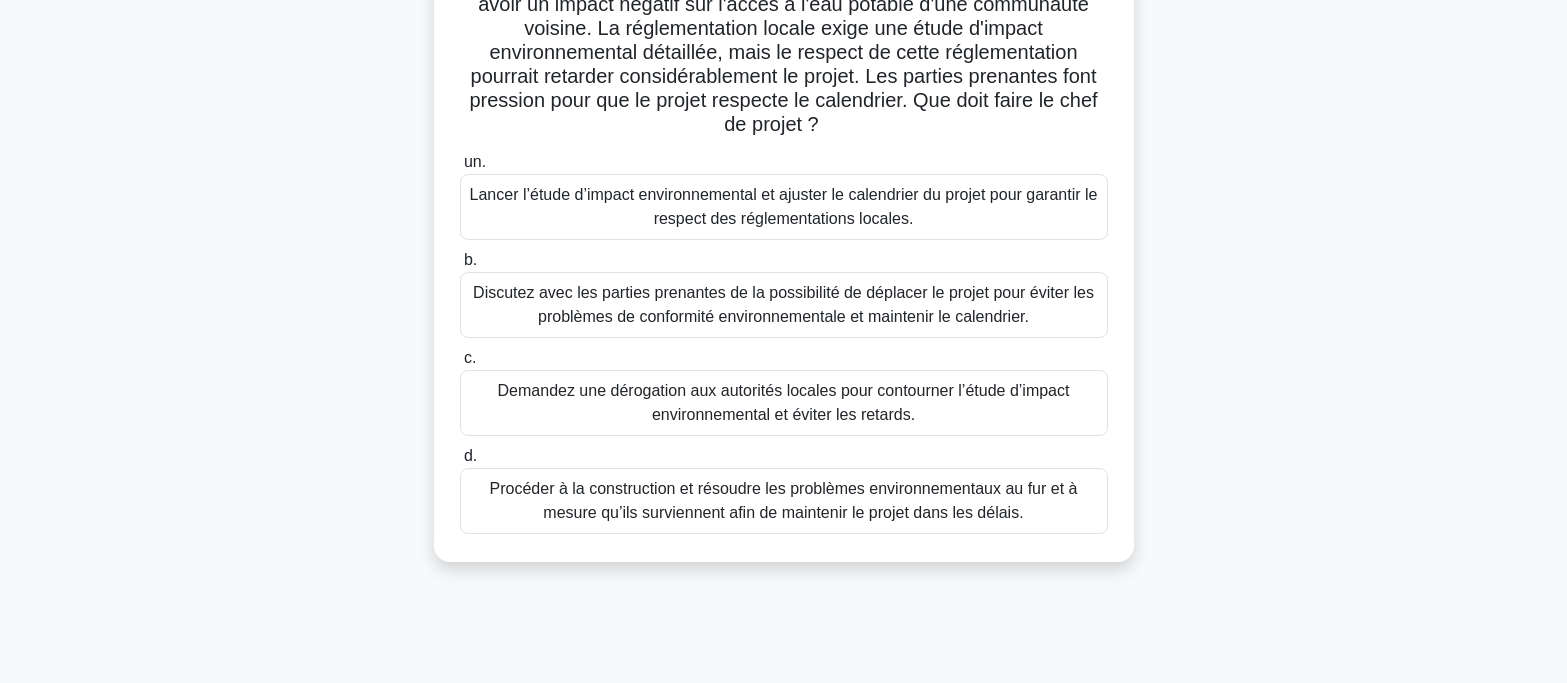 click on "Discutez avec les parties prenantes de la possibilité de déplacer le projet pour éviter les problèmes de conformité environnementale et maintenir le calendrier." at bounding box center (783, 304) 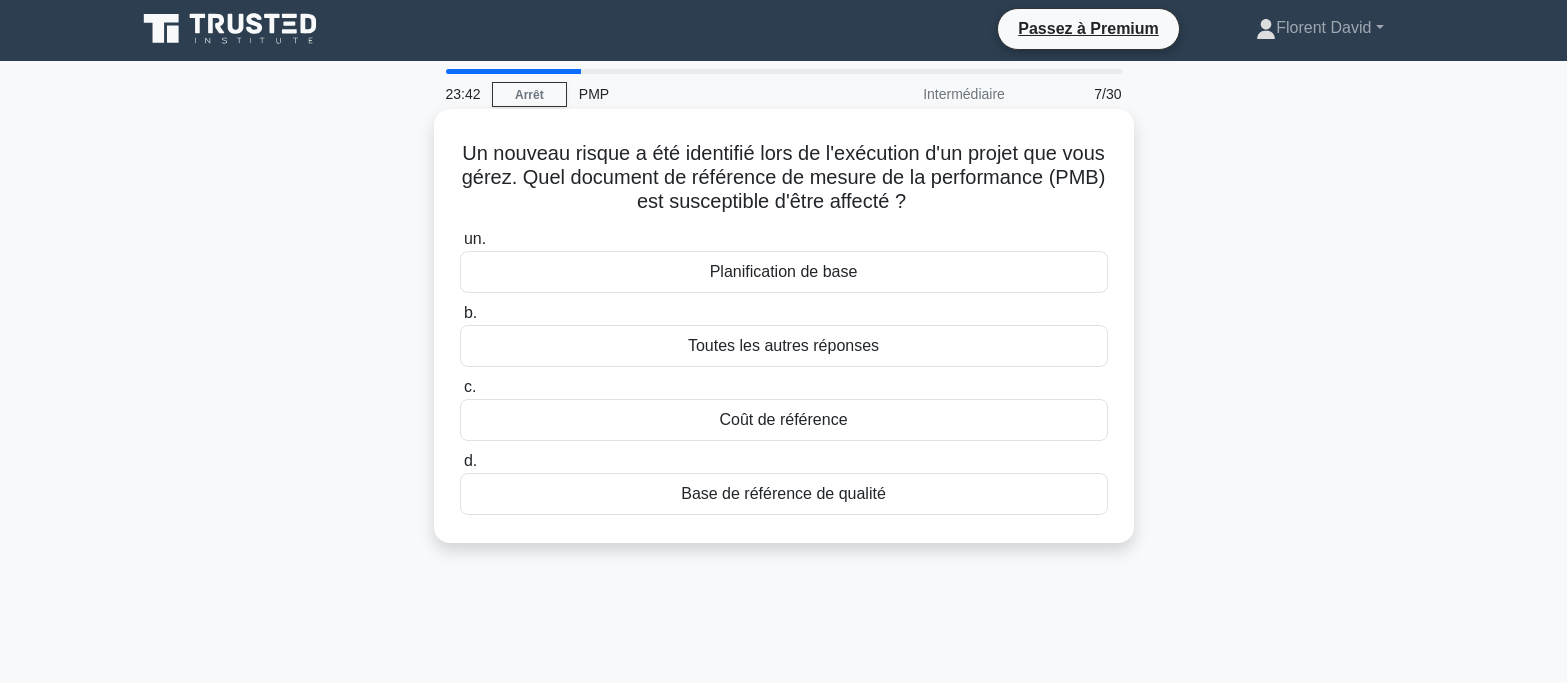 scroll, scrollTop: 0, scrollLeft: 0, axis: both 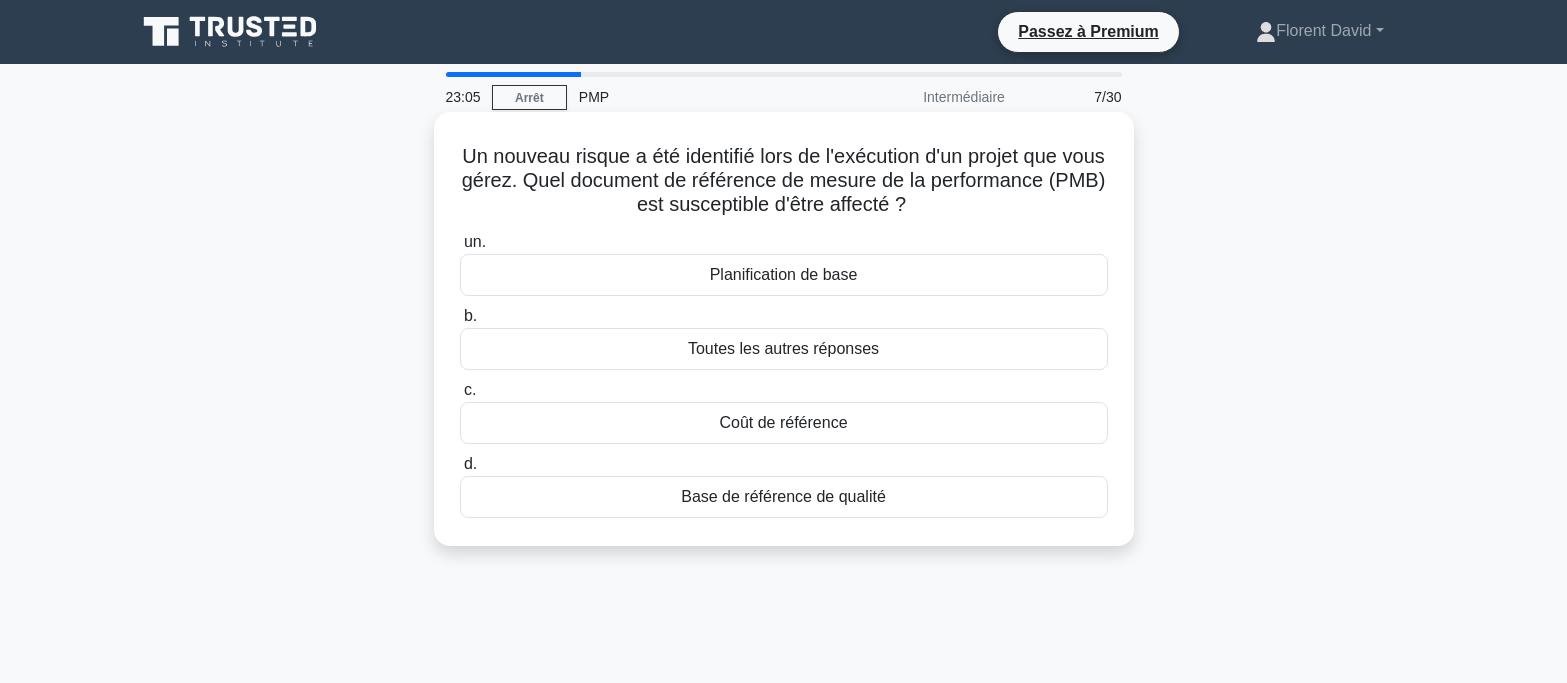 click on "Toutes les autres réponses" at bounding box center (783, 348) 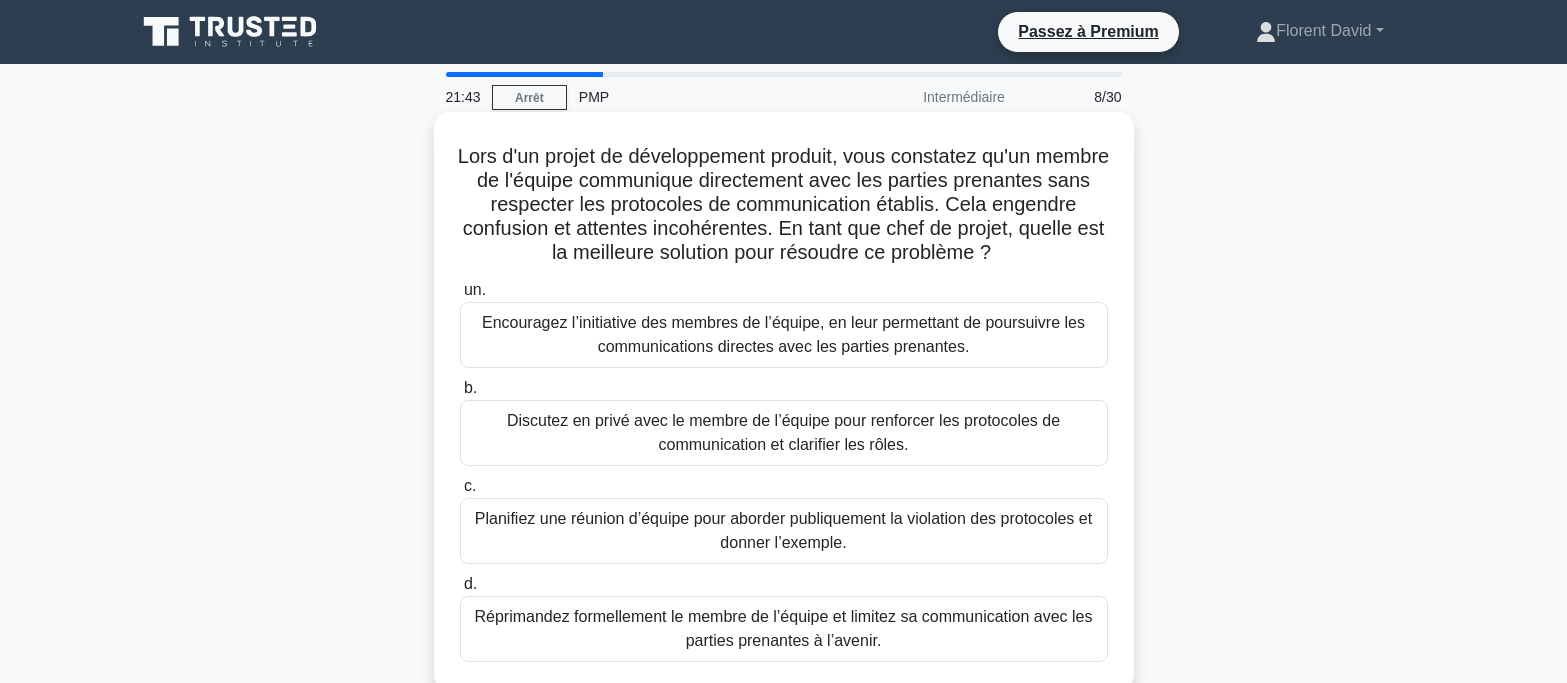 click on "Discutez en privé avec le membre de l’équipe pour renforcer les protocoles de communication et clarifier les rôles." at bounding box center (783, 432) 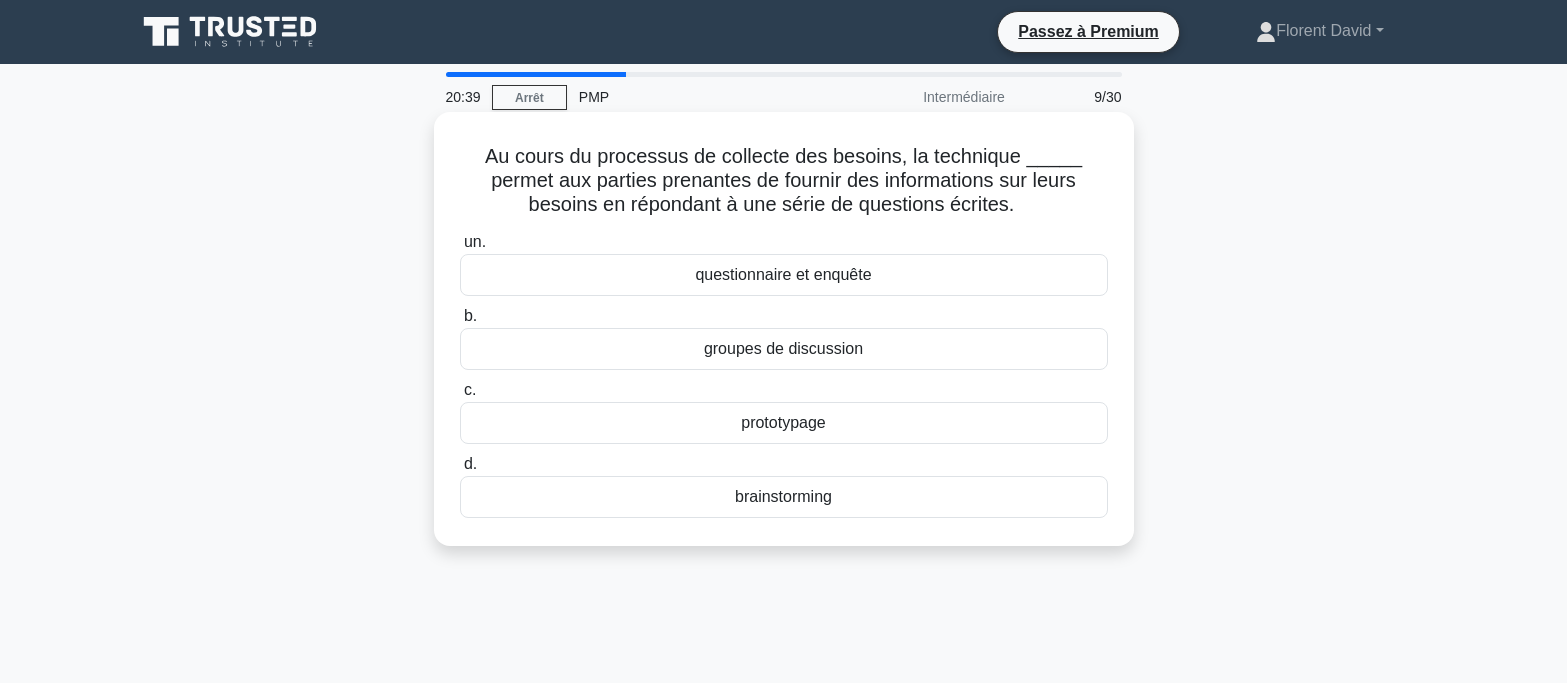 click on "groupes de discussion" at bounding box center [784, 349] 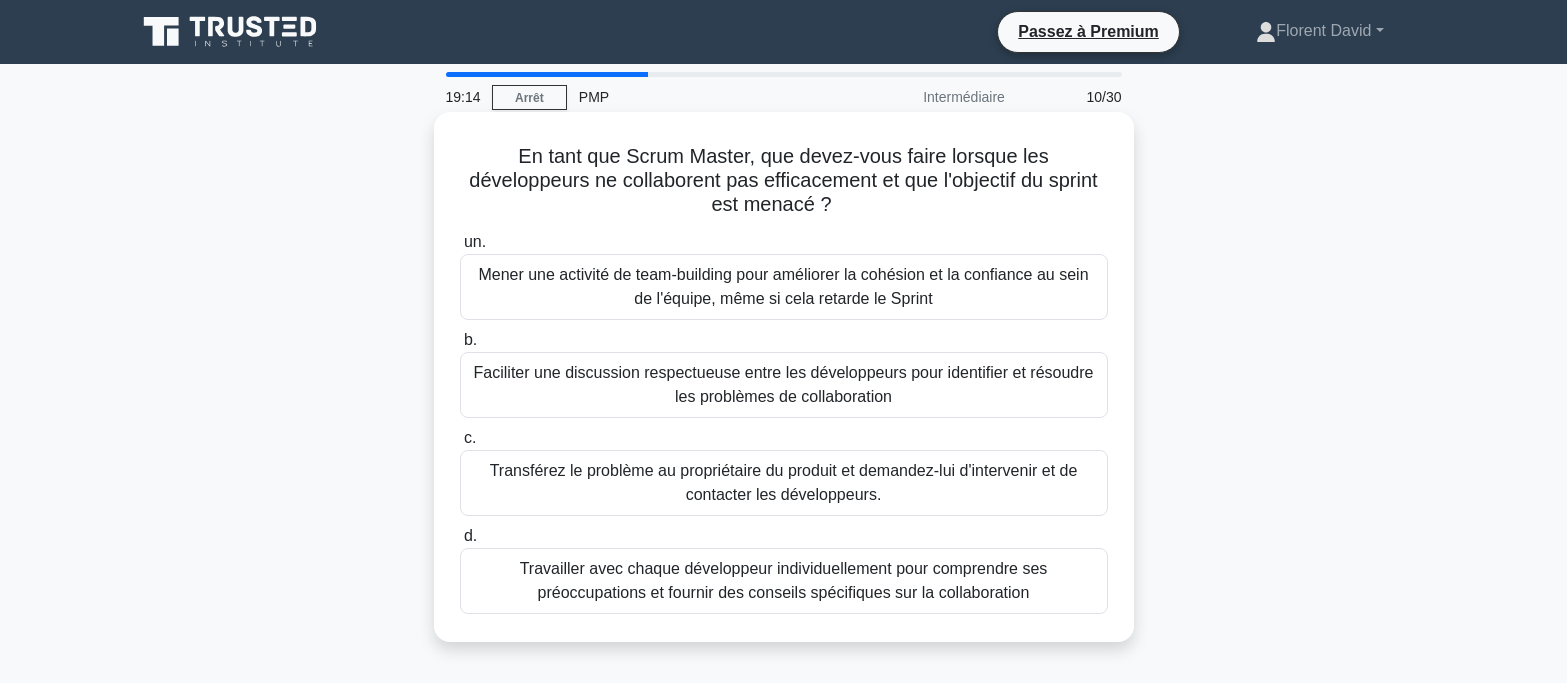 click on "Travailler avec chaque développeur individuellement pour comprendre ses préoccupations et fournir des conseils spécifiques sur la collaboration" at bounding box center (784, 580) 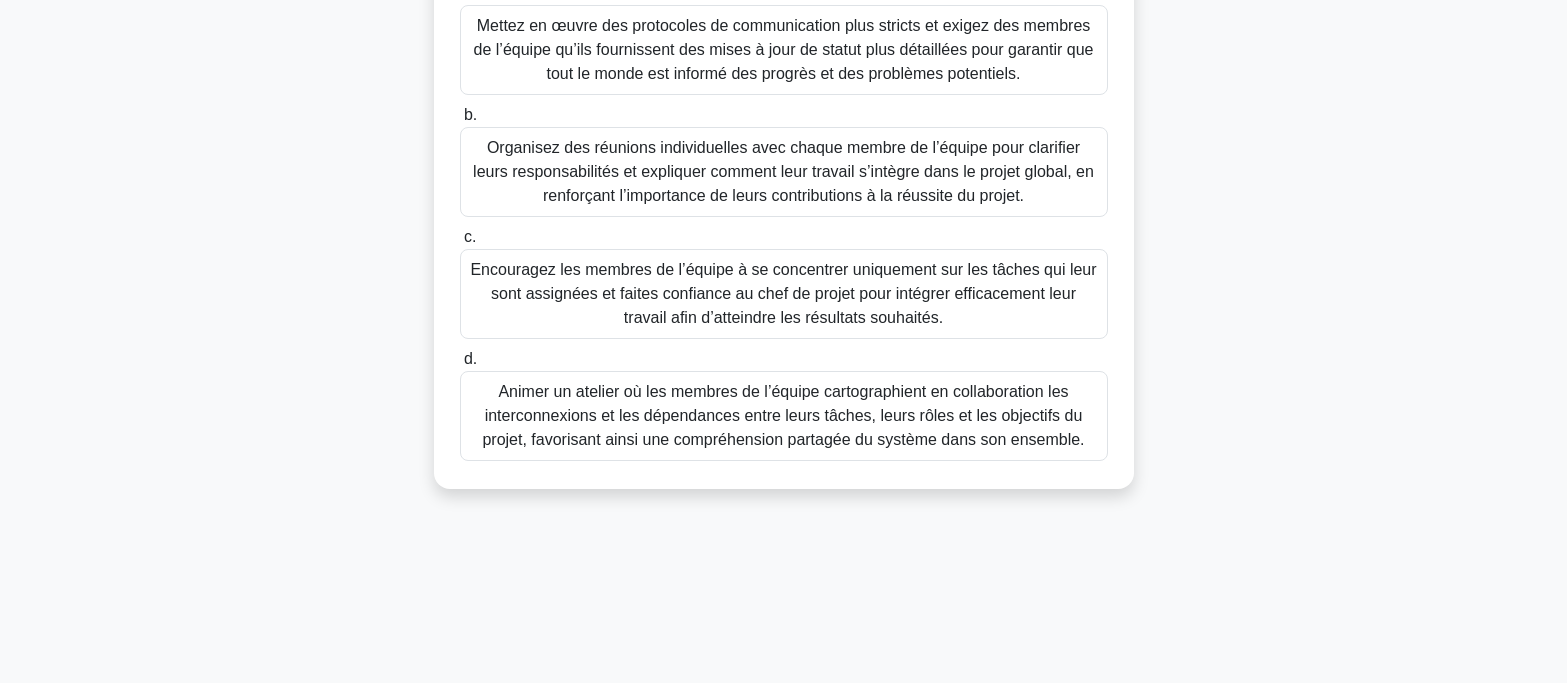 scroll, scrollTop: 397, scrollLeft: 0, axis: vertical 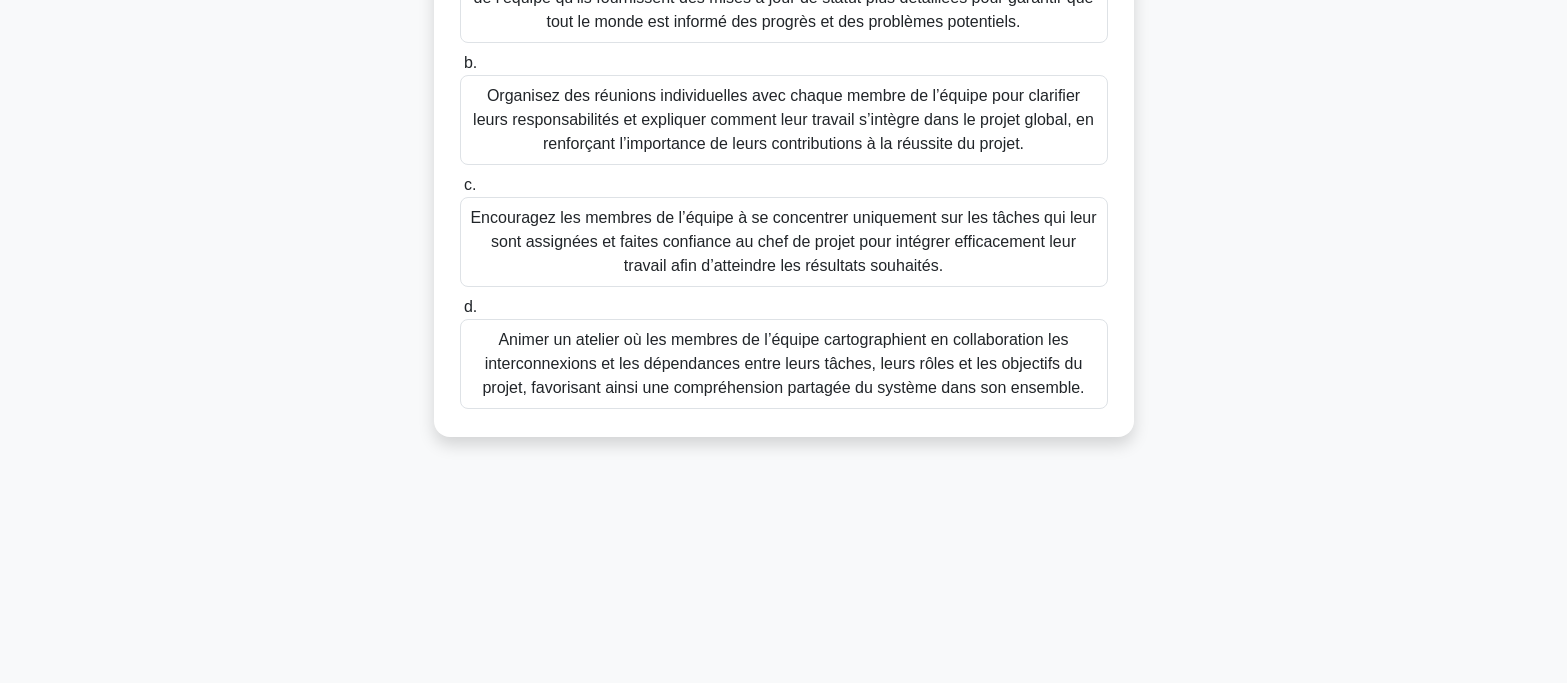 click on "Animer un atelier où les membres de l’équipe cartographient en collaboration les interconnexions et les dépendances entre leurs tâches, leurs rôles et les objectifs du projet, favorisant ainsi une compréhension partagée du système dans son ensemble." at bounding box center (783, 363) 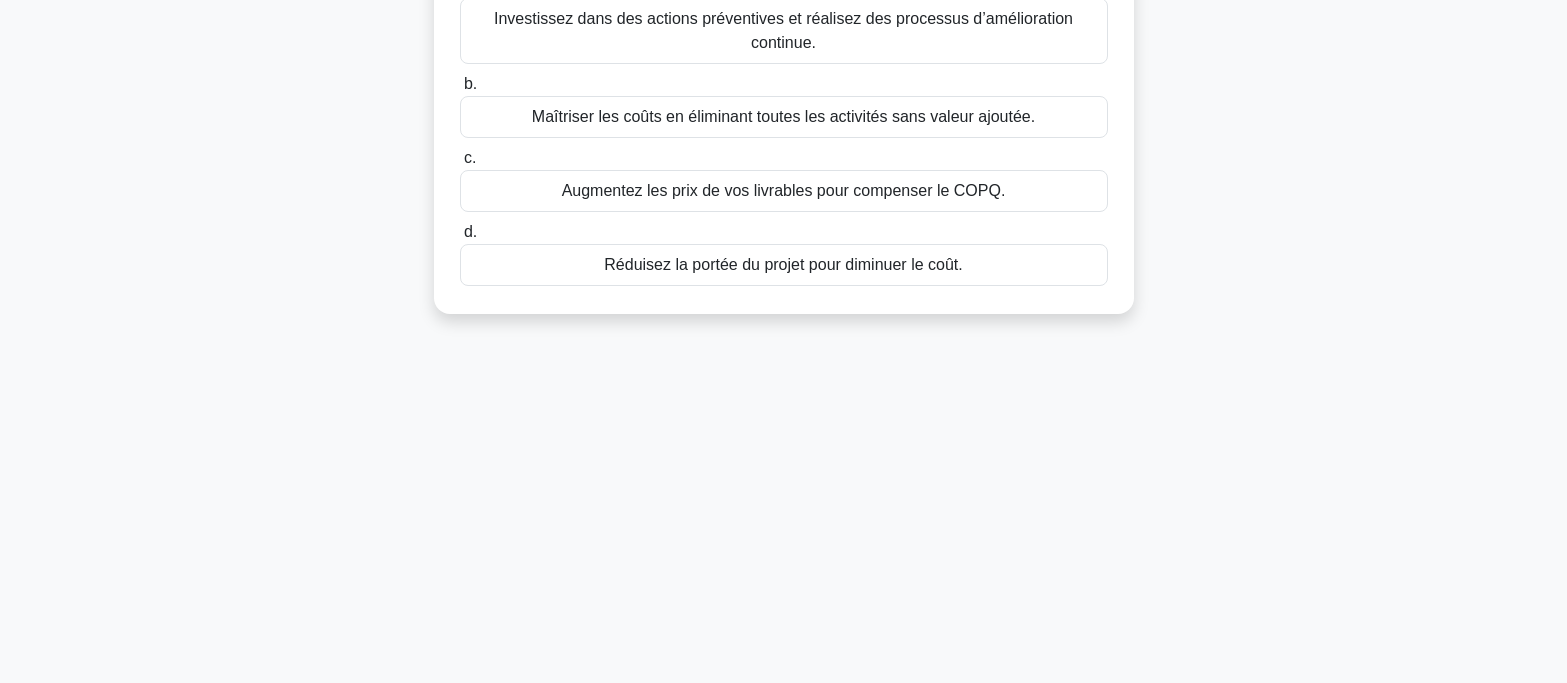 scroll, scrollTop: 0, scrollLeft: 0, axis: both 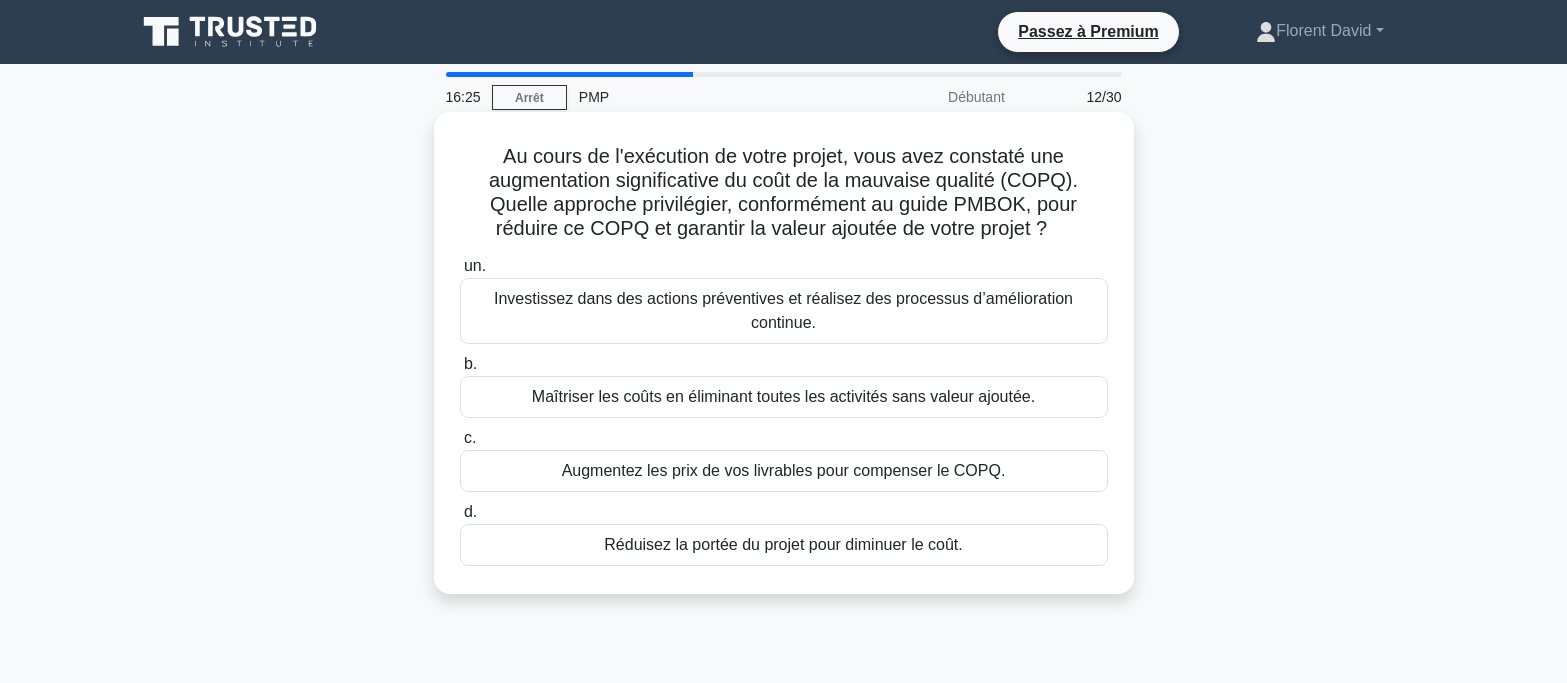 click on "Maîtriser les coûts en éliminant toutes les activités sans valeur ajoutée." at bounding box center (783, 396) 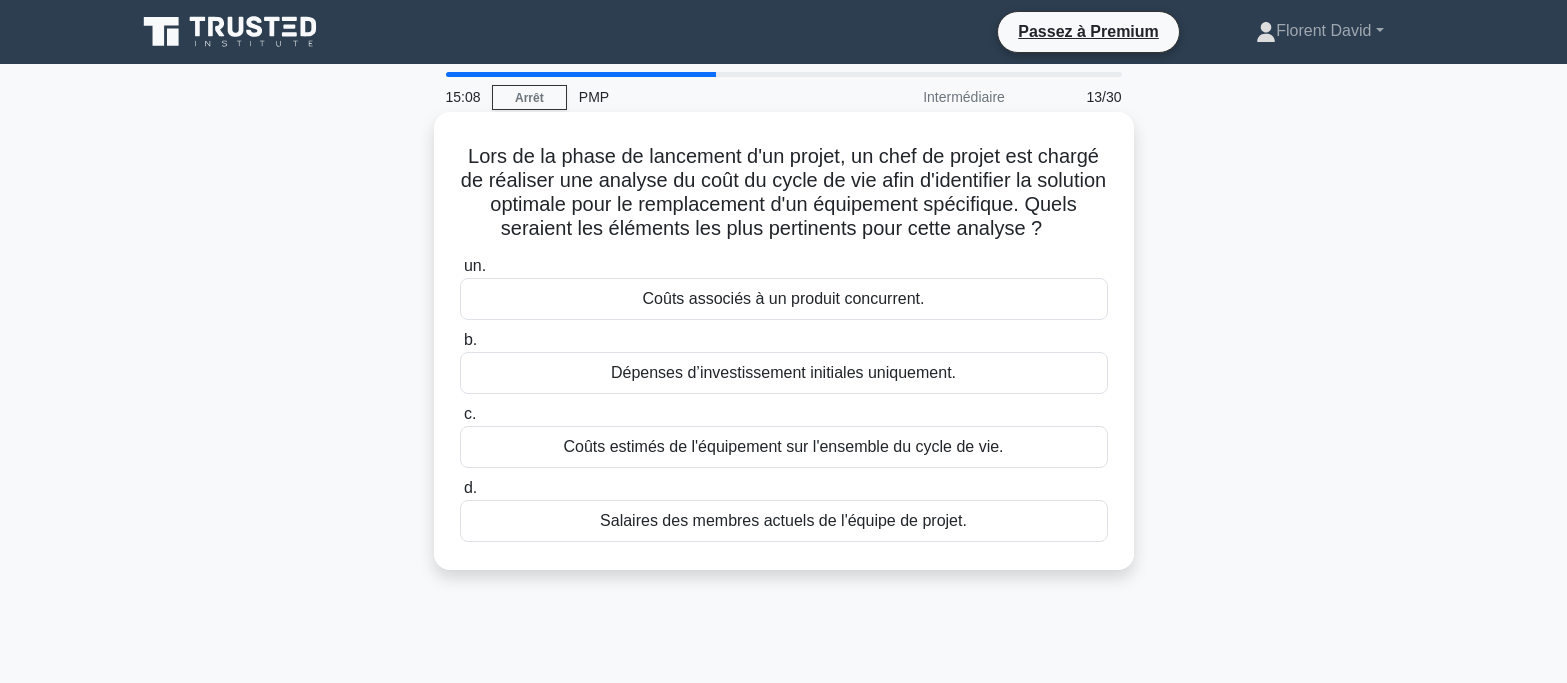click on "Coûts estimés de l'équipement sur l'ensemble du cycle de vie." at bounding box center (783, 446) 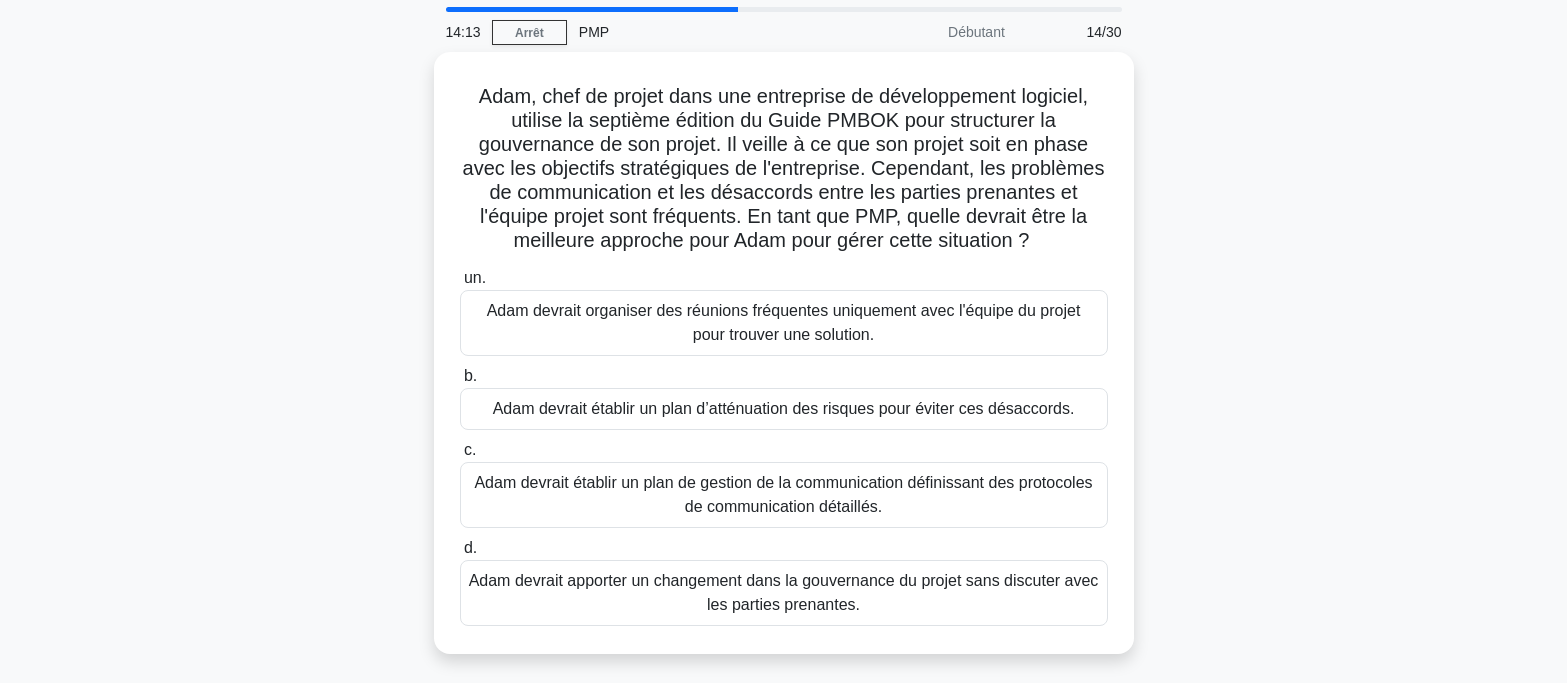 scroll, scrollTop: 100, scrollLeft: 0, axis: vertical 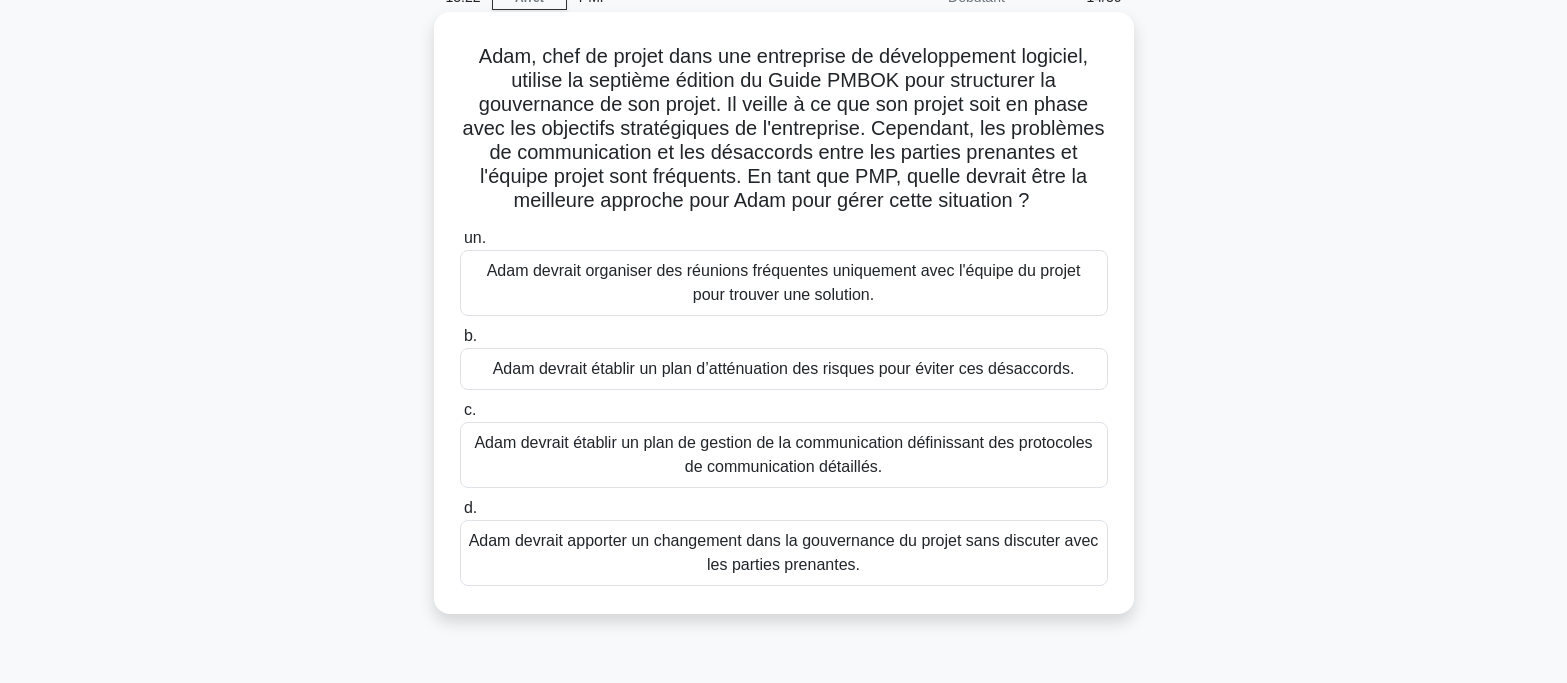 click on "Adam devrait organiser des réunions fréquentes uniquement avec l'équipe du projet pour trouver une solution." at bounding box center [784, 282] 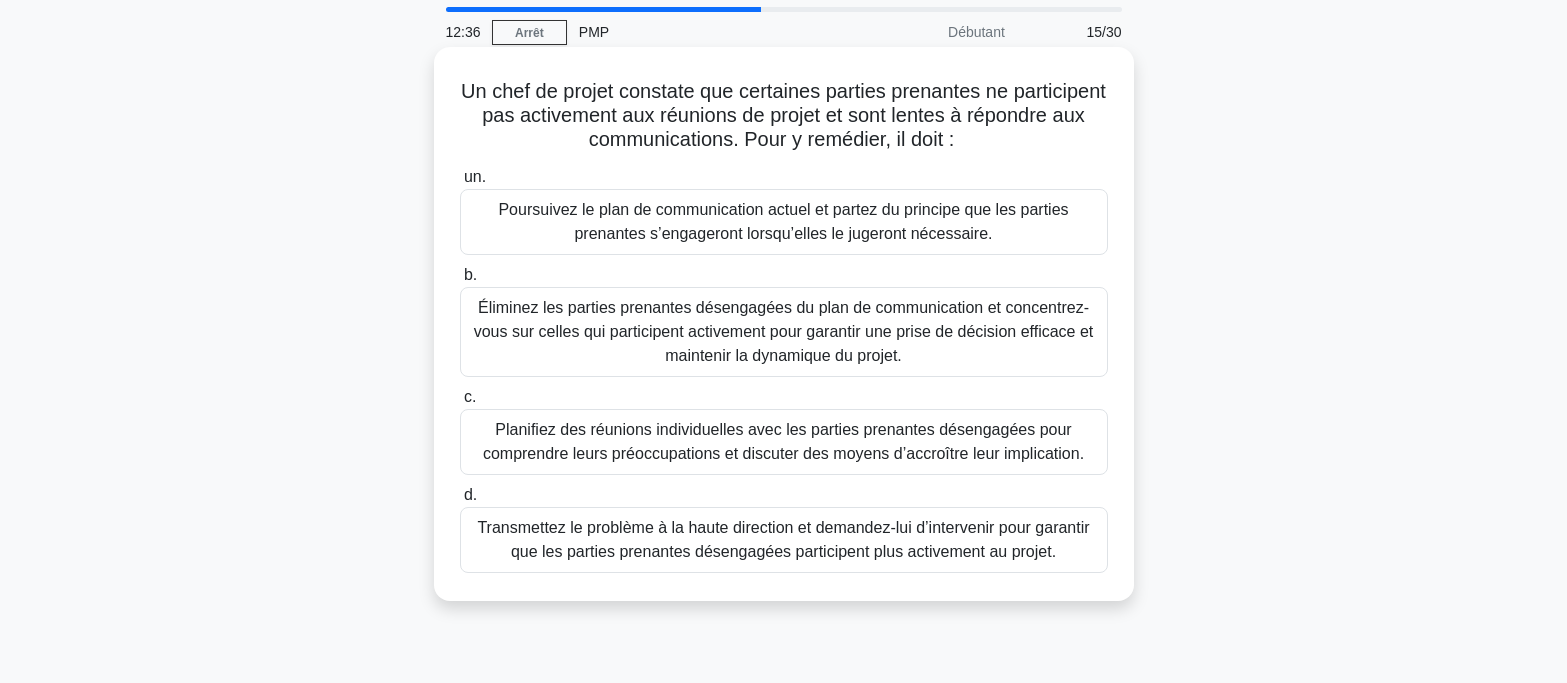 scroll, scrollTop: 100, scrollLeft: 0, axis: vertical 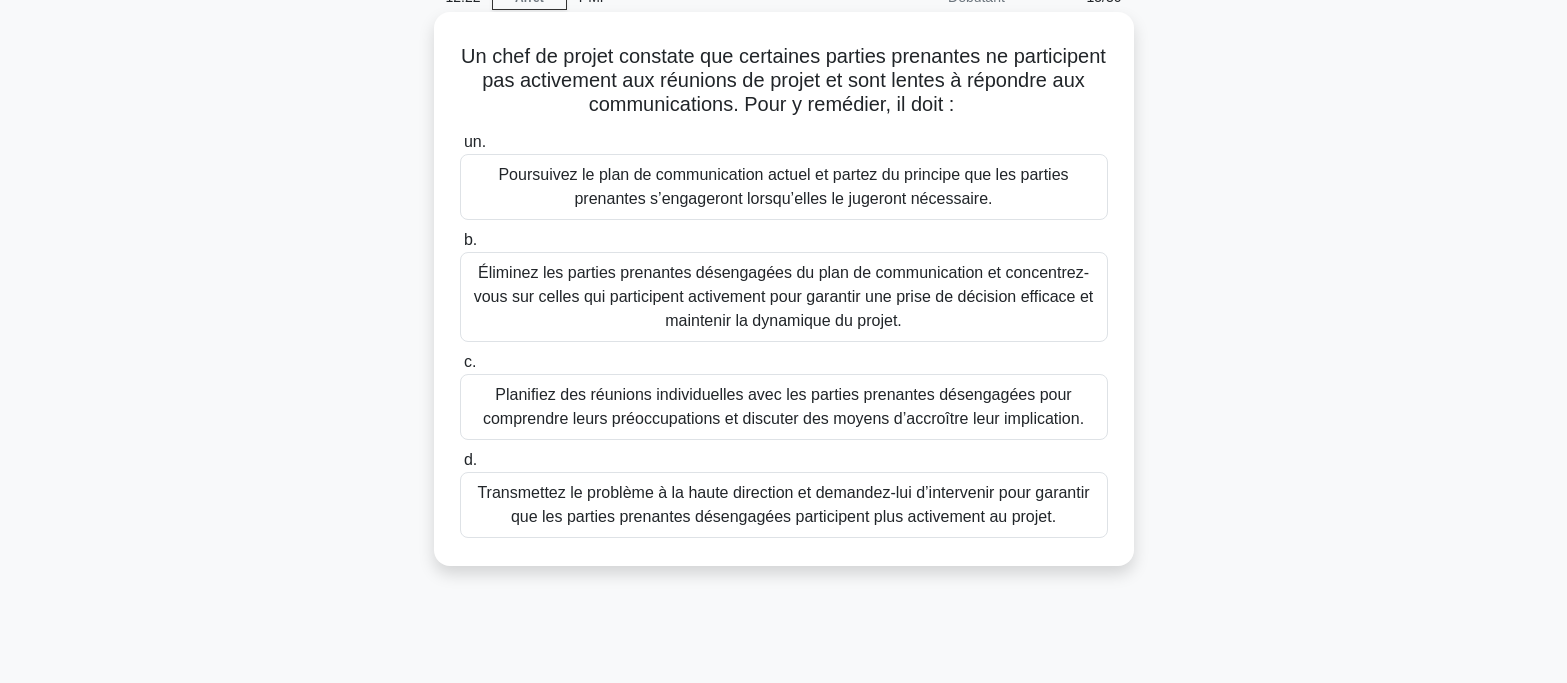 click on "Planifiez des réunions individuelles avec les parties prenantes désengagées pour comprendre leurs préoccupations et discuter des moyens d’accroître leur implication." at bounding box center [783, 406] 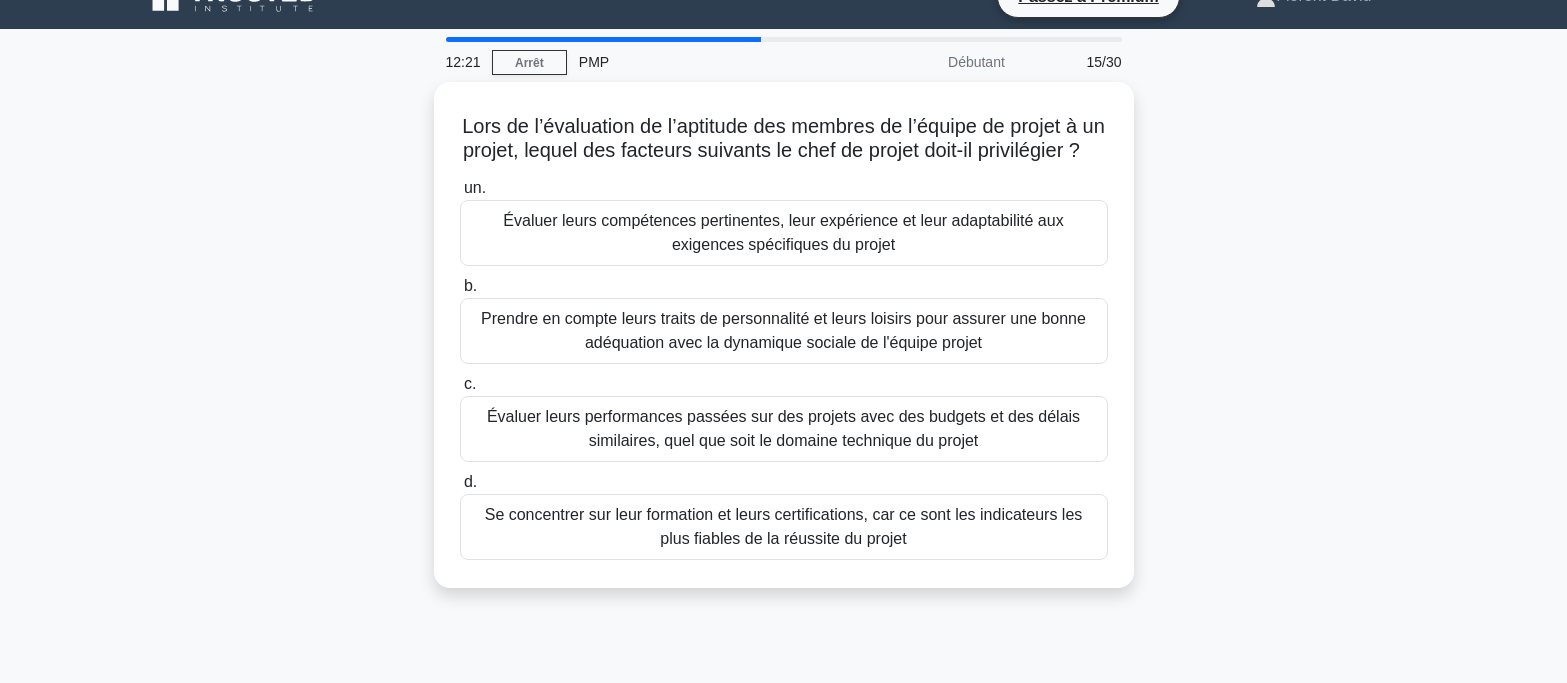 scroll, scrollTop: 0, scrollLeft: 0, axis: both 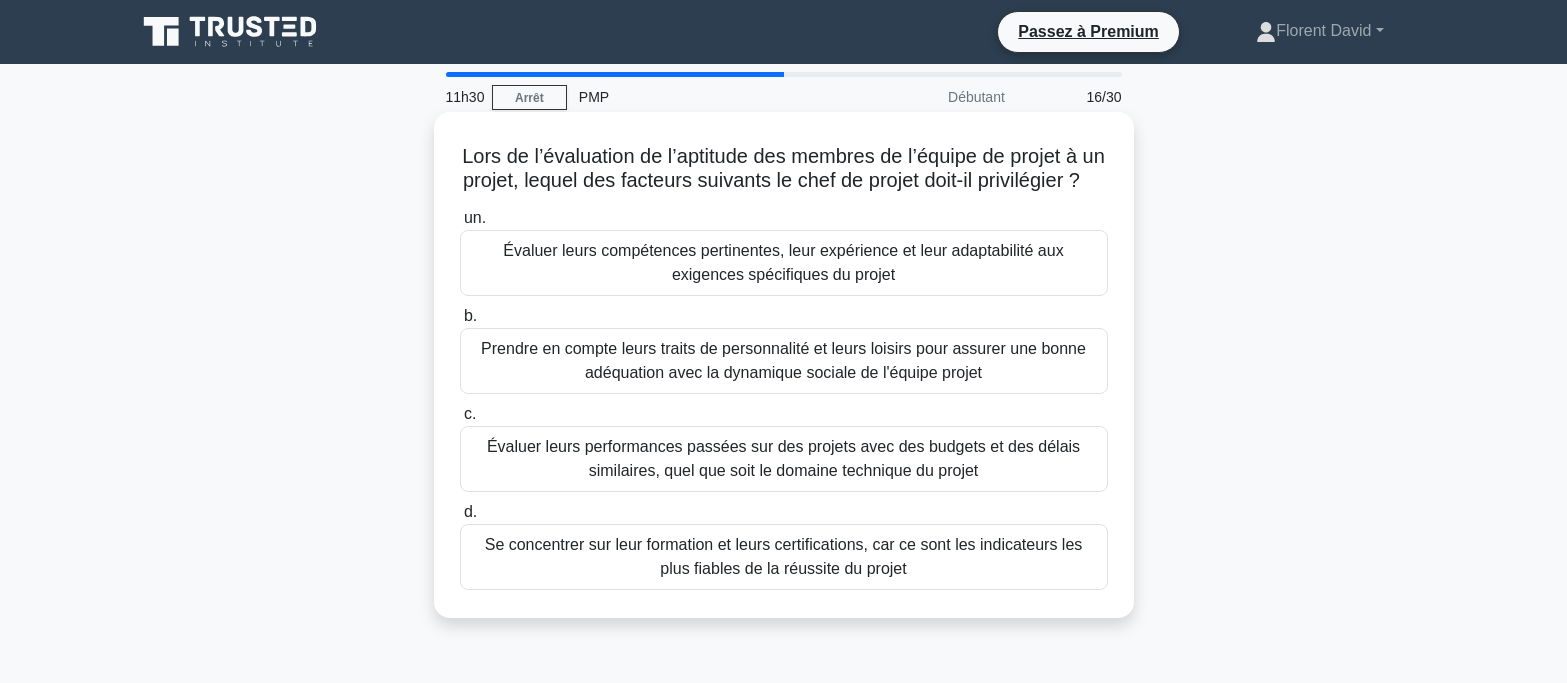 click on "Évaluer leurs compétences pertinentes, leur expérience et leur adaptabilité aux exigences spécifiques du projet" at bounding box center (783, 262) 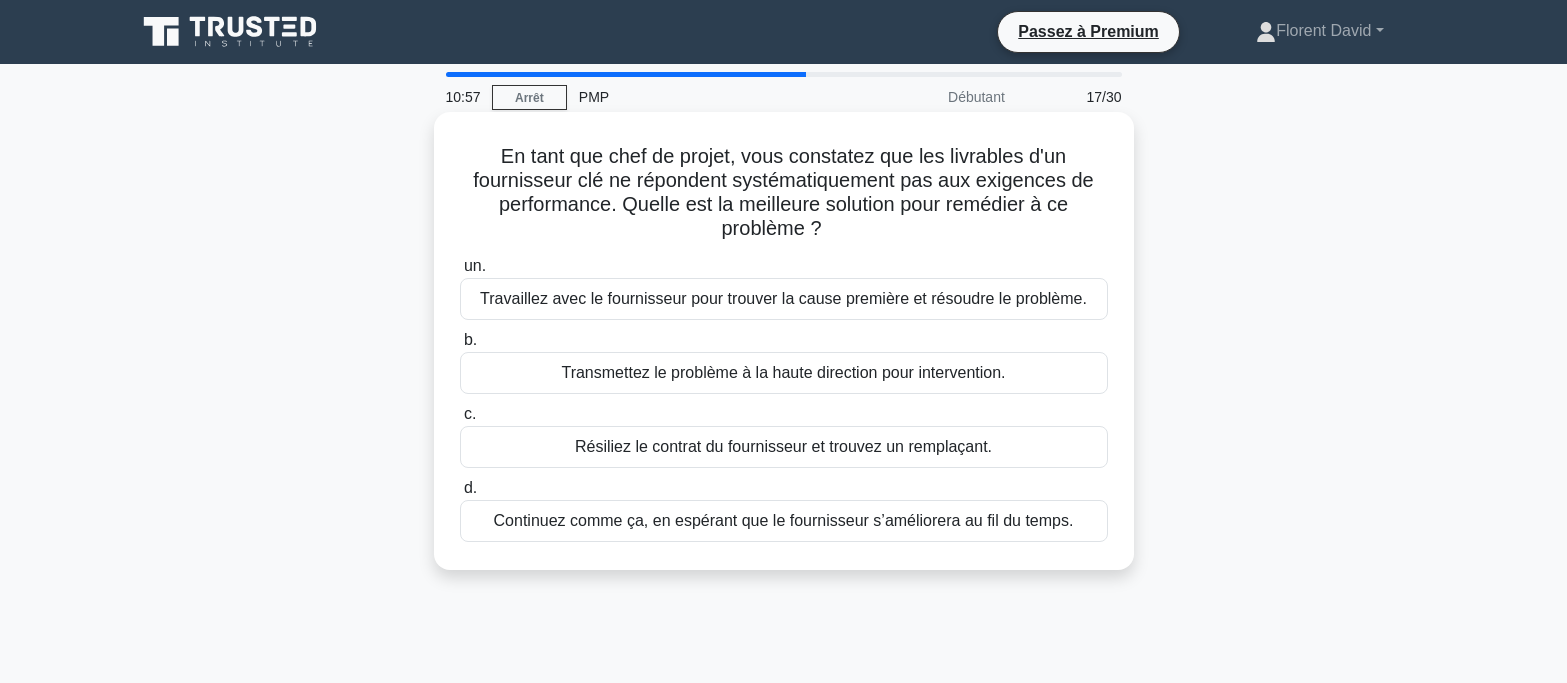 click on "Travaillez avec le fournisseur pour trouver la cause première et résoudre le problème." at bounding box center [783, 298] 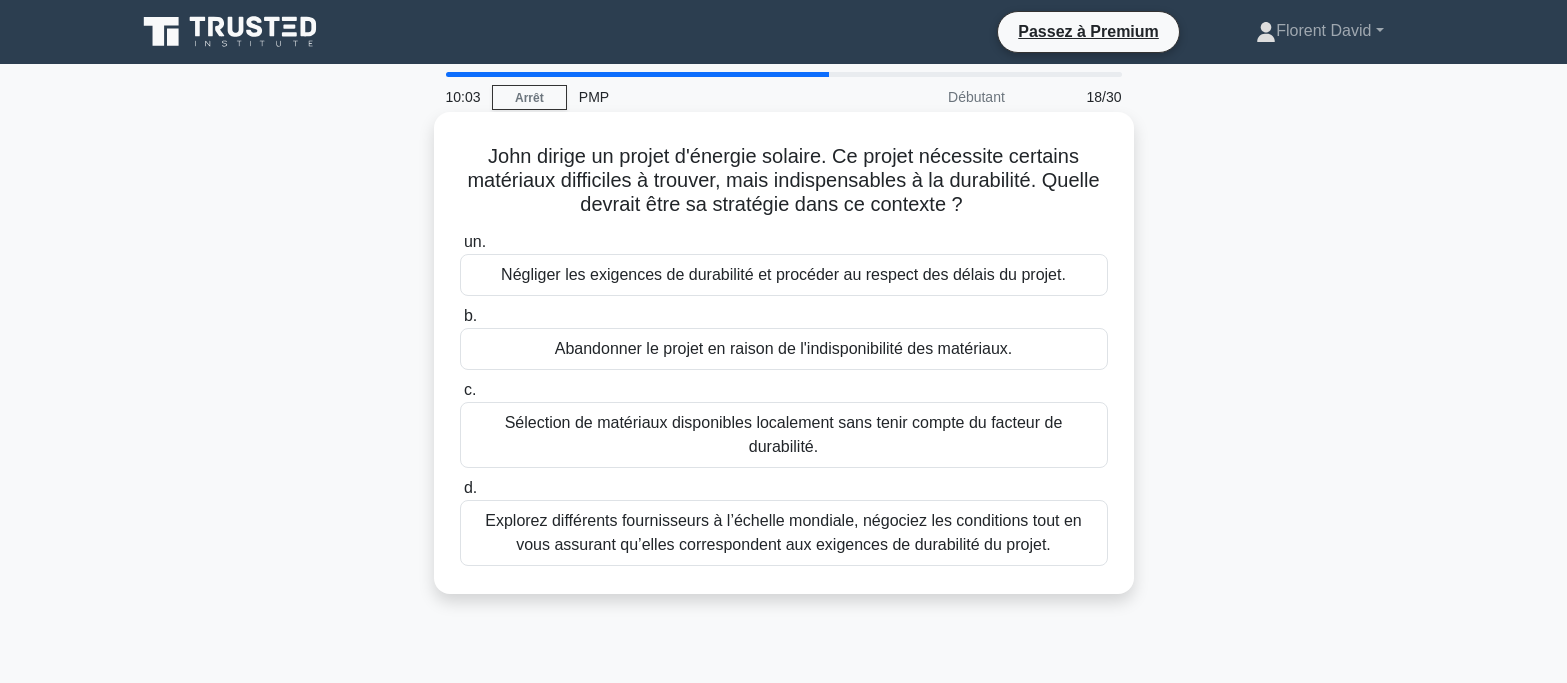 click on "Explorez différents fournisseurs à l’échelle mondiale, négociez les conditions tout en vous assurant qu’elles correspondent aux exigences de durabilité du projet." at bounding box center (783, 532) 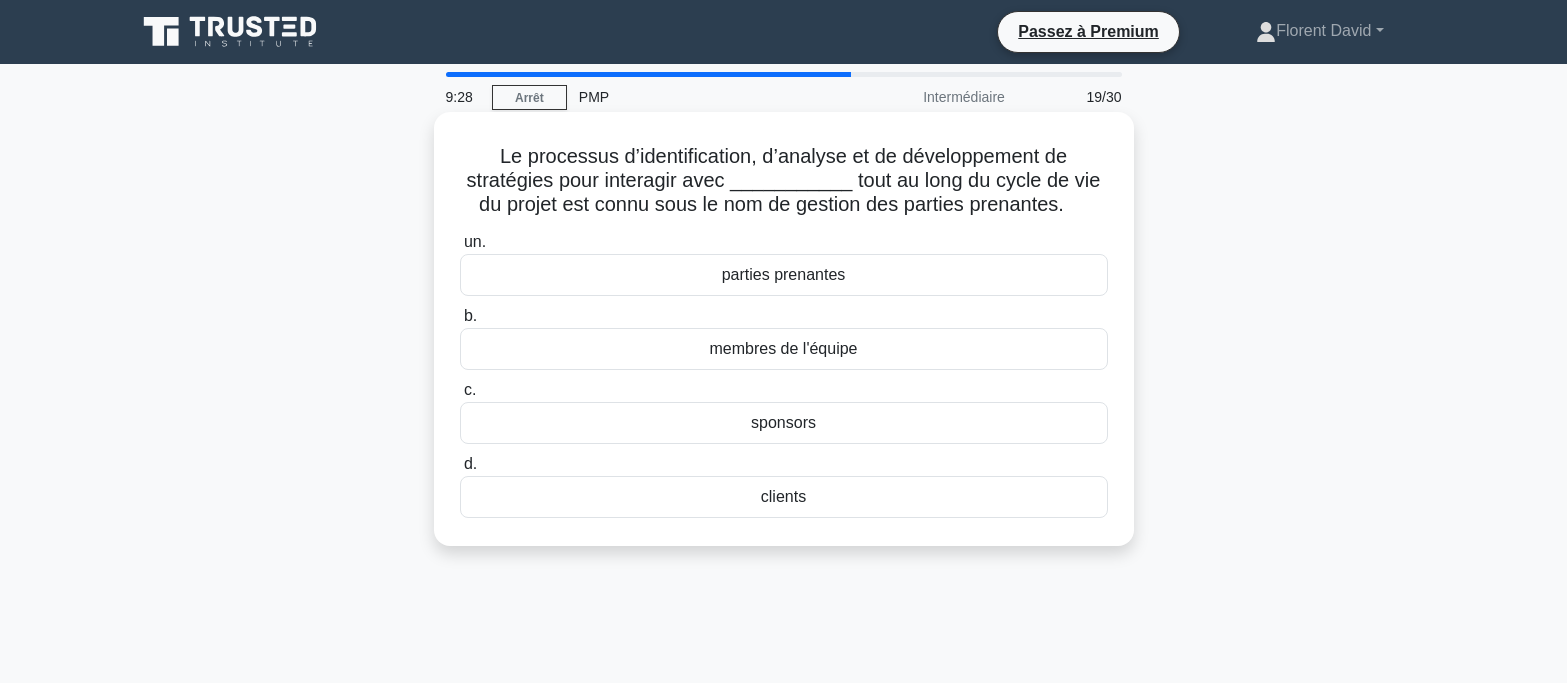 click on "parties prenantes" at bounding box center [784, 274] 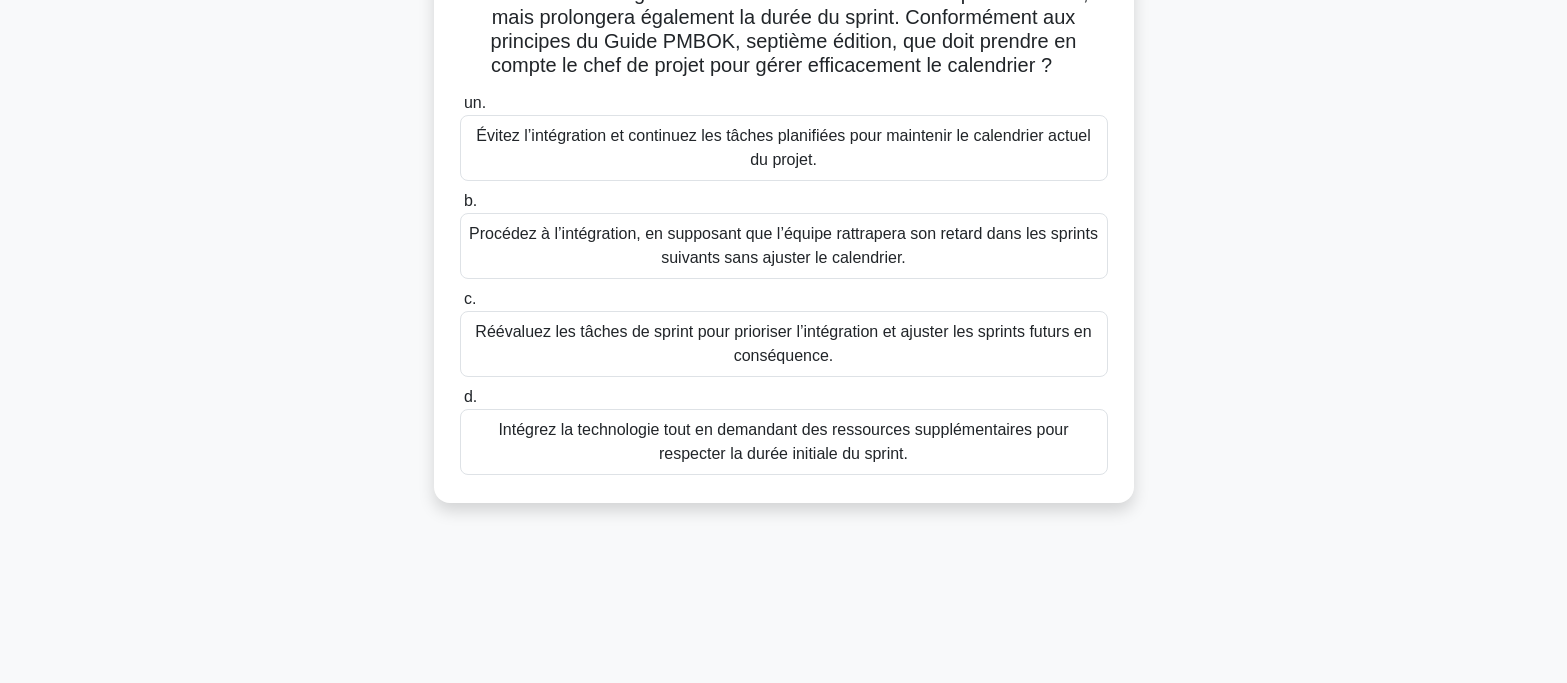 scroll, scrollTop: 200, scrollLeft: 0, axis: vertical 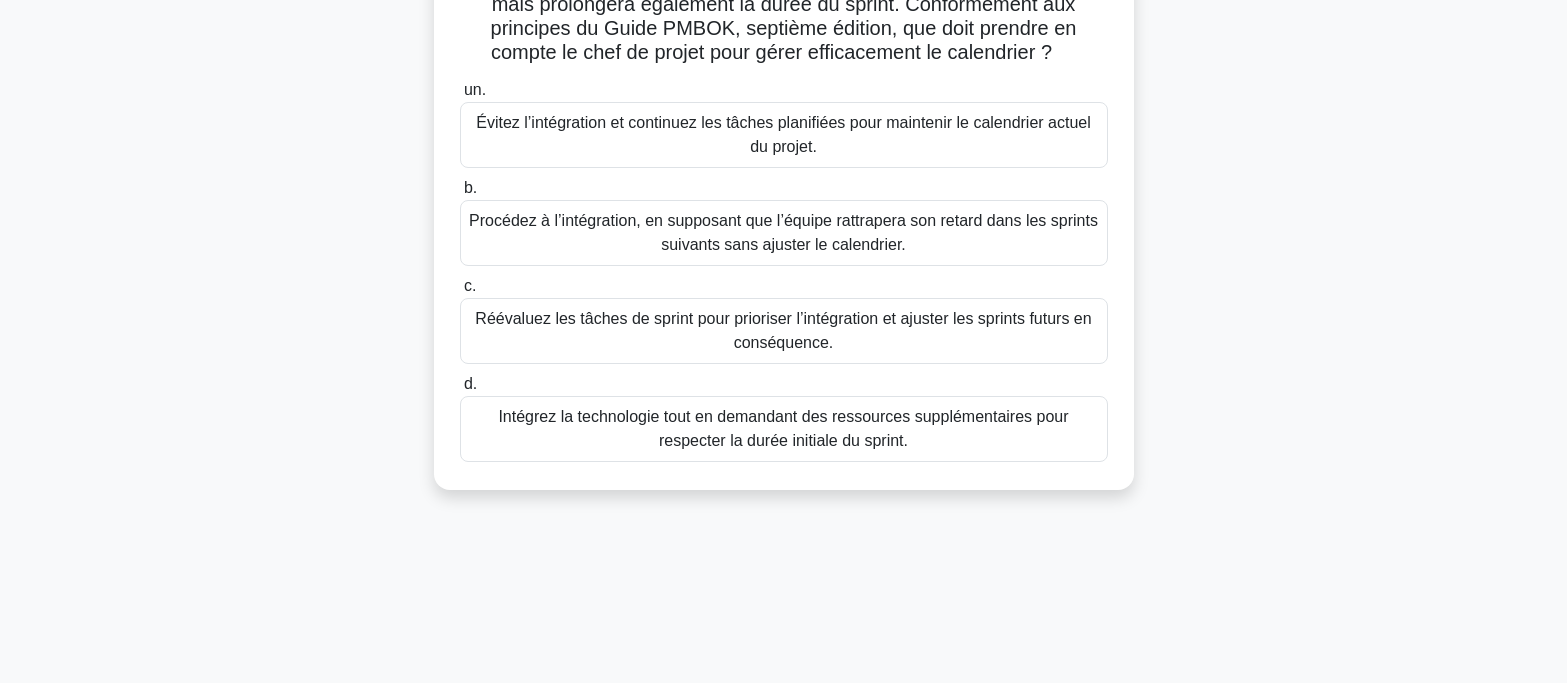 click on "Réévaluez les tâches de sprint pour prioriser l’intégration et ajuster les sprints futurs en conséquence." at bounding box center (783, 330) 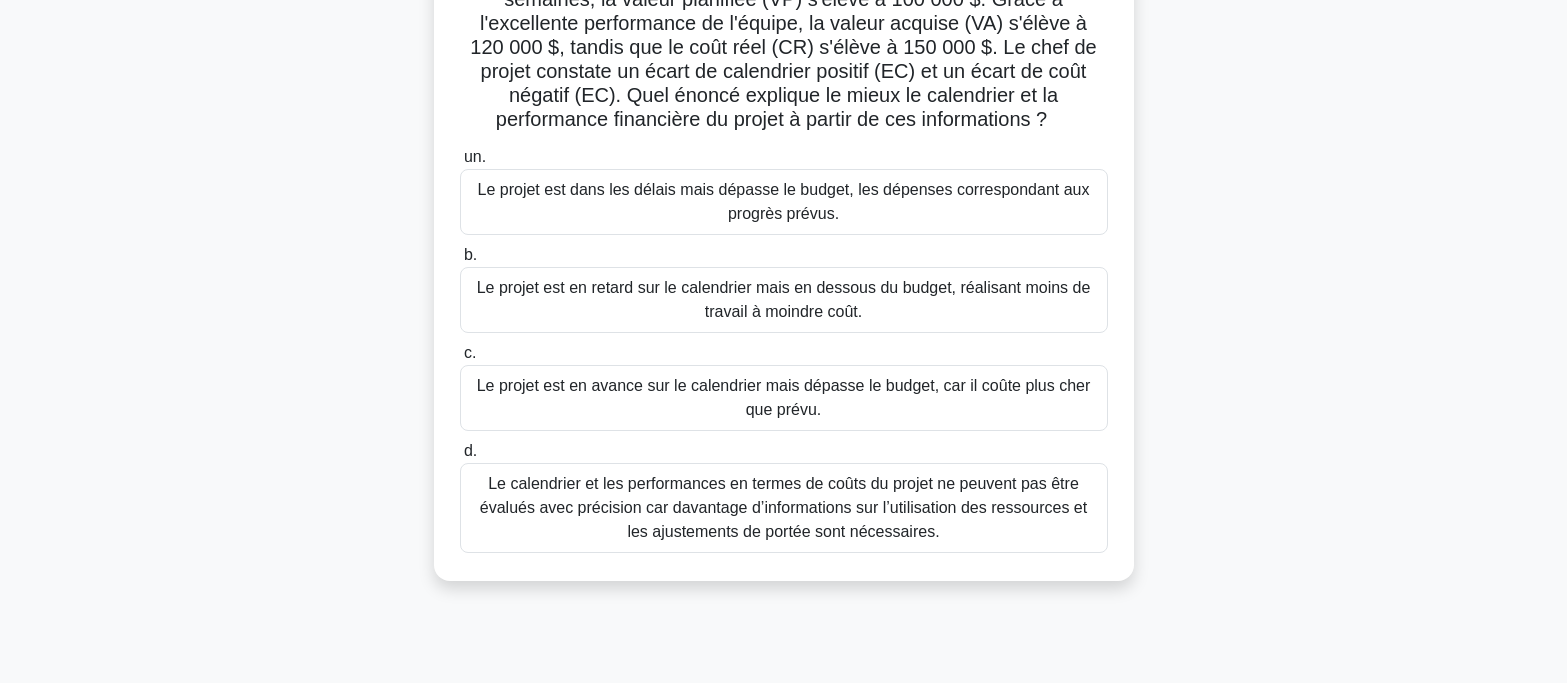 scroll, scrollTop: 200, scrollLeft: 0, axis: vertical 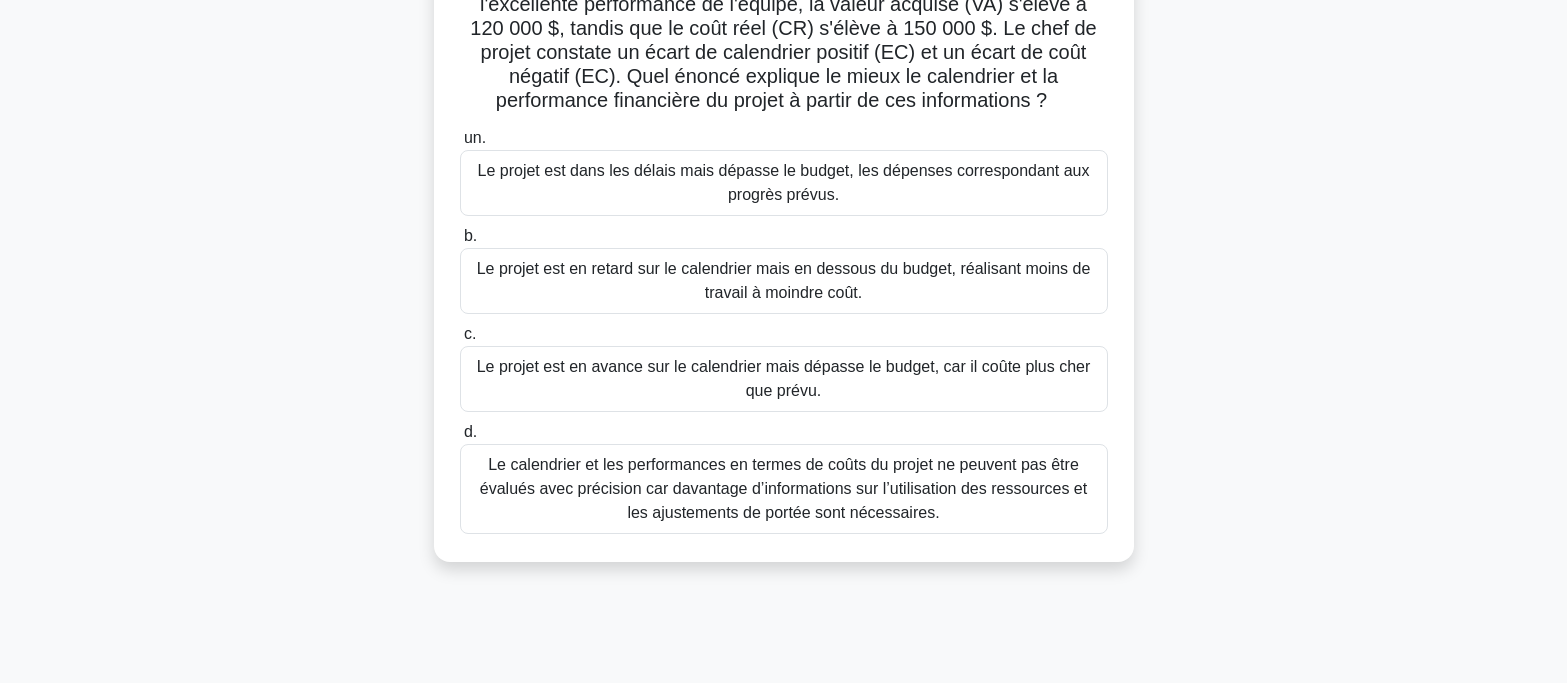 click on "Le projet est dans les délais mais dépasse le budget, les dépenses correspondant aux progrès prévus." at bounding box center (784, 183) 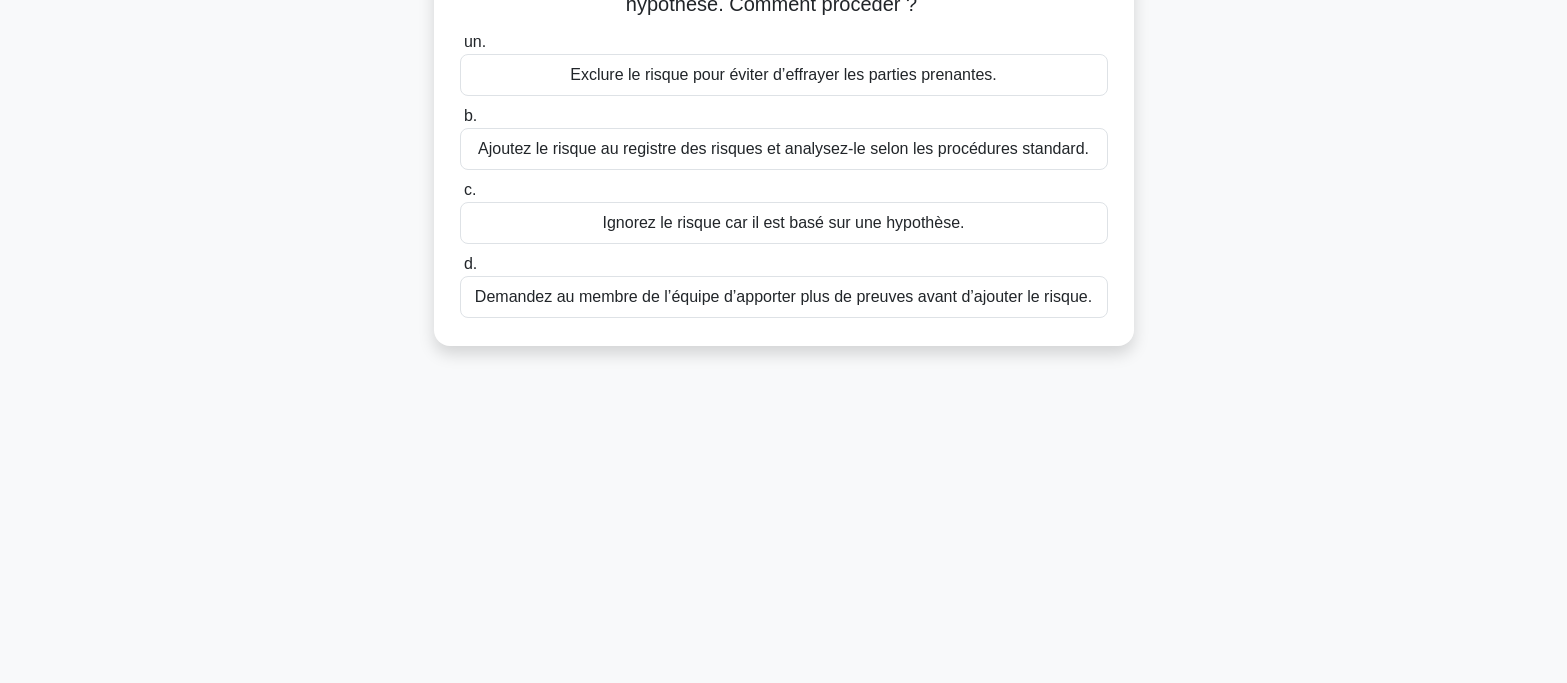 scroll, scrollTop: 0, scrollLeft: 0, axis: both 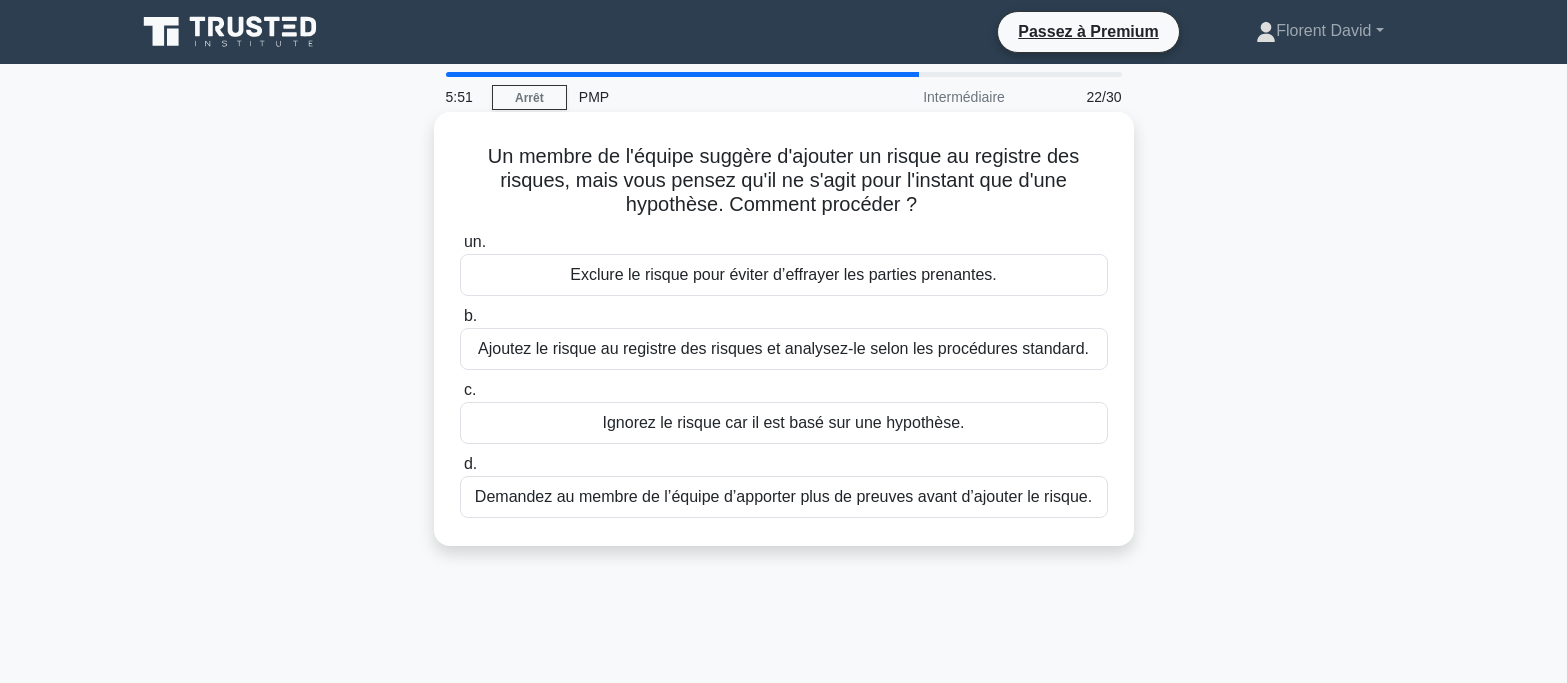 click on "Demandez au membre de l’équipe d’apporter plus de preuves avant d’ajouter le risque." at bounding box center (783, 496) 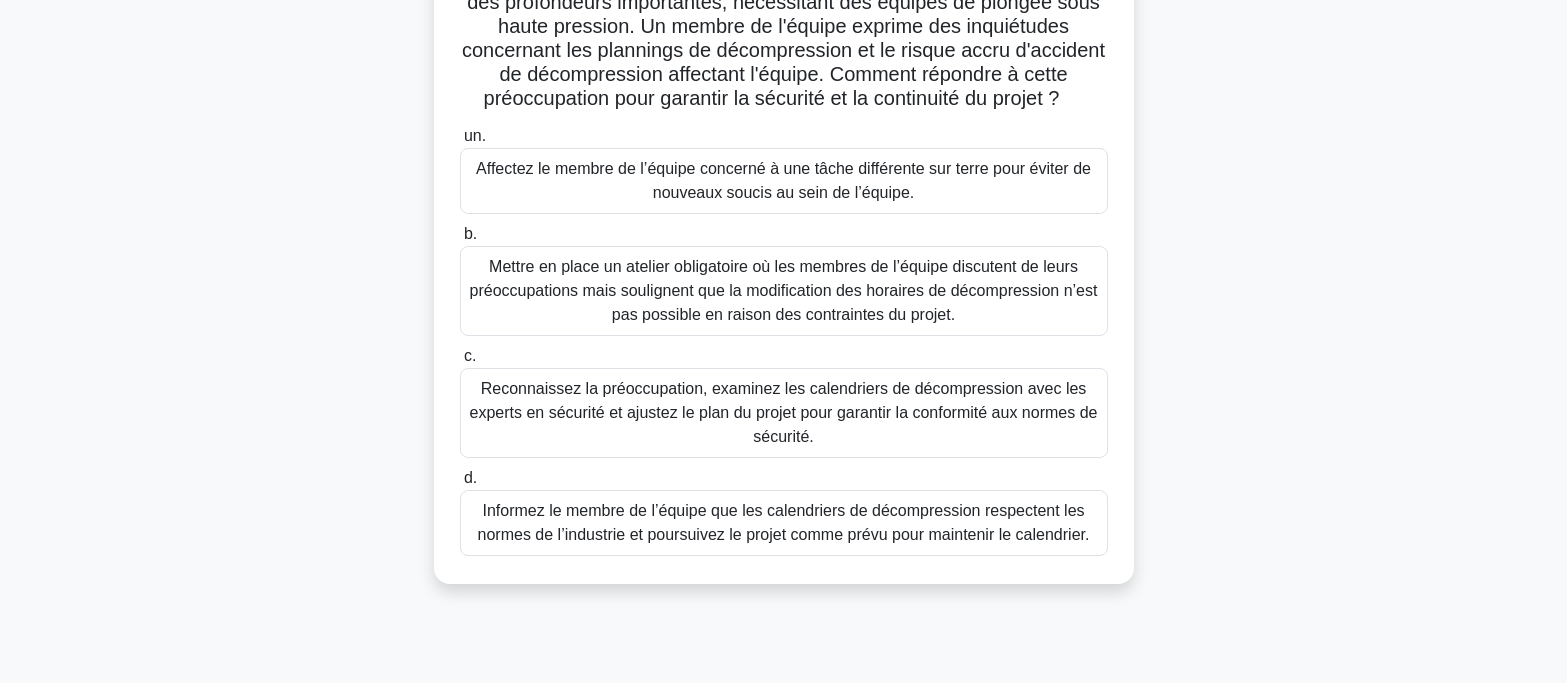 scroll, scrollTop: 200, scrollLeft: 0, axis: vertical 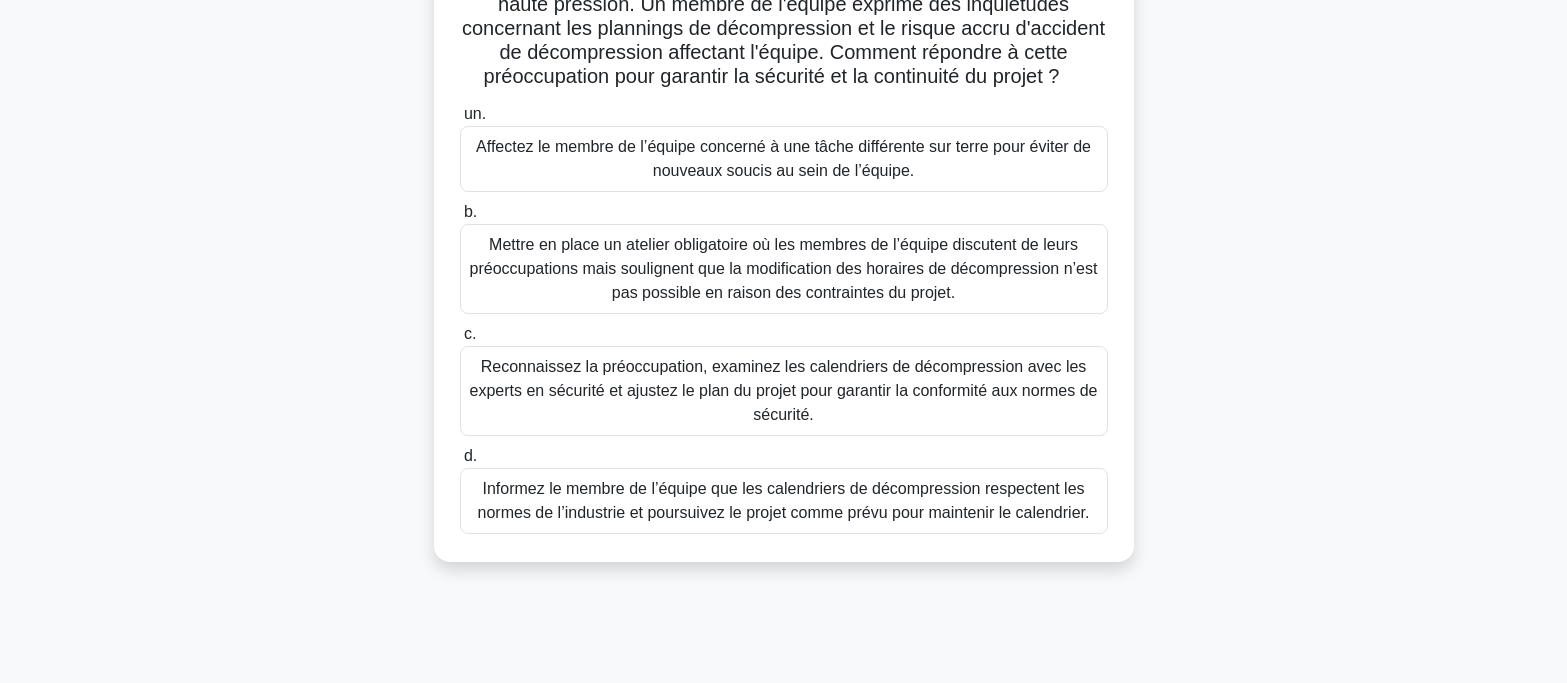 click on "Reconnaissez la préoccupation, examinez les calendriers de décompression avec les experts en sécurité et ajustez le plan du projet pour garantir la conformité aux normes de sécurité." at bounding box center [784, 390] 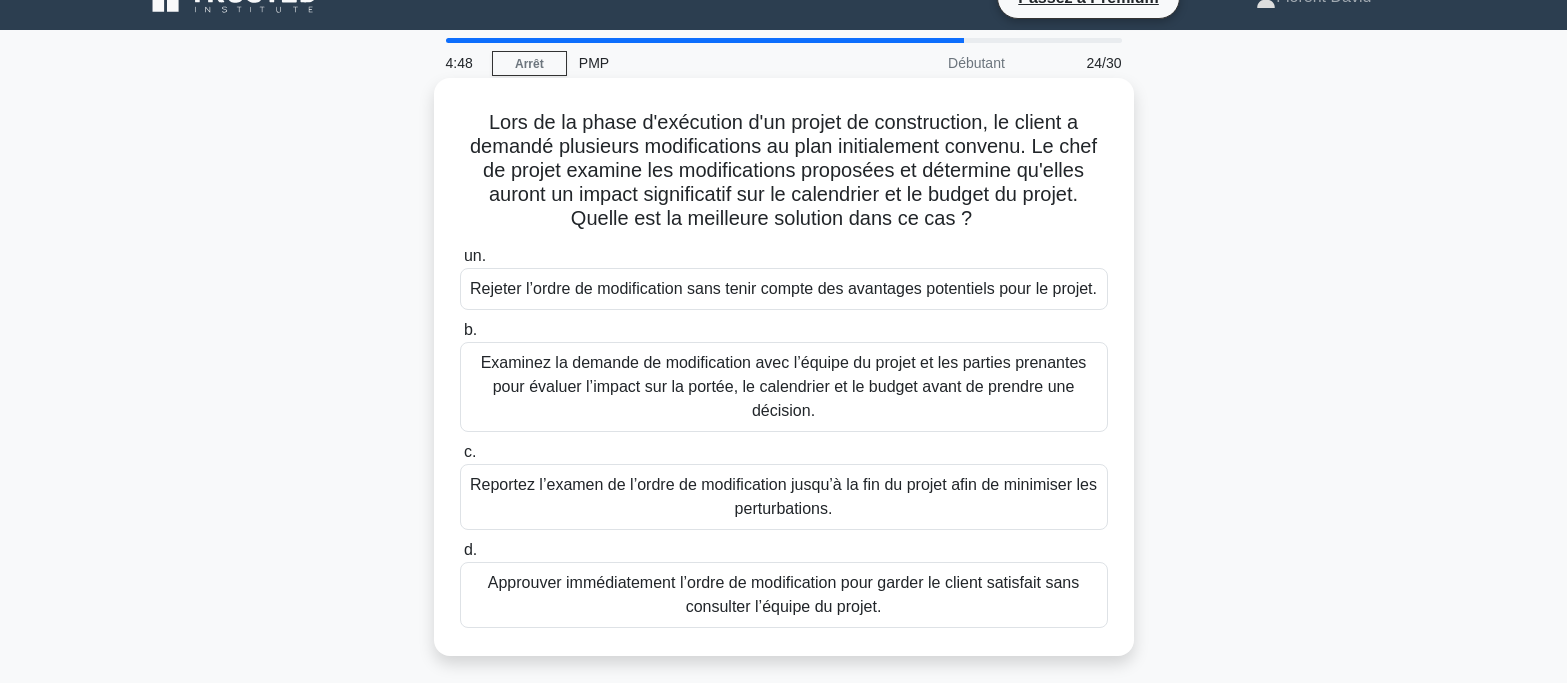 scroll, scrollTop: 0, scrollLeft: 0, axis: both 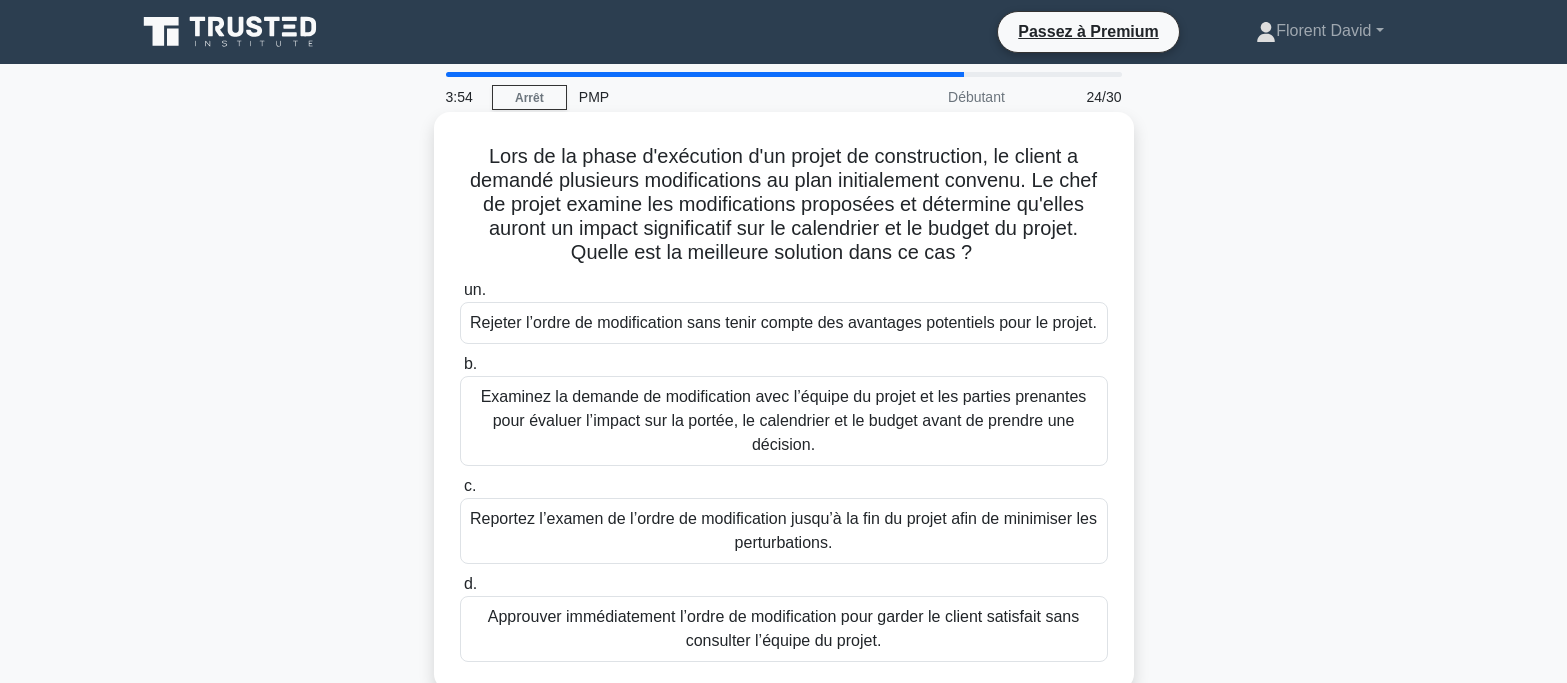 click on "Examinez la demande de modification avec l’équipe du projet et les parties prenantes pour évaluer l’impact sur la portée, le calendrier et le budget avant de prendre une décision." at bounding box center [784, 421] 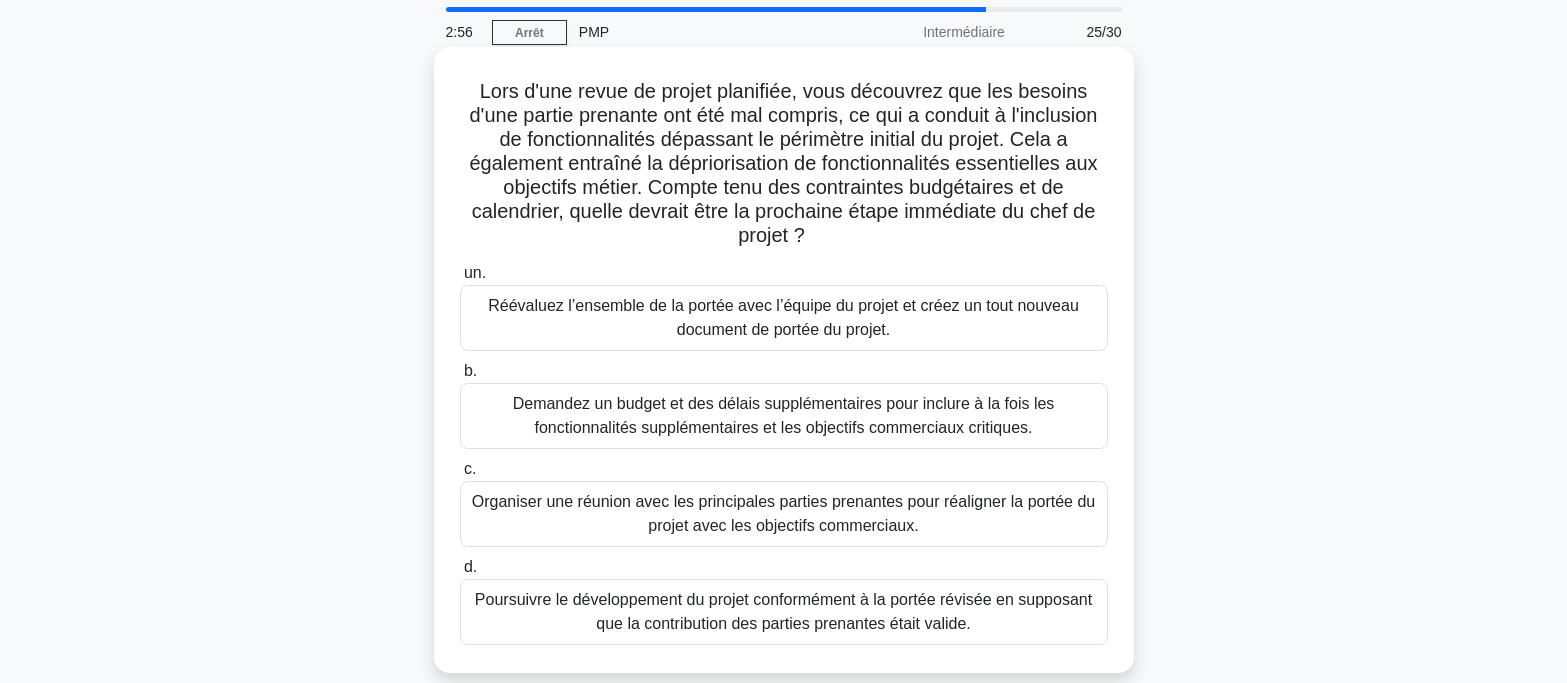 scroll, scrollTop: 100, scrollLeft: 0, axis: vertical 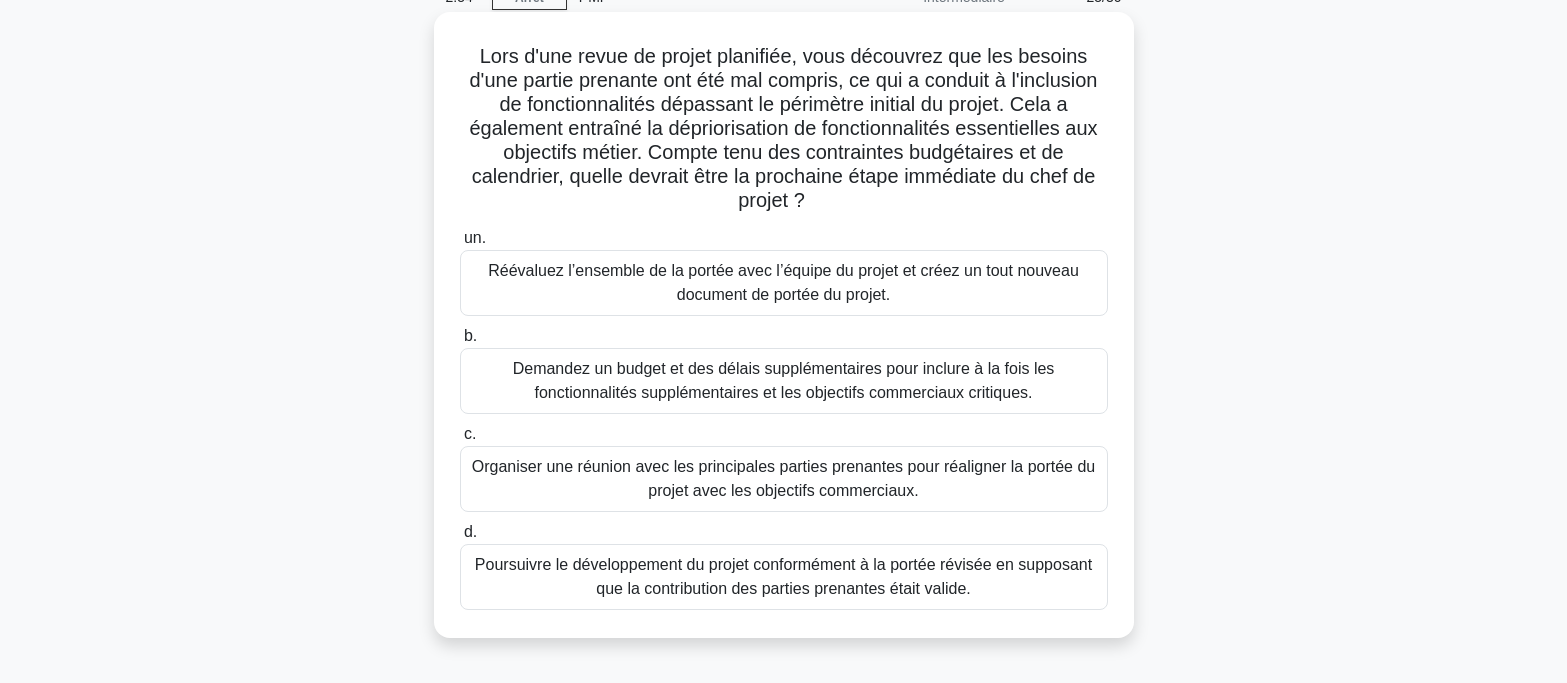 click on "Organiser une réunion avec les principales parties prenantes pour réaligner la portée du projet avec les objectifs commerciaux." at bounding box center [783, 478] 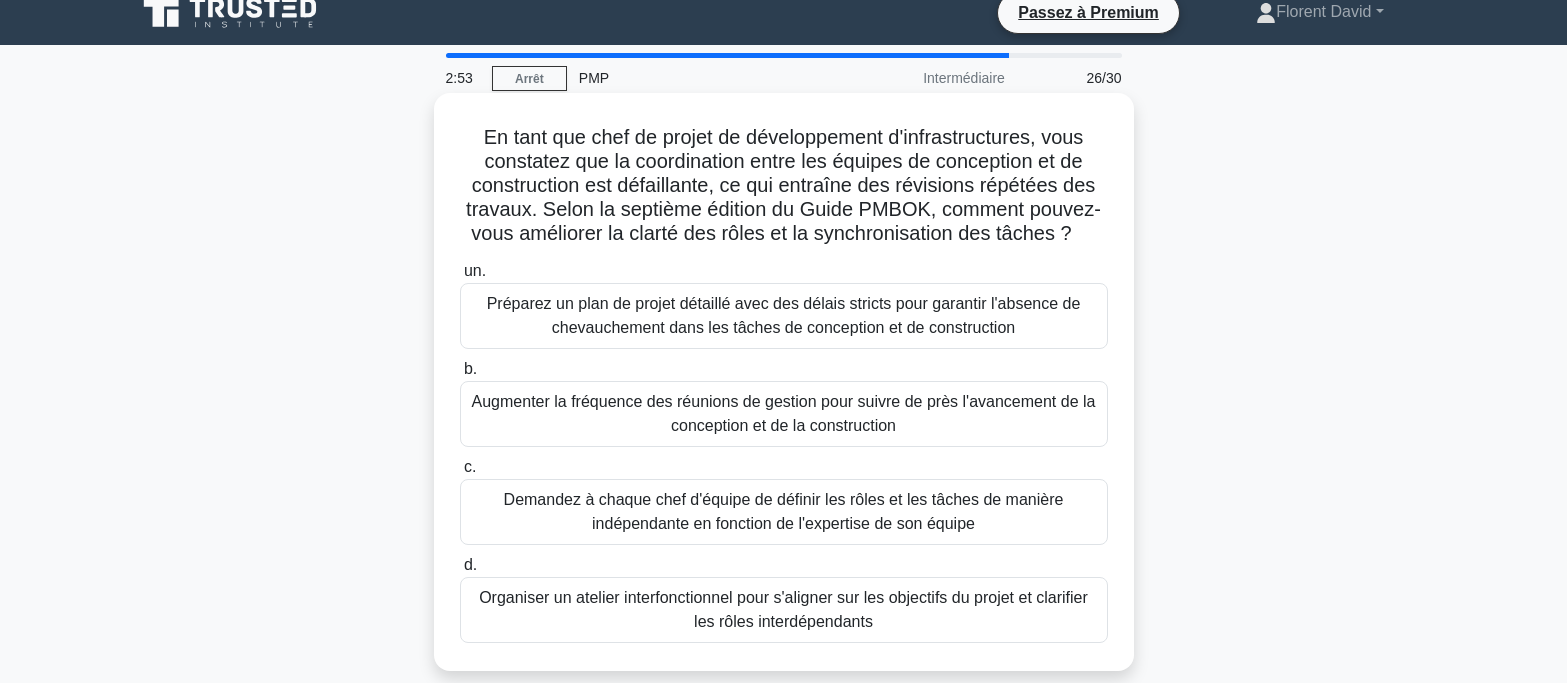 scroll, scrollTop: 0, scrollLeft: 0, axis: both 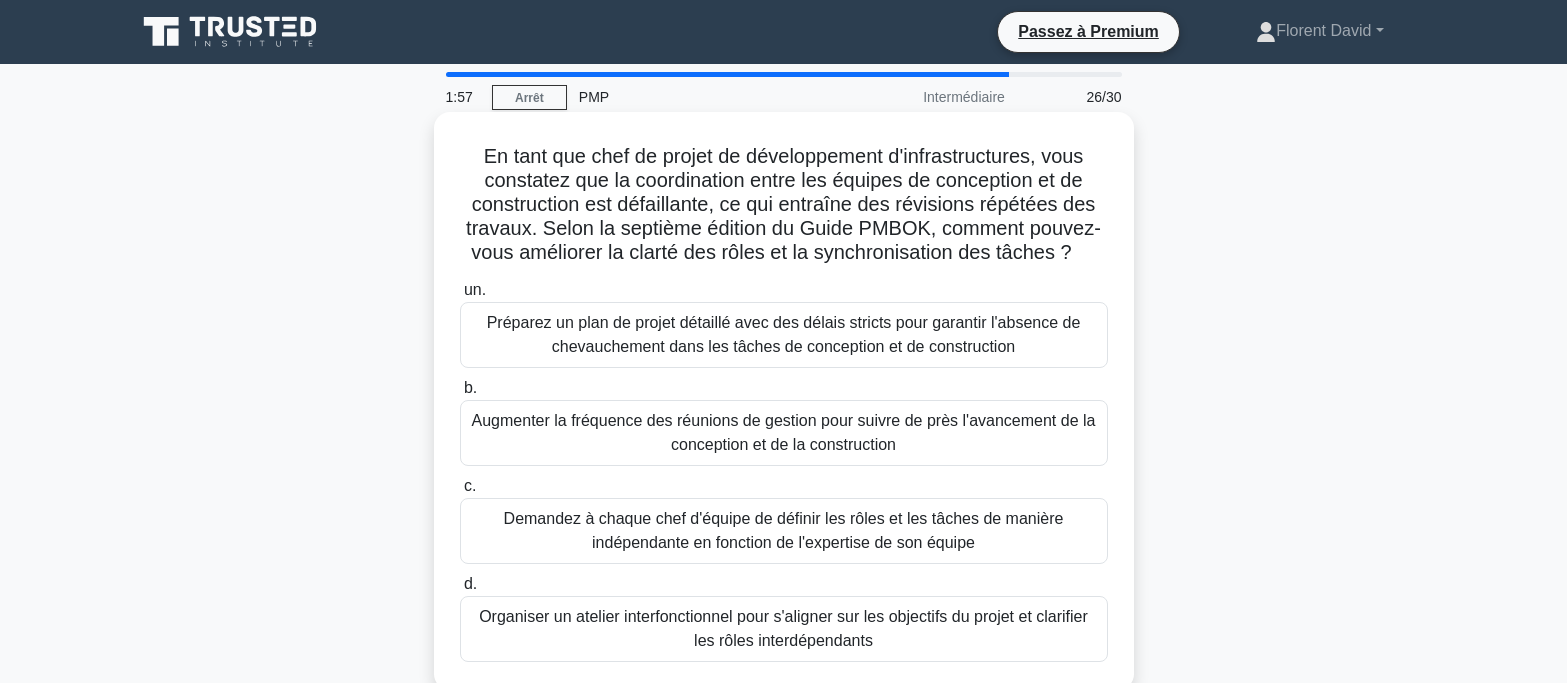 click on "Demandez à chaque chef d'équipe de définir les rôles et les tâches de manière indépendante en fonction de l'expertise de son équipe" at bounding box center (784, 530) 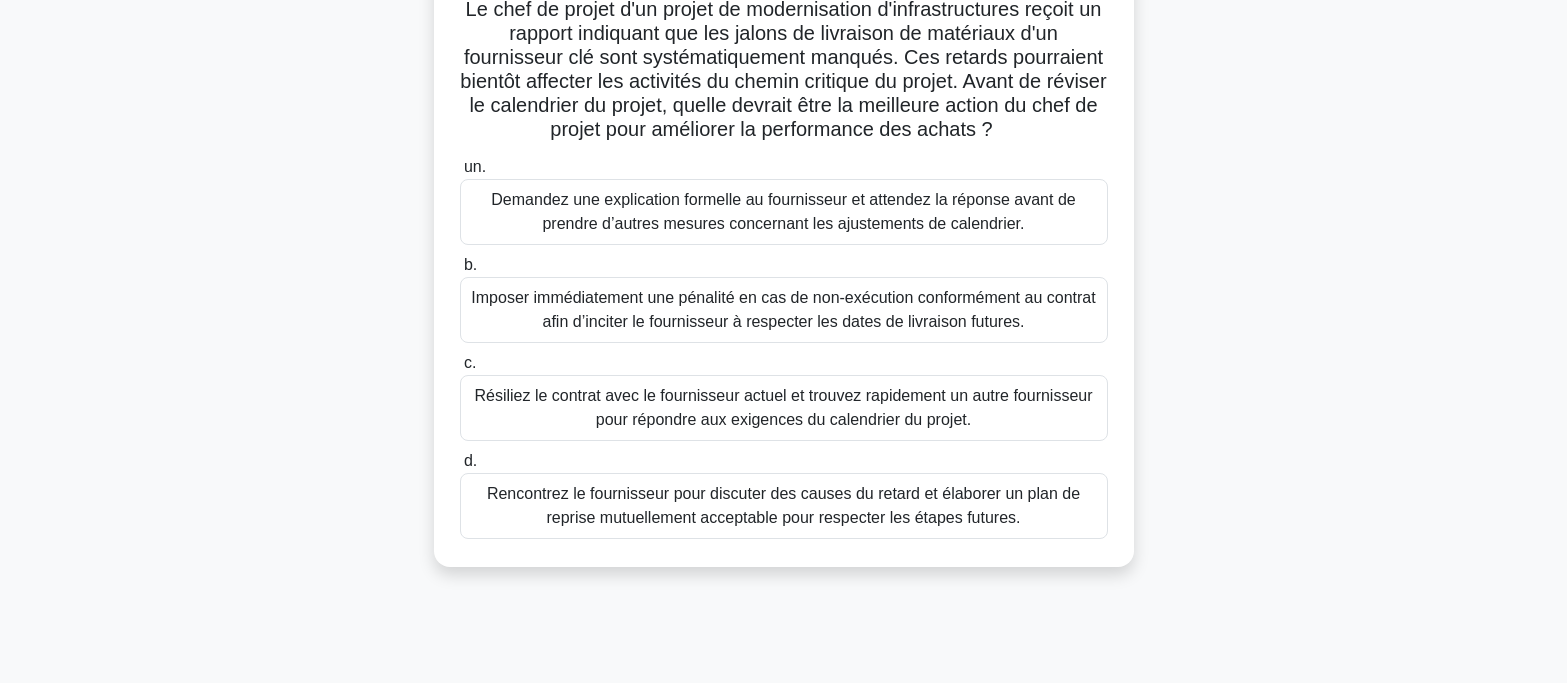 scroll, scrollTop: 200, scrollLeft: 0, axis: vertical 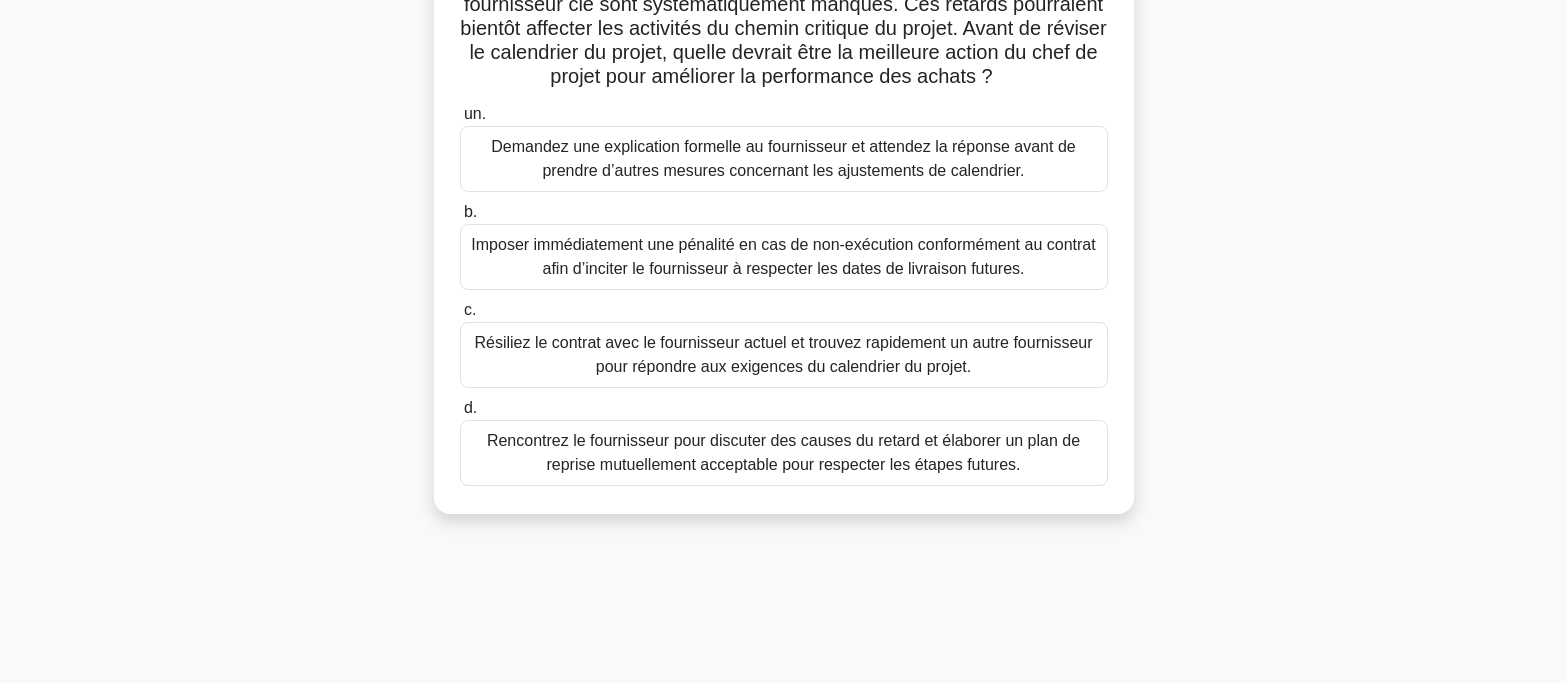 click on "Rencontrez le fournisseur pour discuter des causes du retard et élaborer un plan de reprise mutuellement acceptable pour respecter les étapes futures." at bounding box center [783, 452] 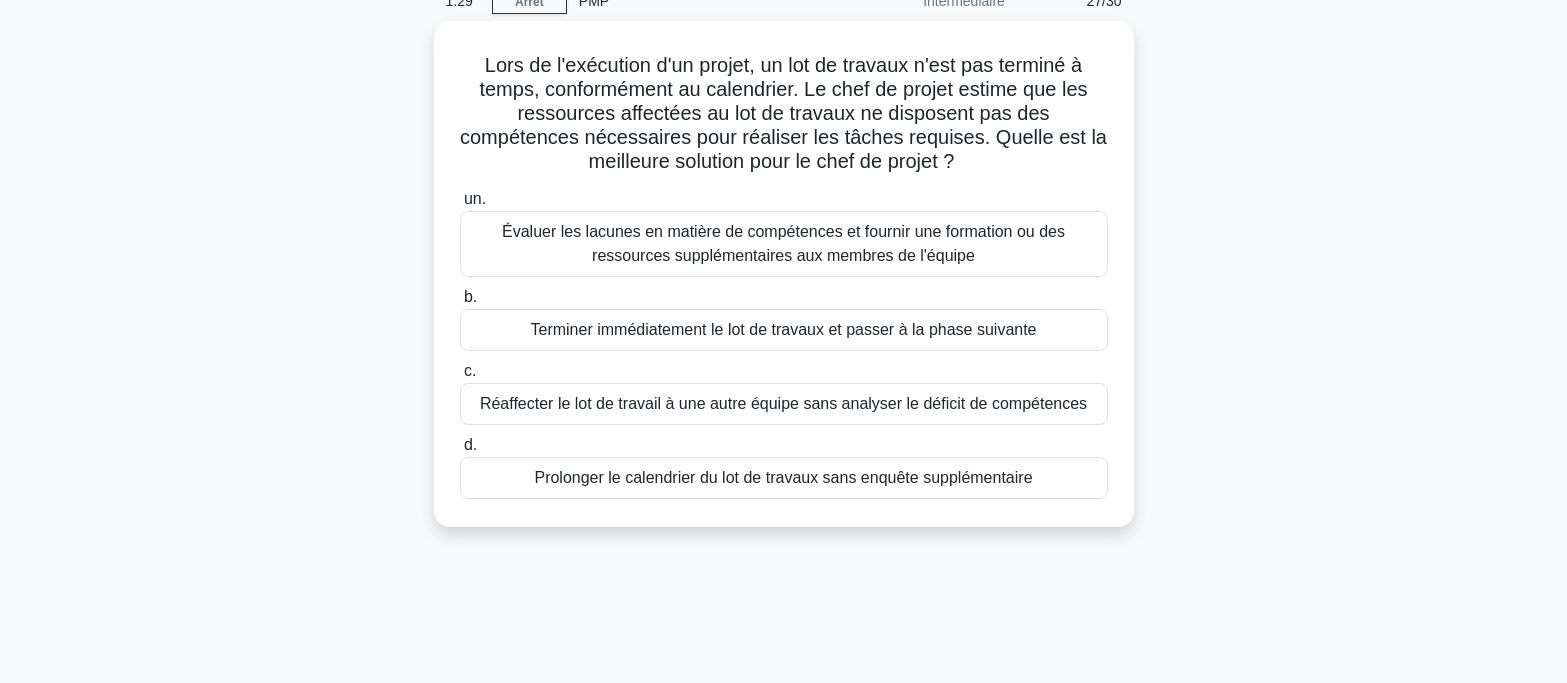 scroll, scrollTop: 0, scrollLeft: 0, axis: both 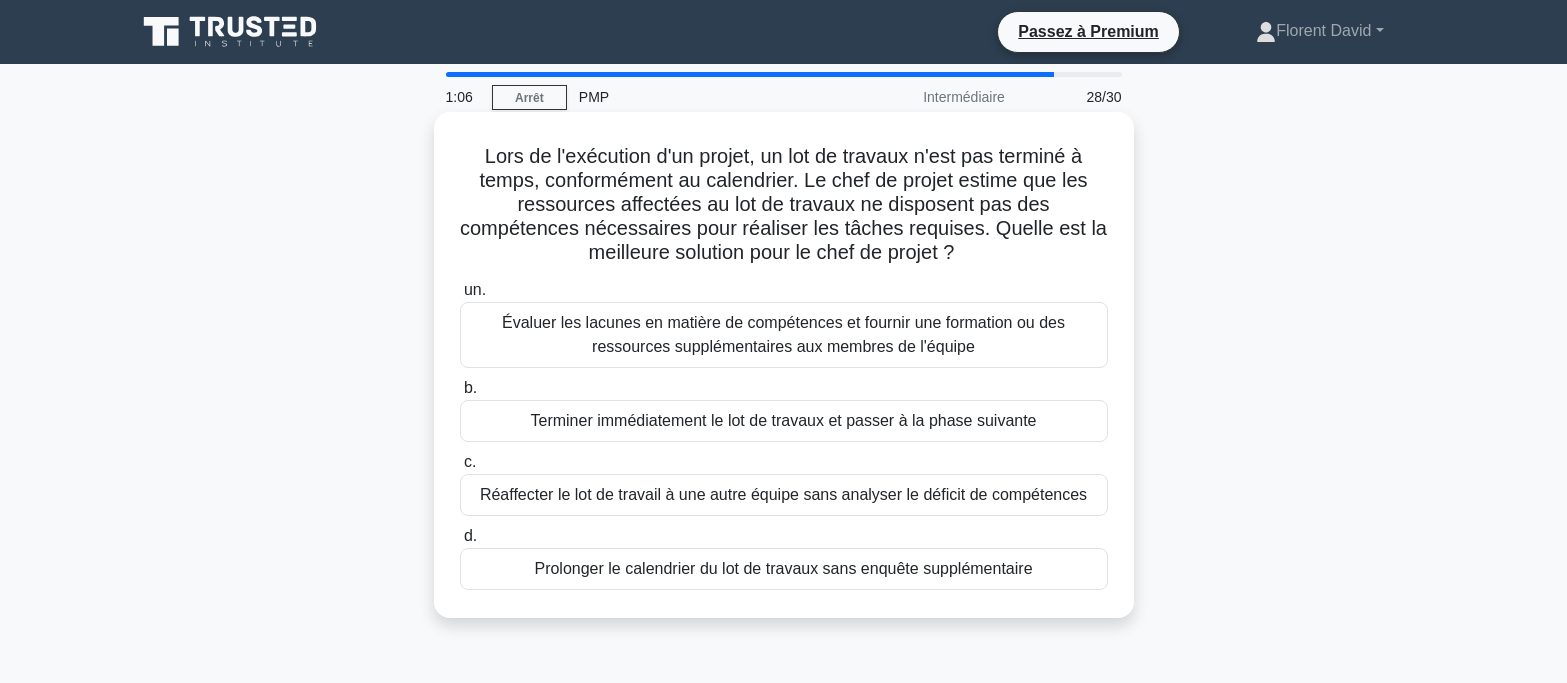 click on "Évaluer les lacunes en matière de compétences et fournir une formation ou des ressources supplémentaires aux membres de l'équipe" at bounding box center (783, 334) 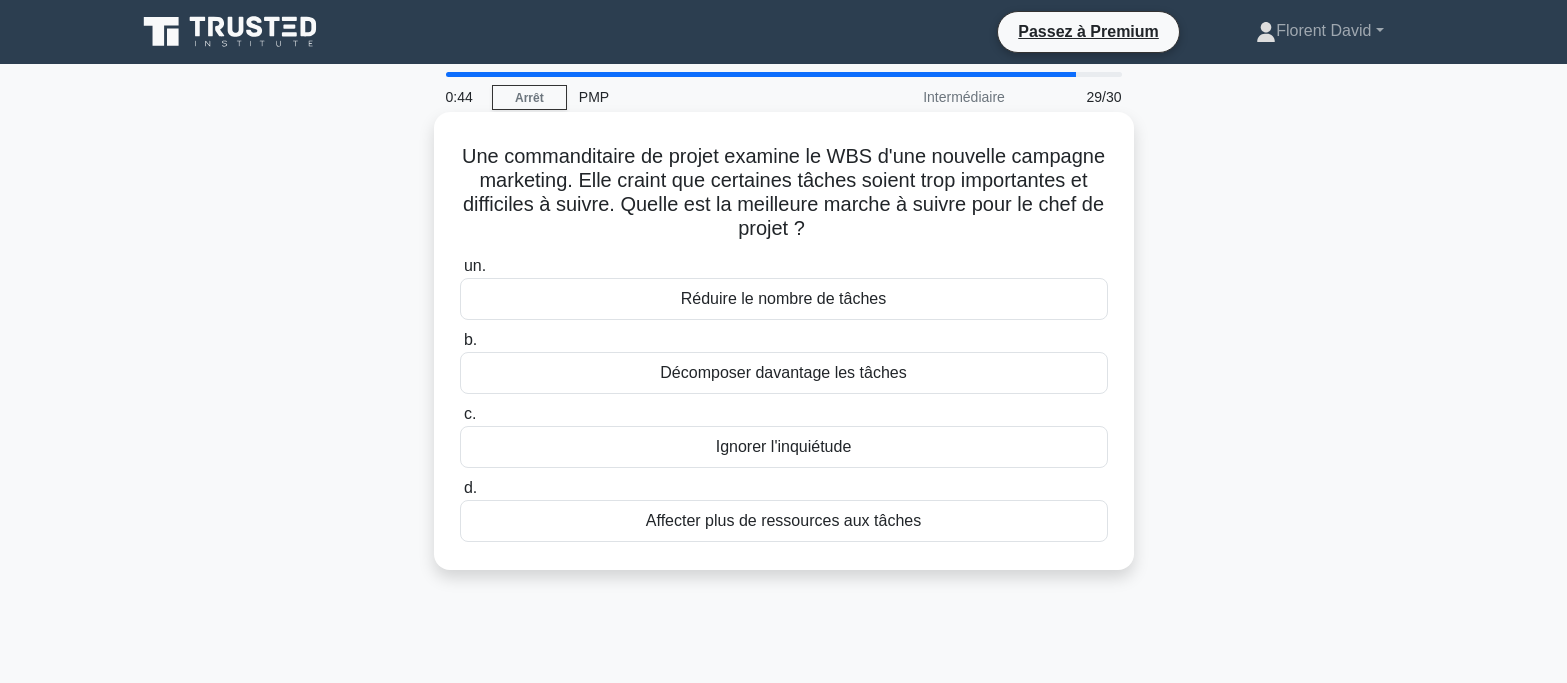 click on "Affecter plus de ressources aux tâches" at bounding box center (784, 521) 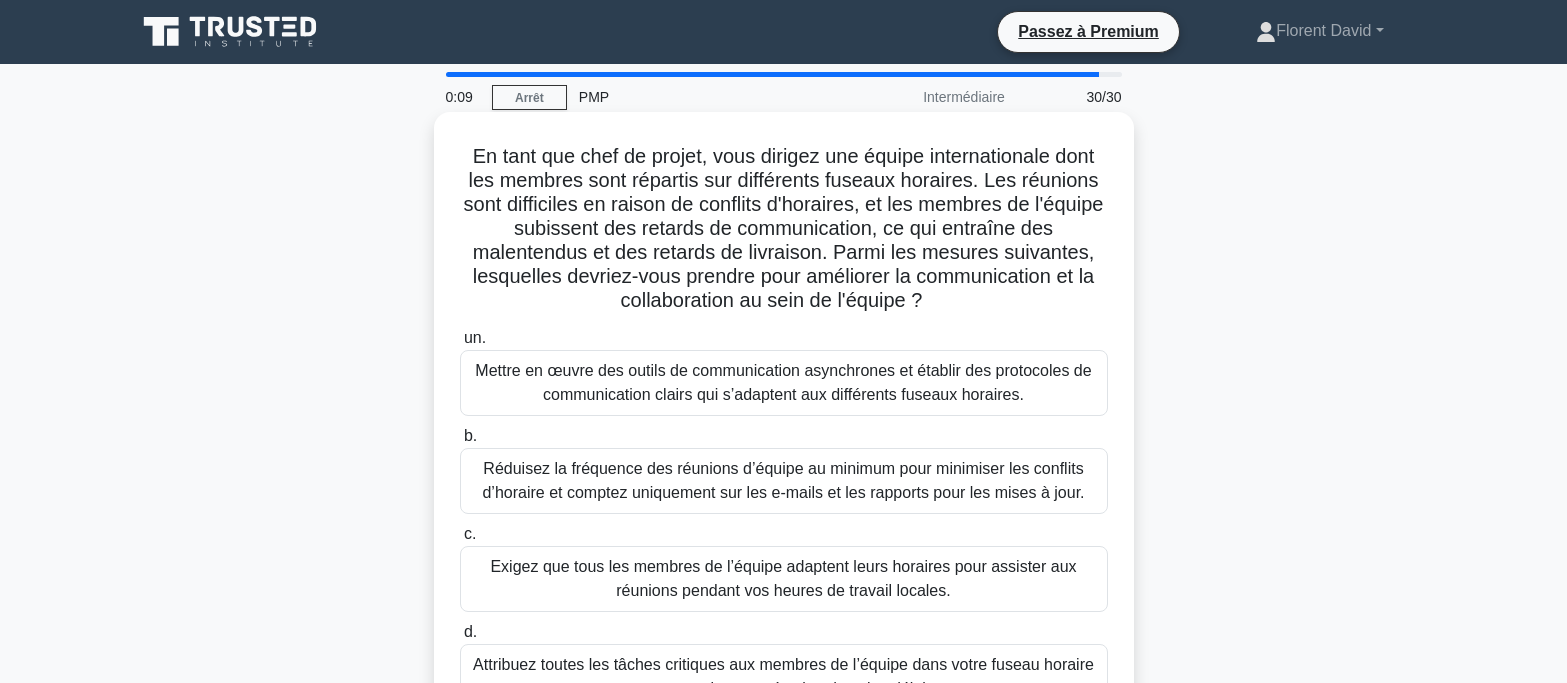 scroll, scrollTop: 100, scrollLeft: 0, axis: vertical 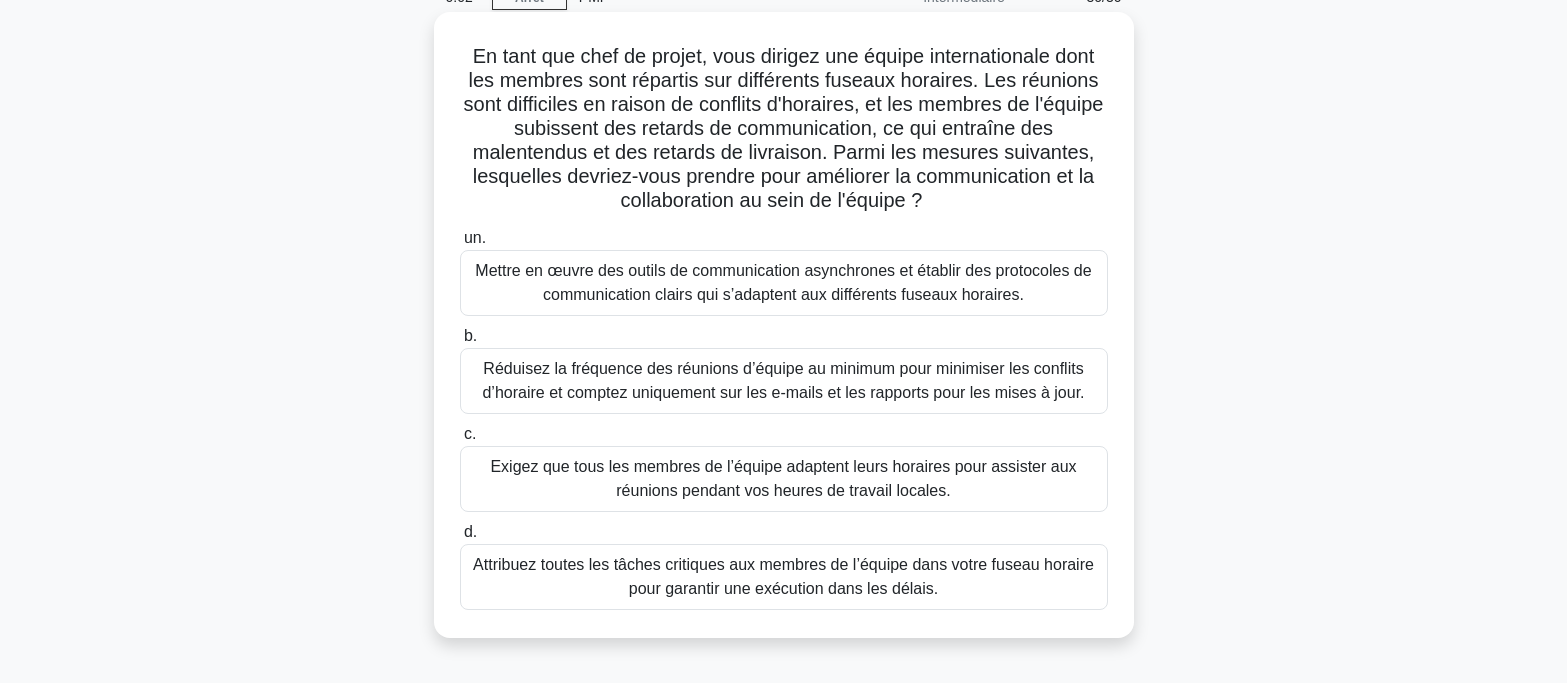 click on "Mettre en œuvre des outils de communication asynchrones et établir des protocoles de communication clairs qui s’adaptent aux différents fuseaux horaires." at bounding box center (783, 282) 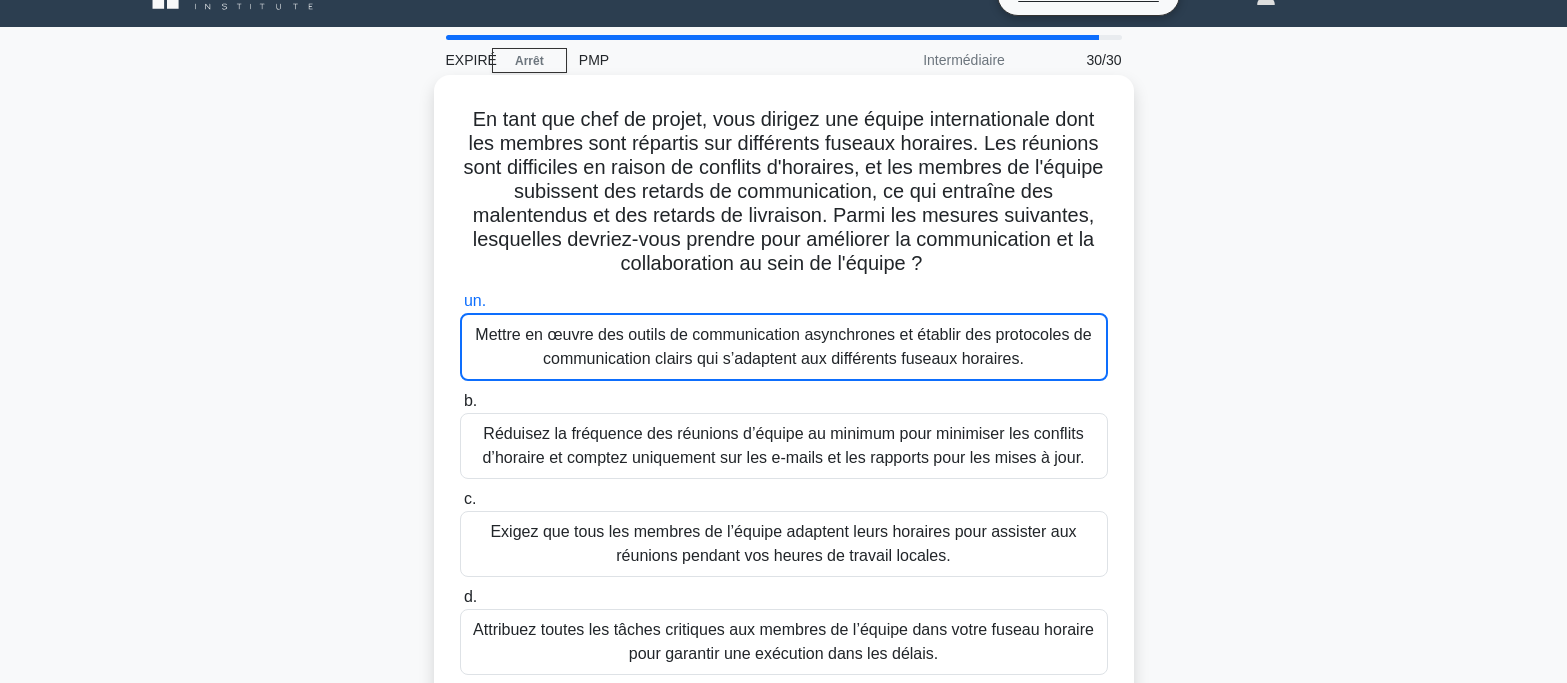 scroll, scrollTop: 0, scrollLeft: 0, axis: both 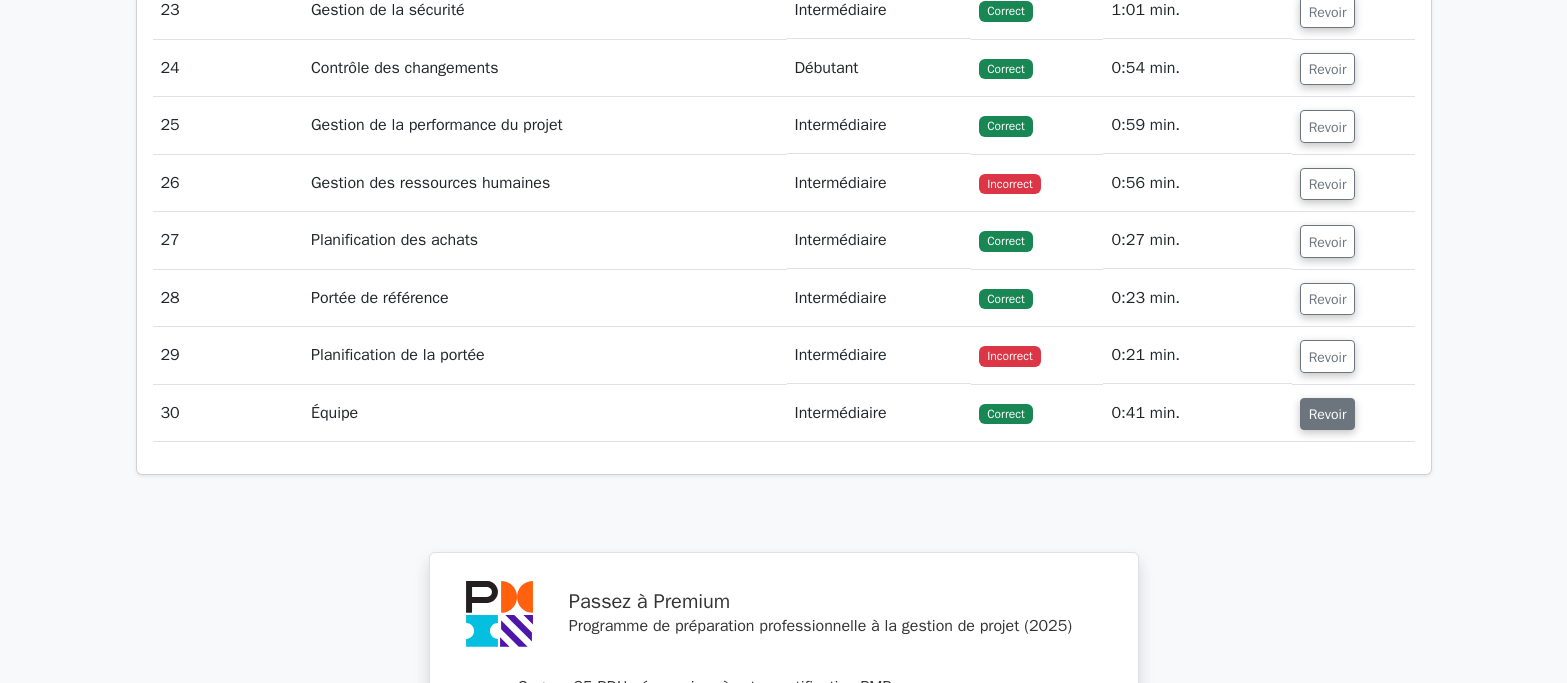 click on "Revoir" at bounding box center (1328, 414) 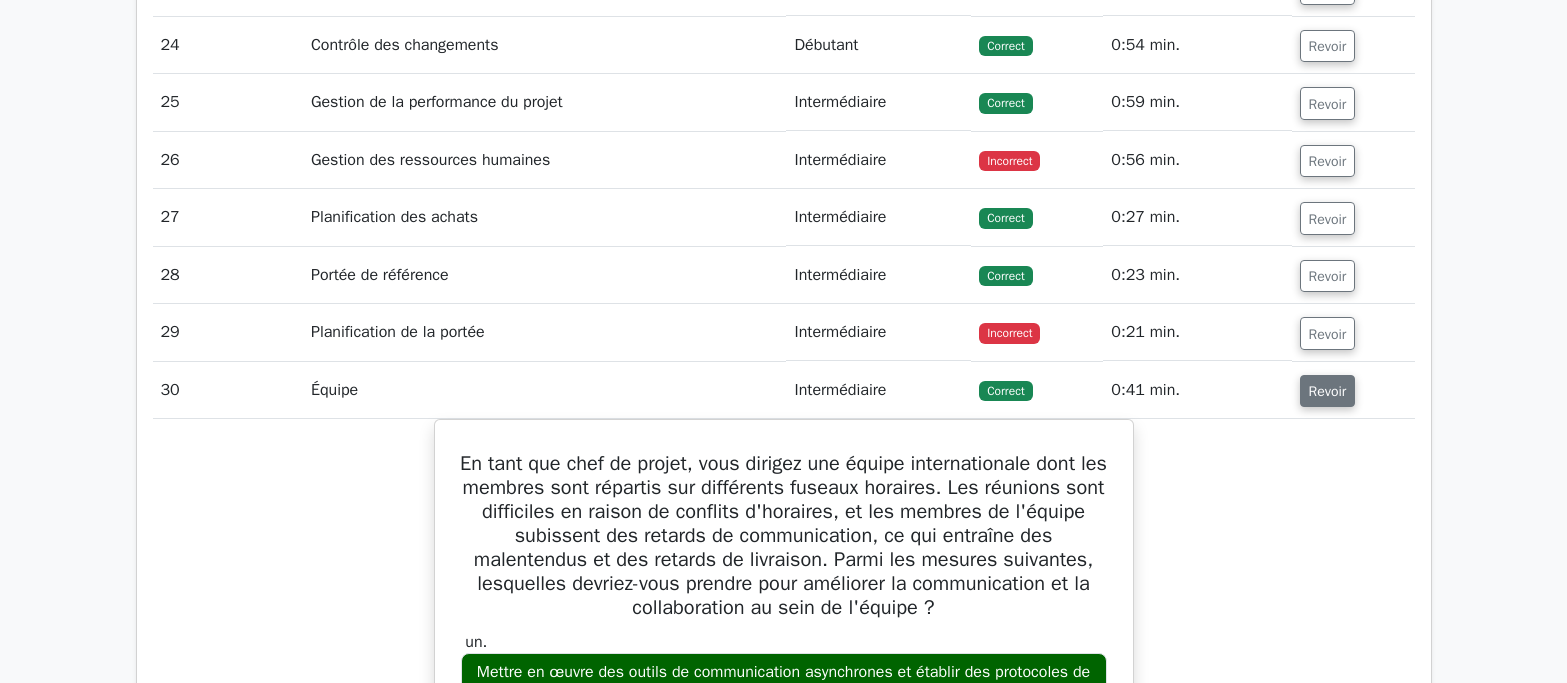 scroll, scrollTop: 5000, scrollLeft: 0, axis: vertical 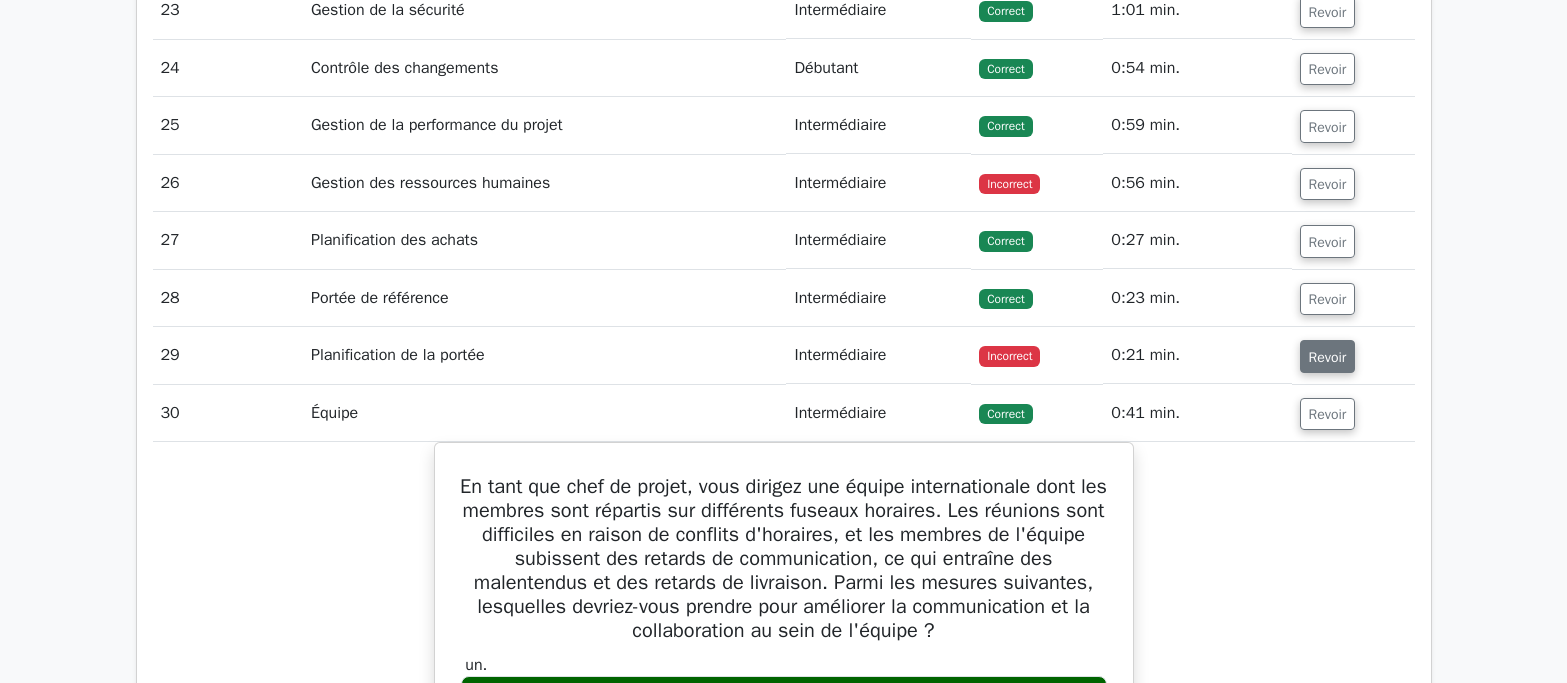 click on "Revoir" at bounding box center [1328, 357] 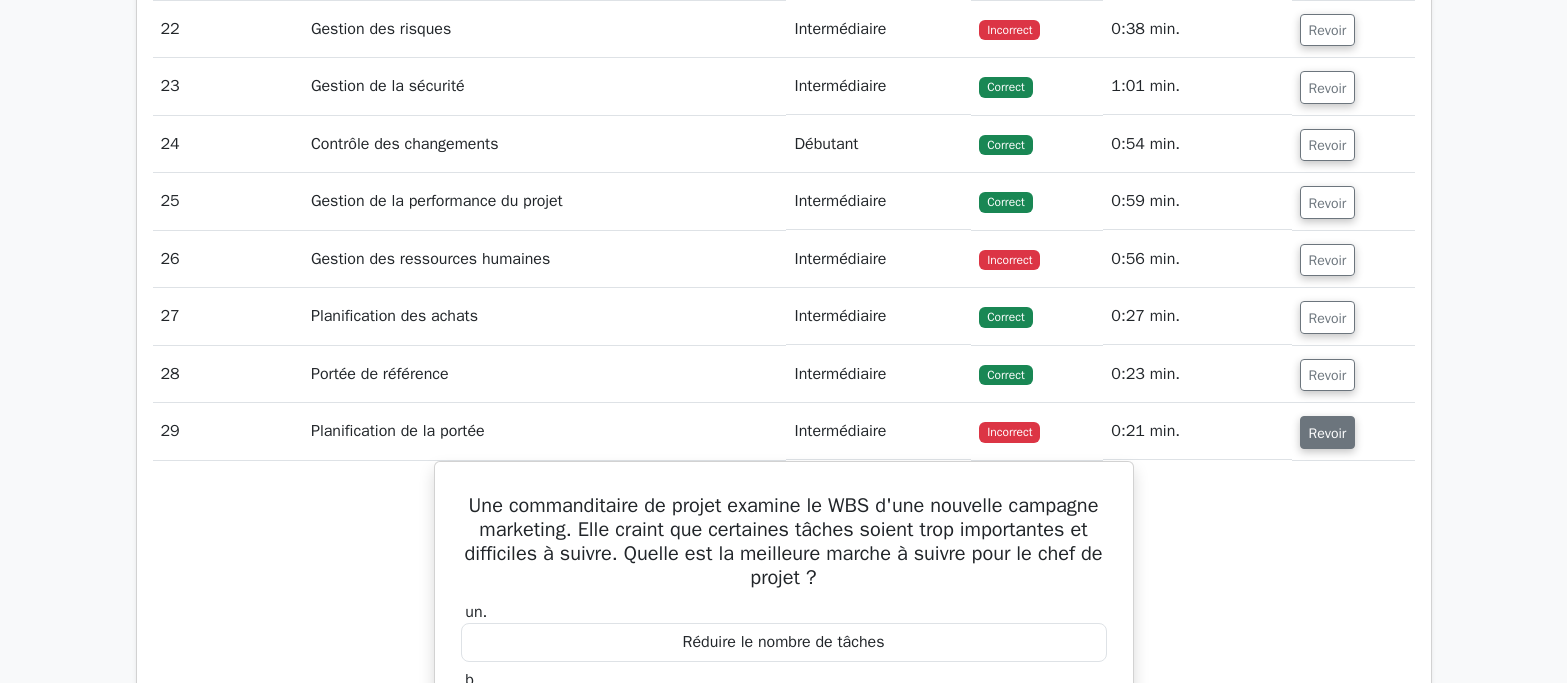 scroll, scrollTop: 4900, scrollLeft: 0, axis: vertical 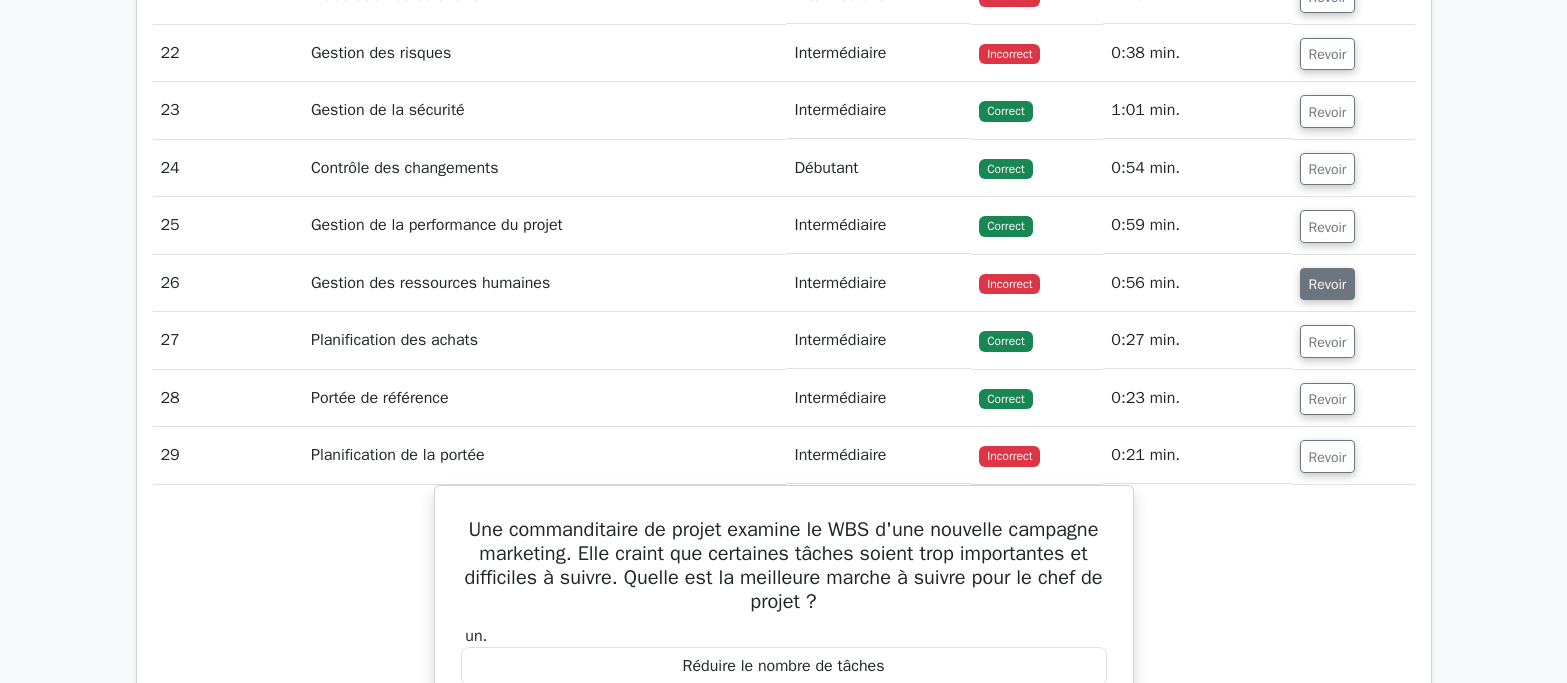 click on "Revoir" at bounding box center [1328, 284] 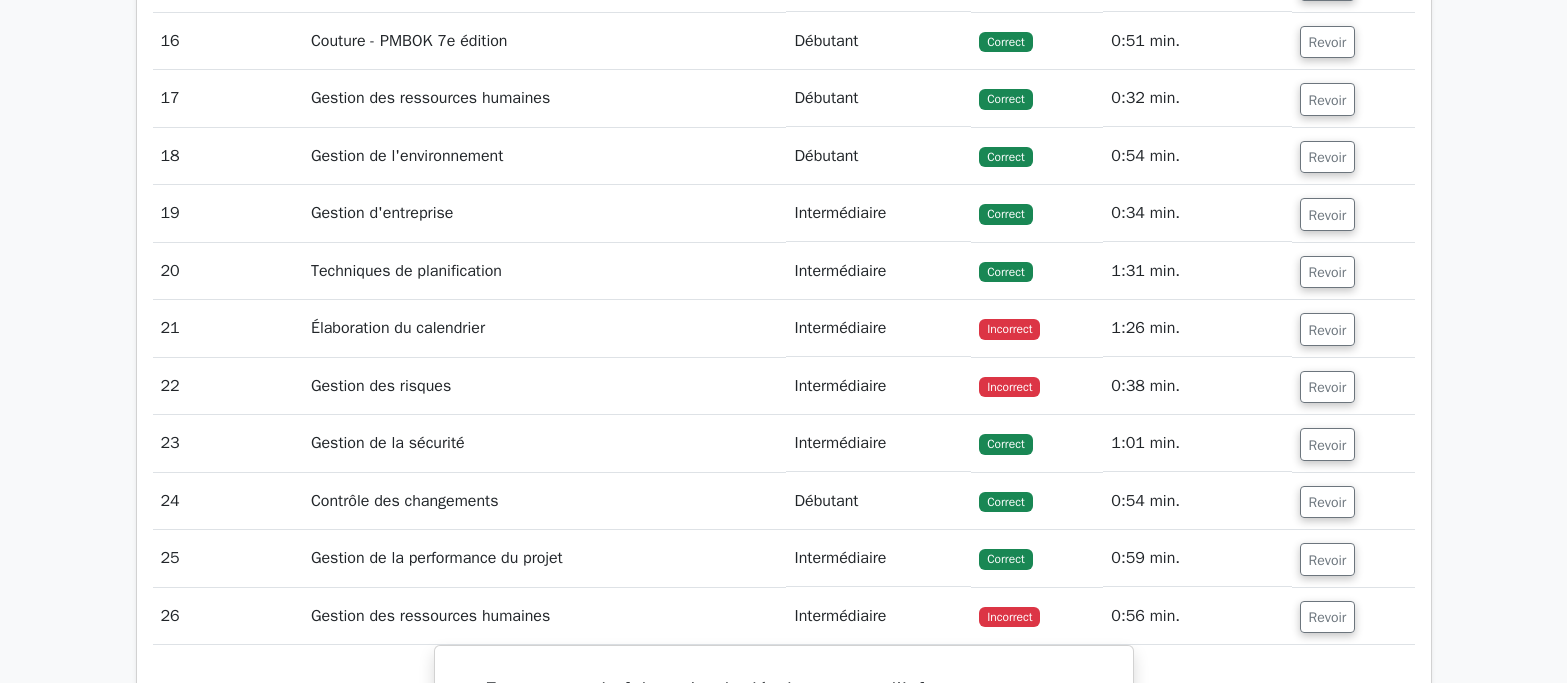 scroll, scrollTop: 4600, scrollLeft: 0, axis: vertical 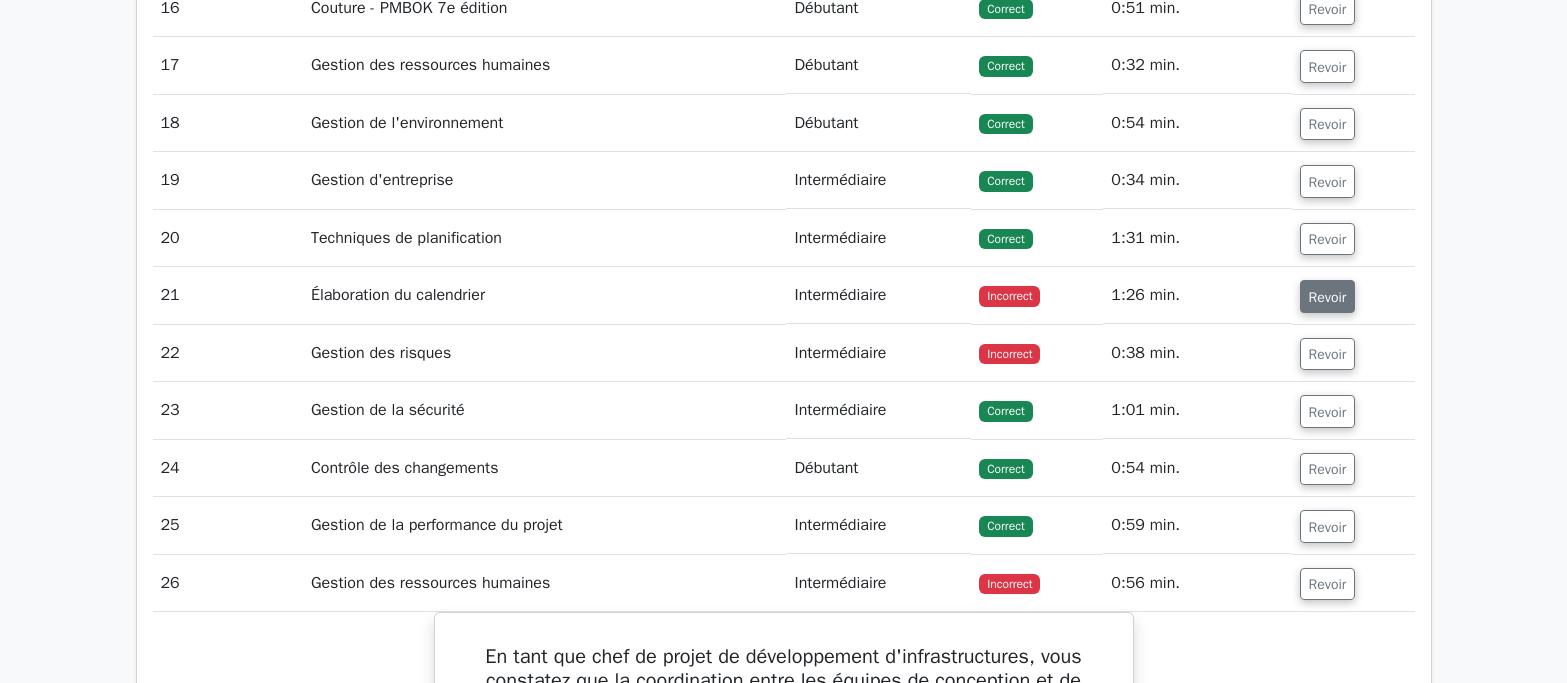click on "Revoir" at bounding box center [1328, 297] 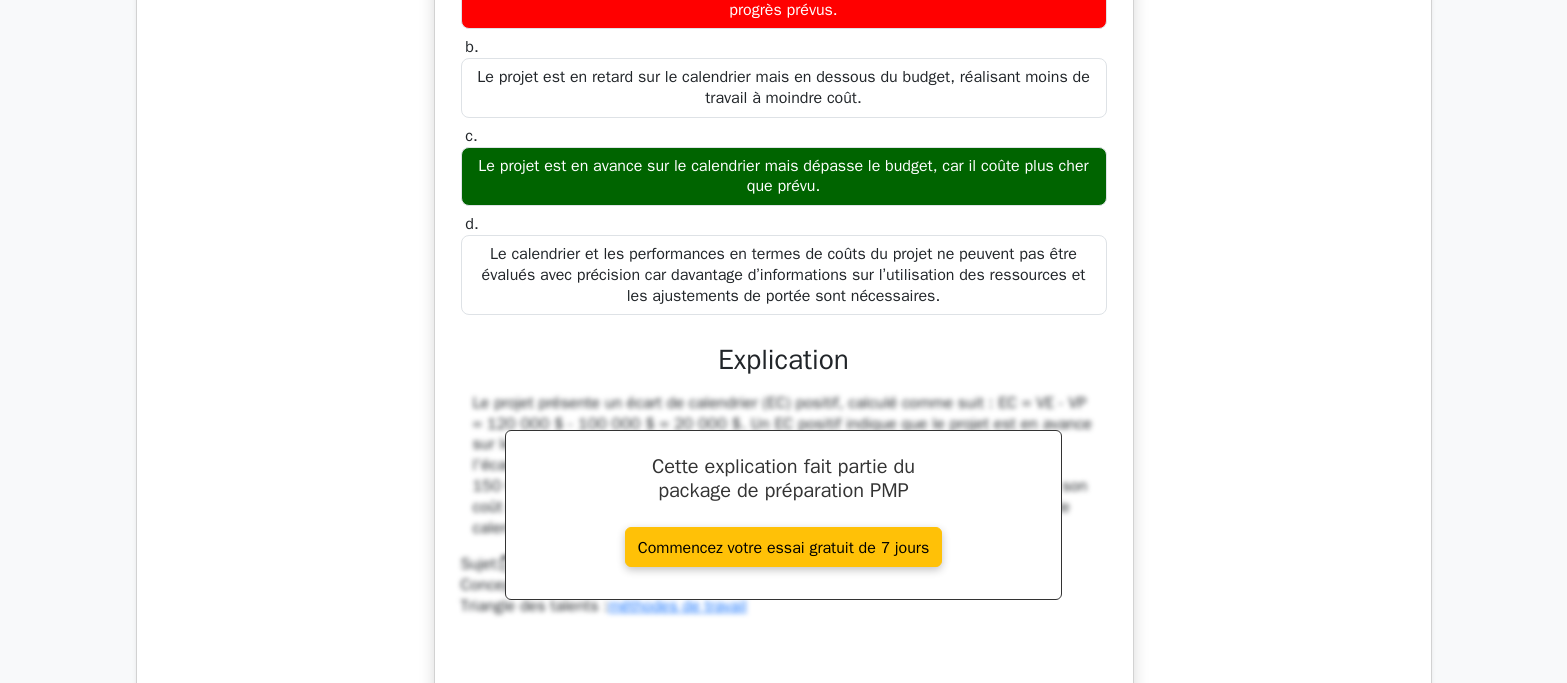 scroll, scrollTop: 5200, scrollLeft: 0, axis: vertical 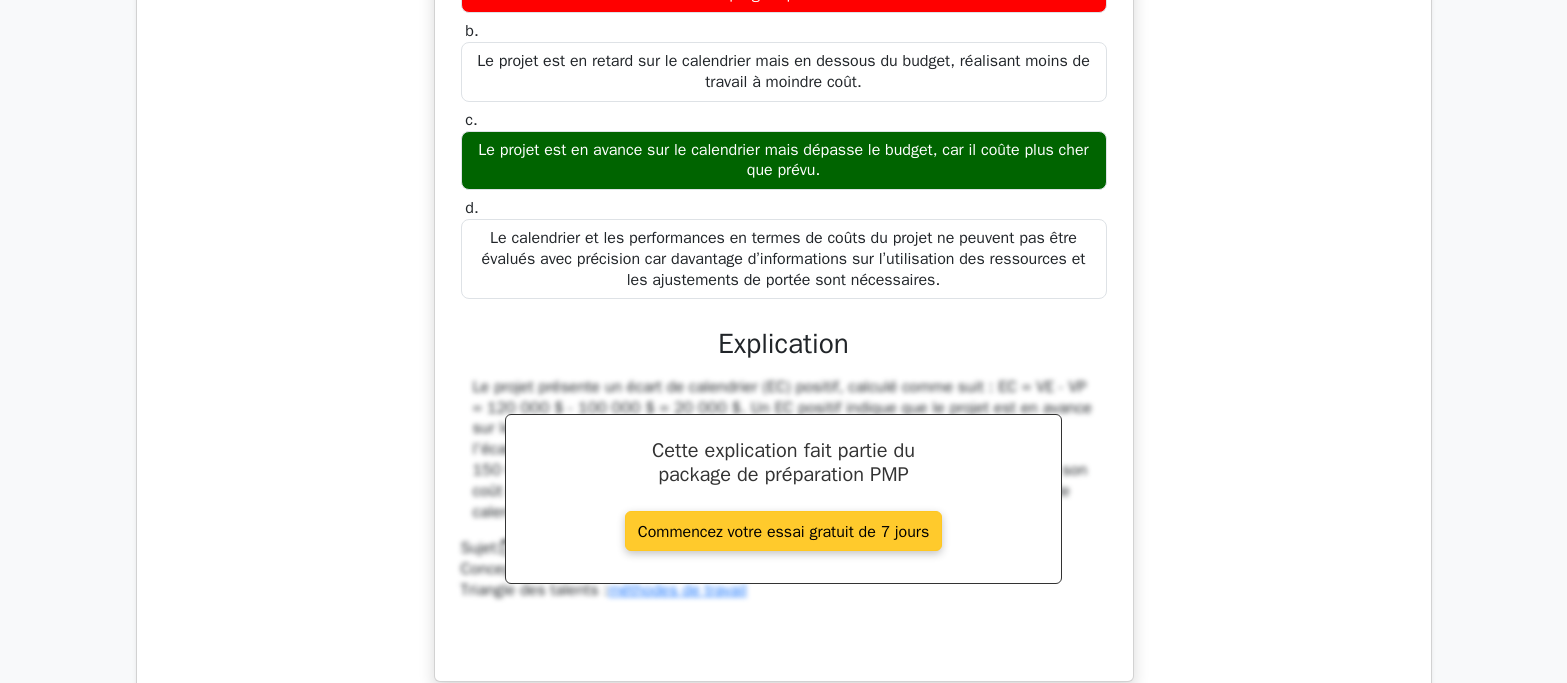 click on "Commencez votre essai gratuit de 7 jours" at bounding box center (783, 530) 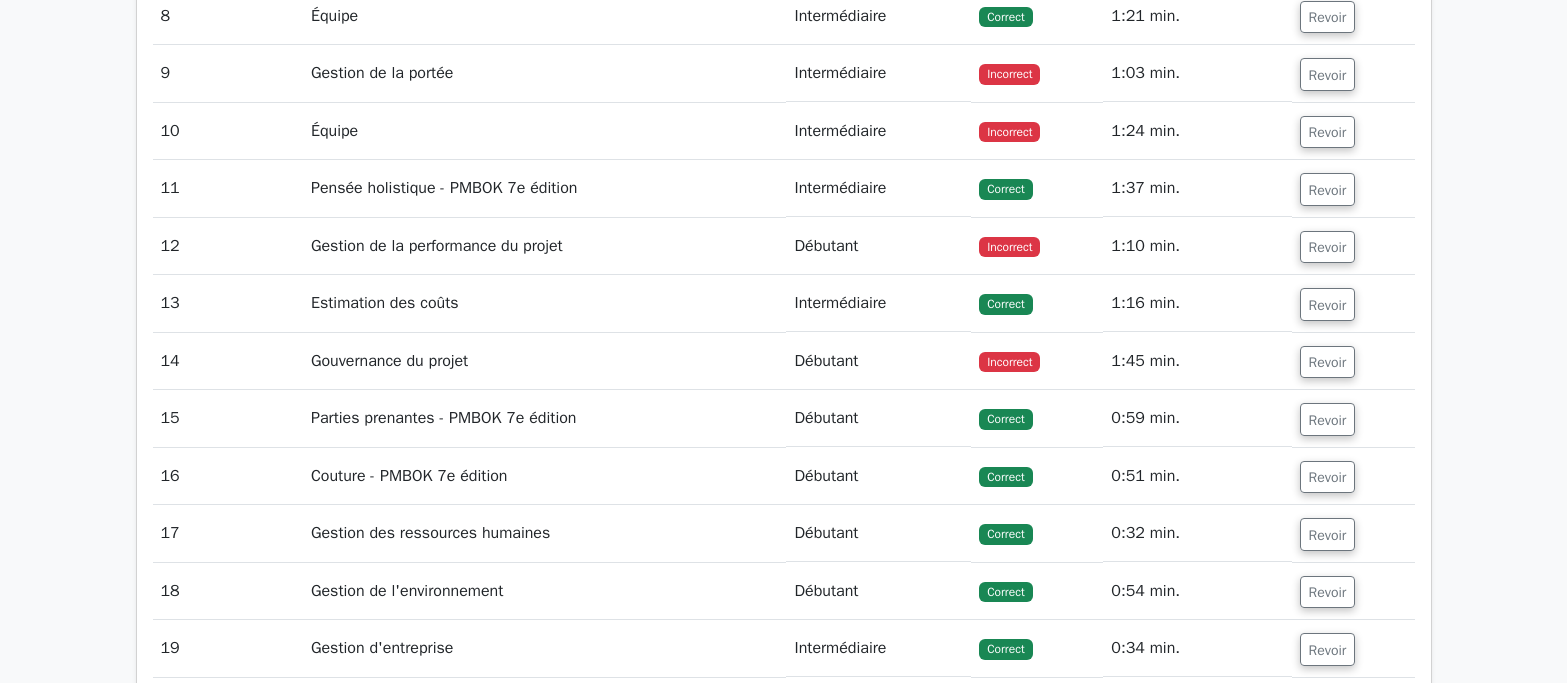 scroll, scrollTop: 4032, scrollLeft: 0, axis: vertical 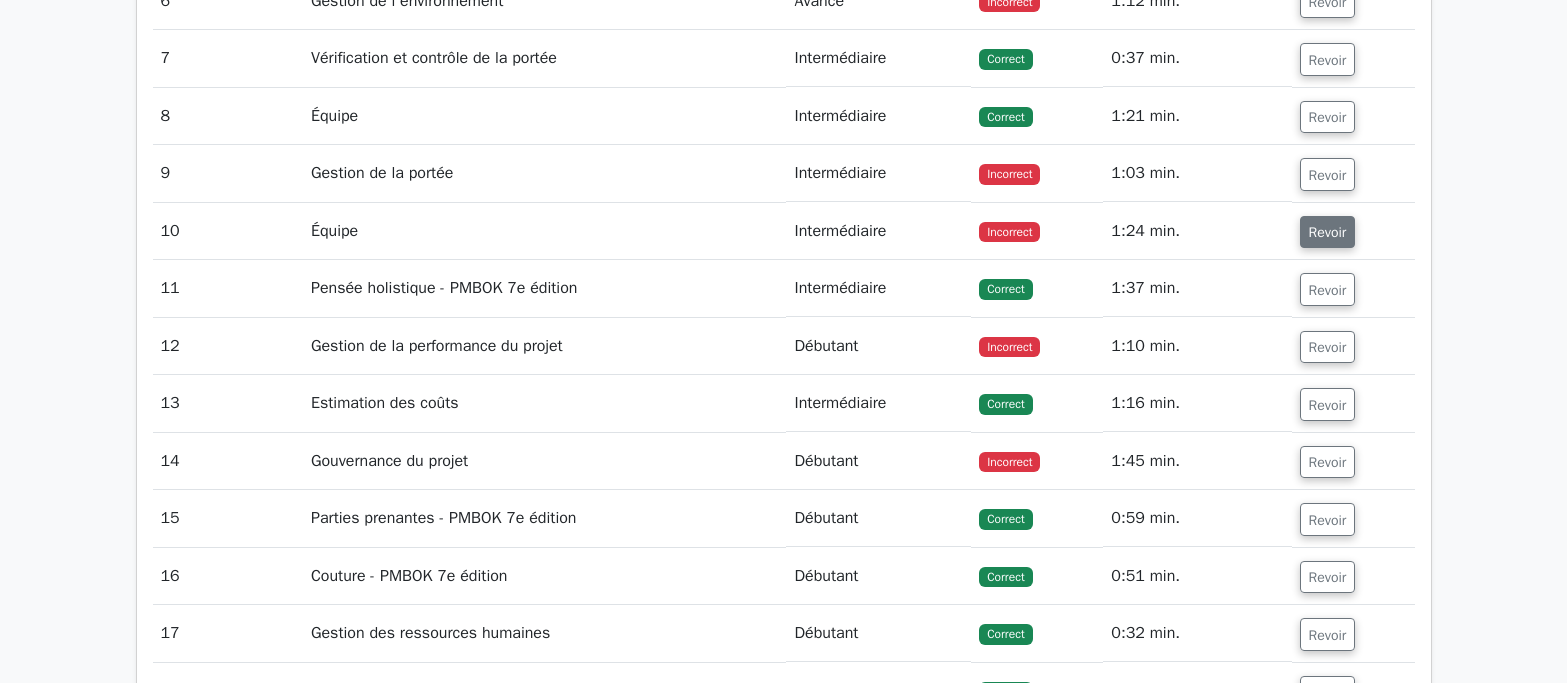 click on "Revoir" at bounding box center [1328, 232] 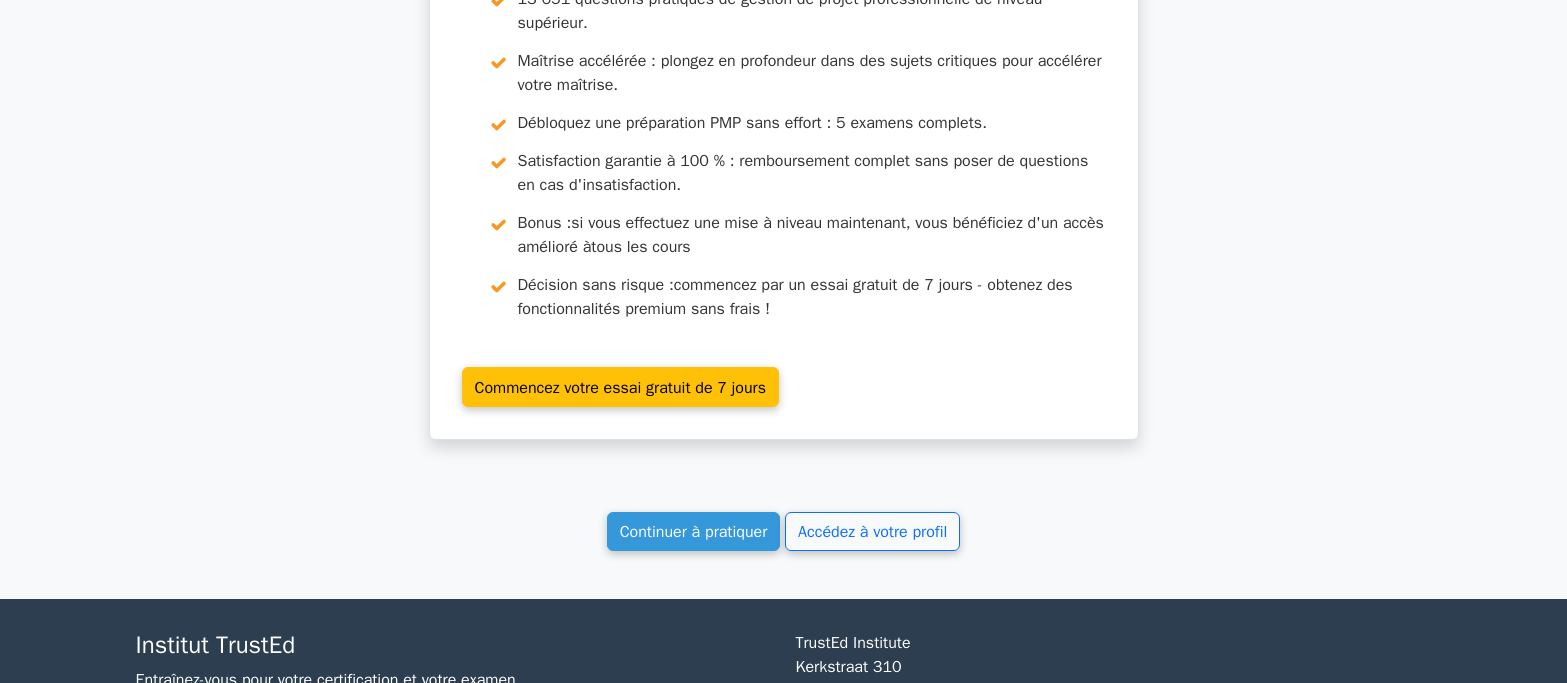 scroll, scrollTop: 11155, scrollLeft: 0, axis: vertical 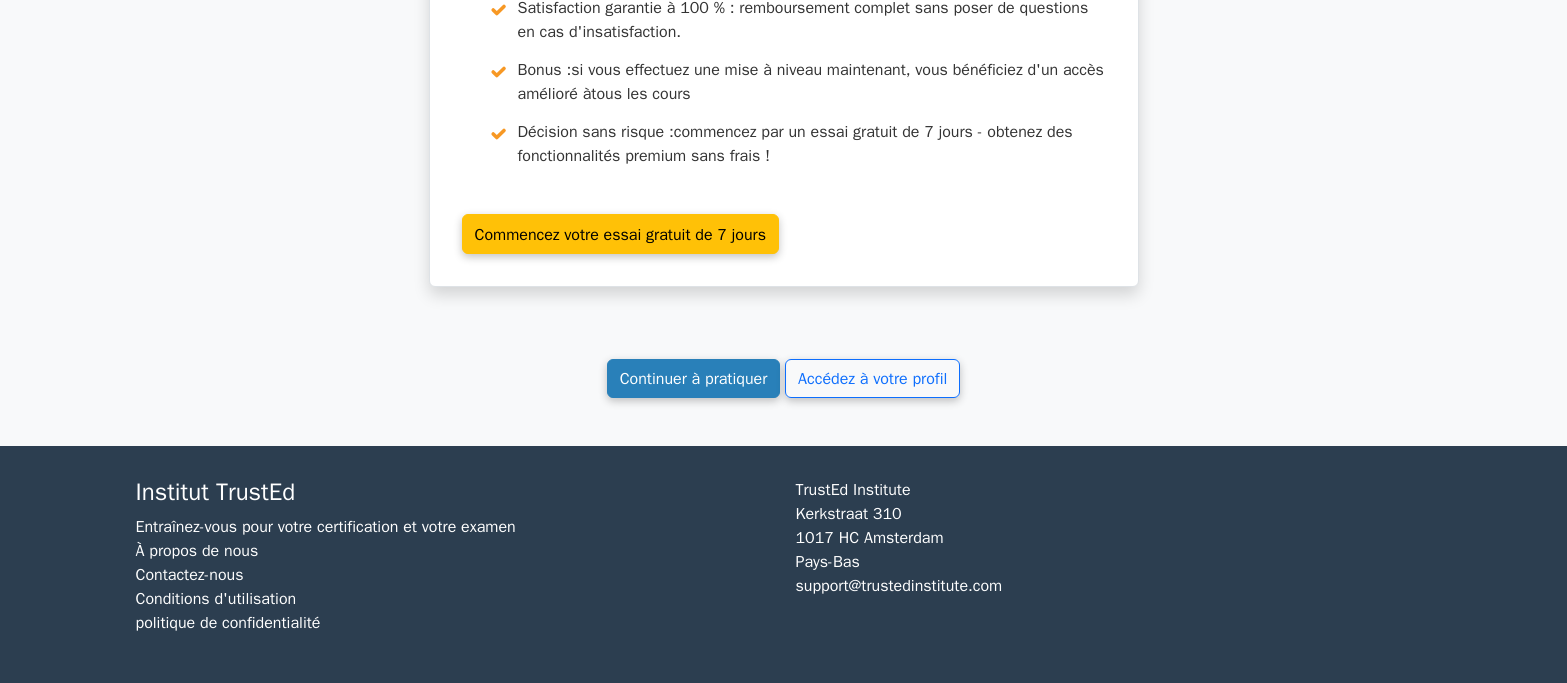 click on "Continuer à pratiquer" at bounding box center [694, 379] 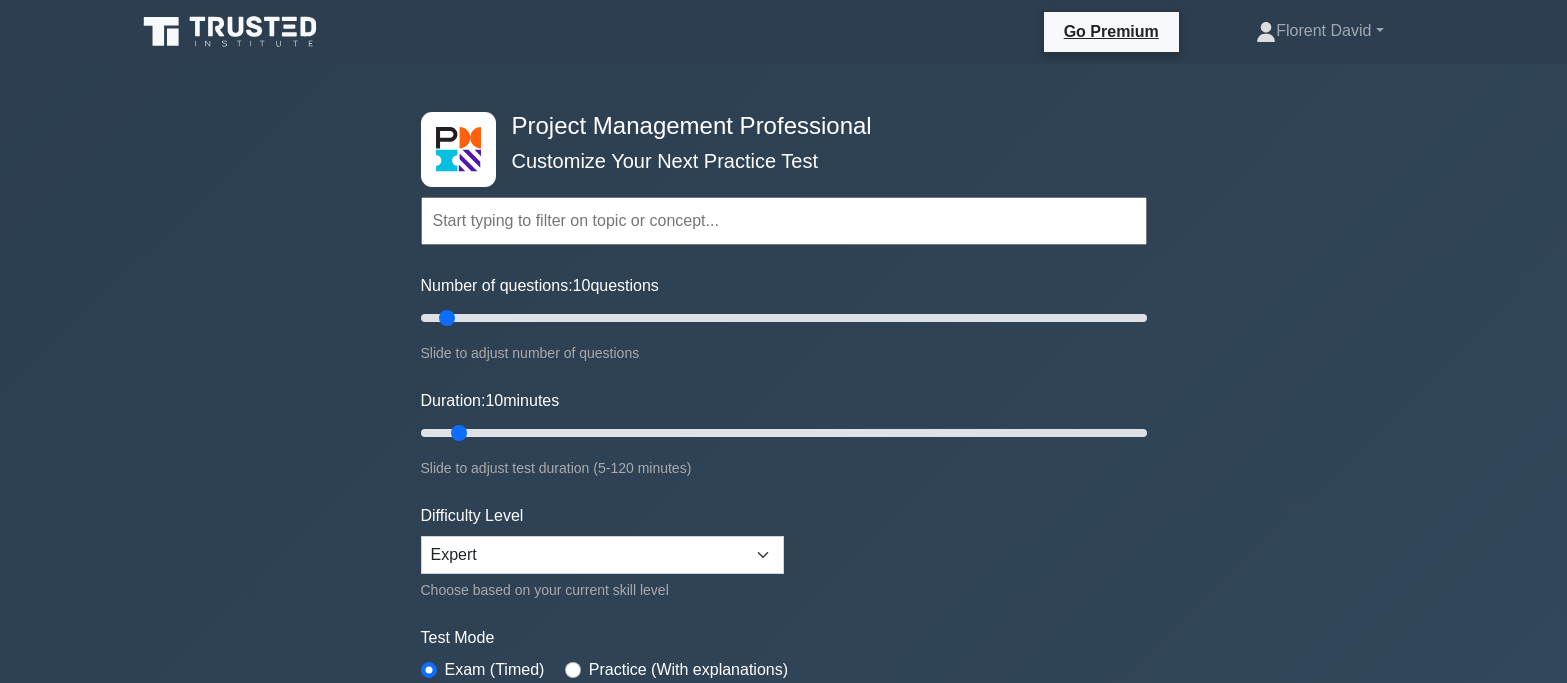 scroll, scrollTop: 0, scrollLeft: 0, axis: both 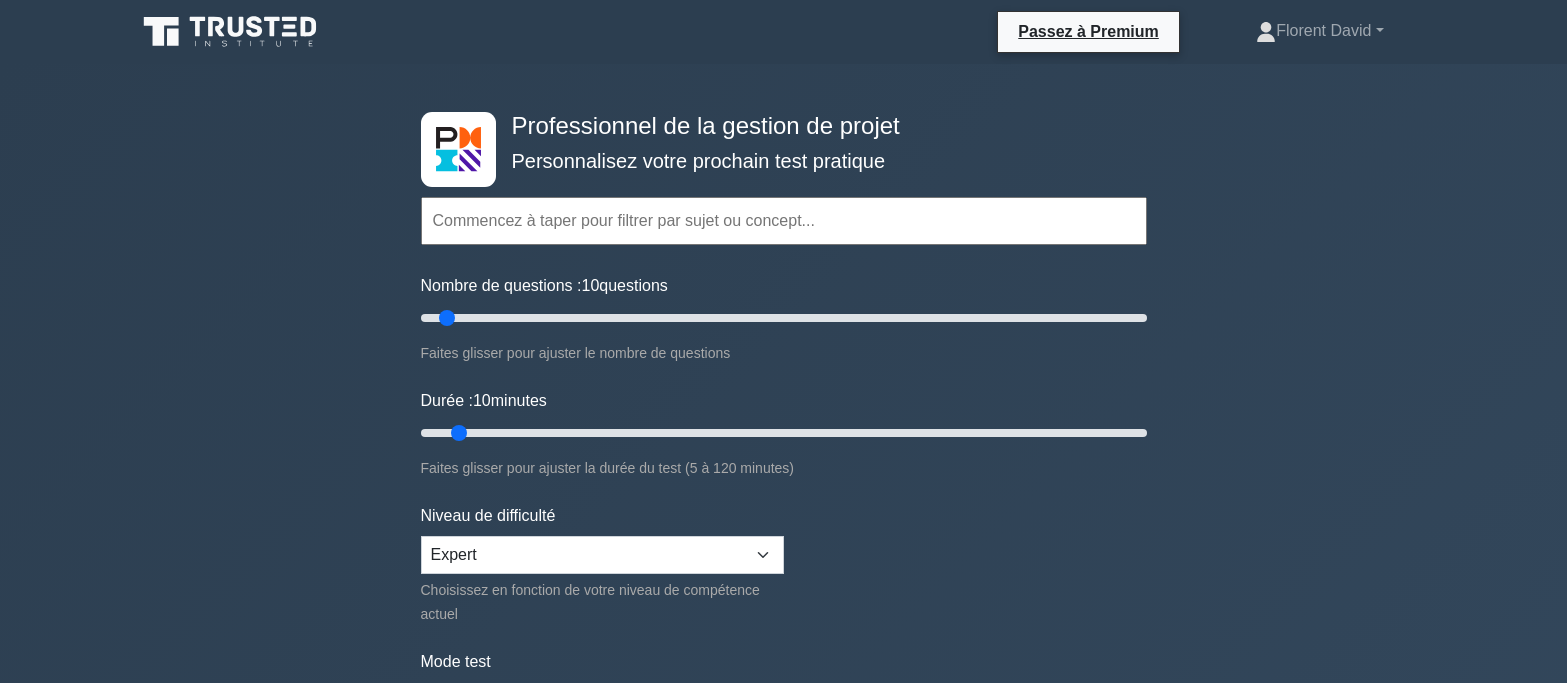 drag, startPoint x: 446, startPoint y: 411, endPoint x: 1433, endPoint y: 315, distance: 991.6577 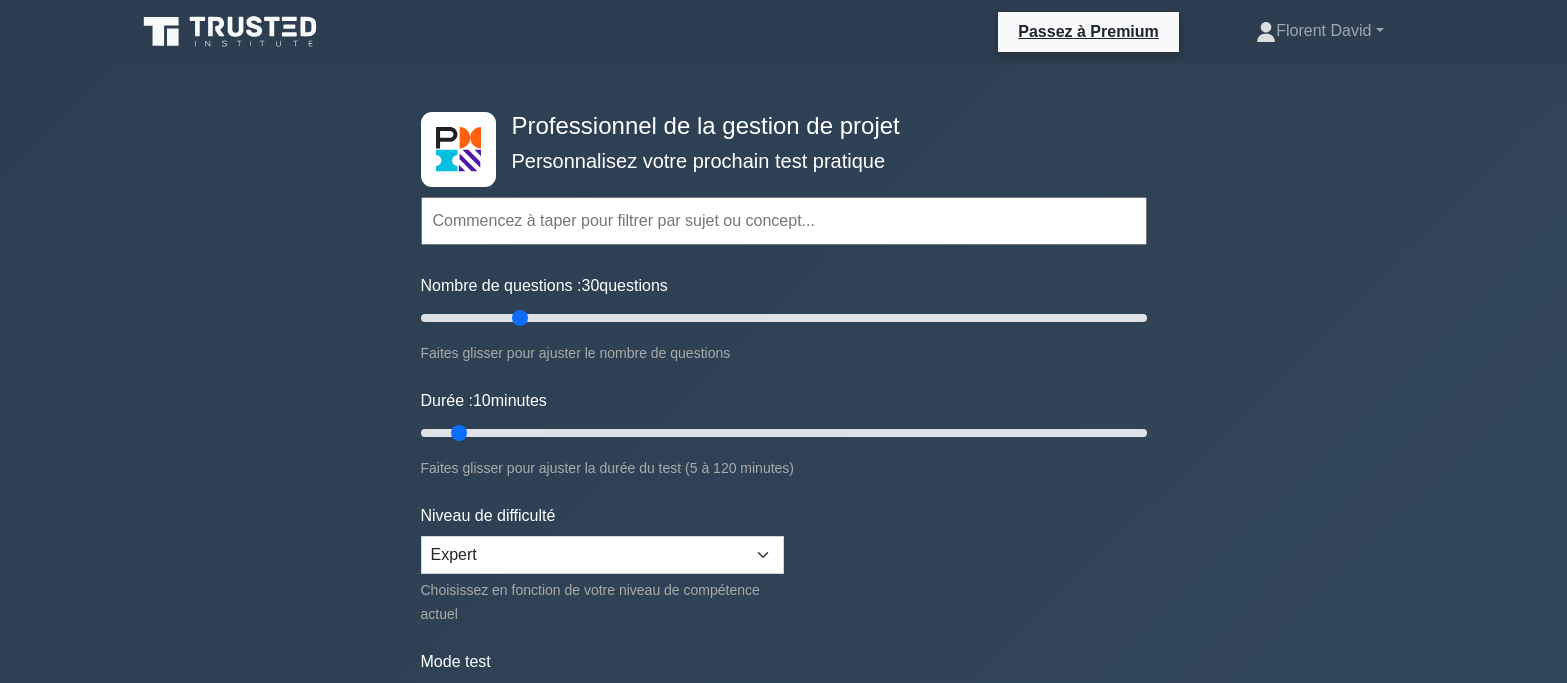 drag, startPoint x: 447, startPoint y: 319, endPoint x: 521, endPoint y: 318, distance: 74.00676 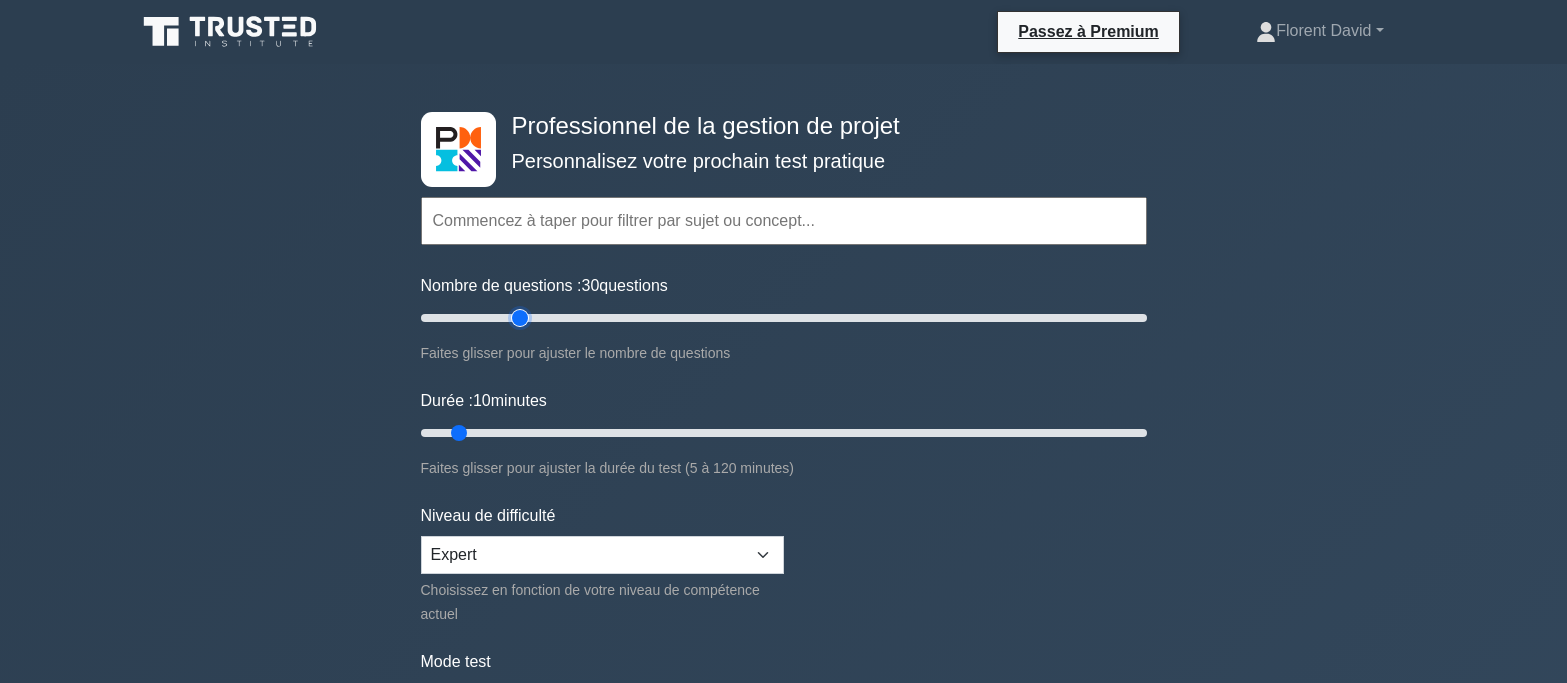 type on "30" 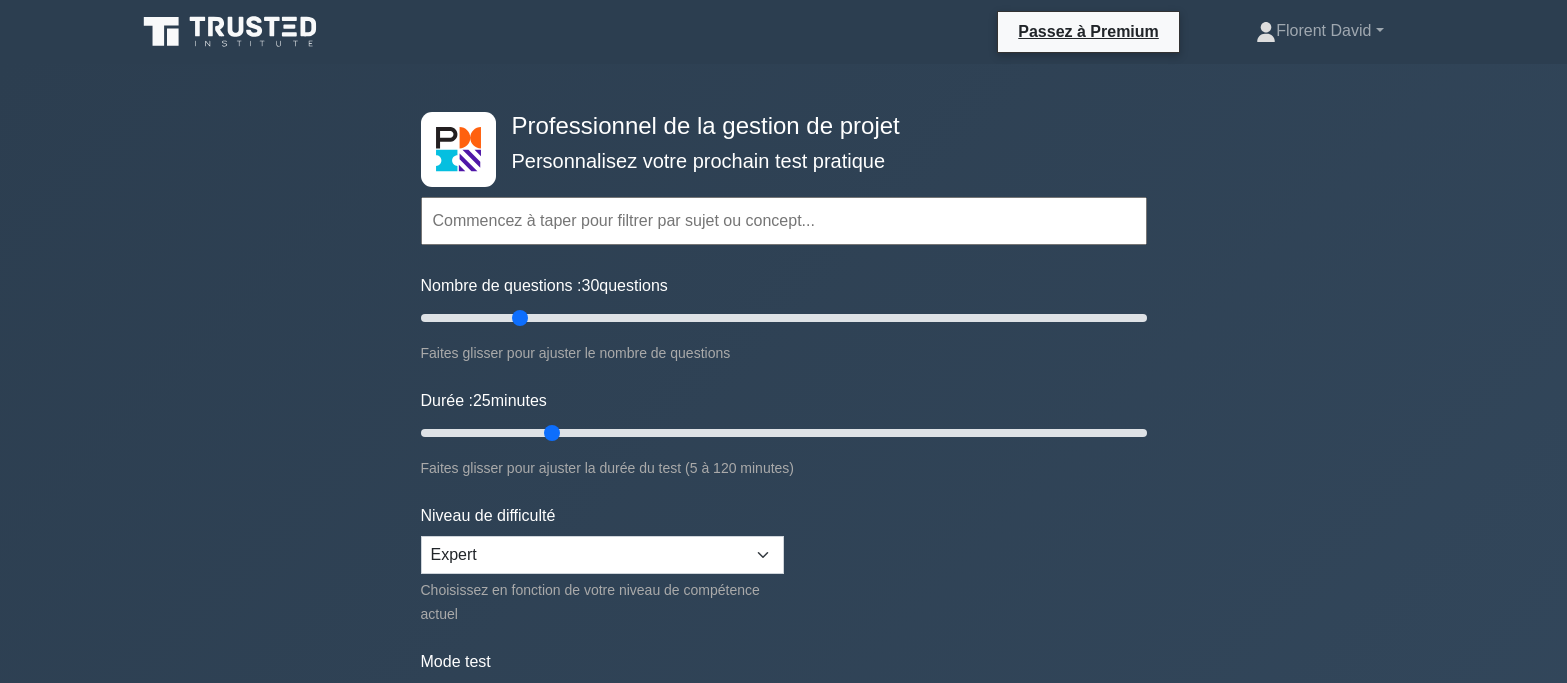 drag, startPoint x: 461, startPoint y: 431, endPoint x: 560, endPoint y: 428, distance: 99.04544 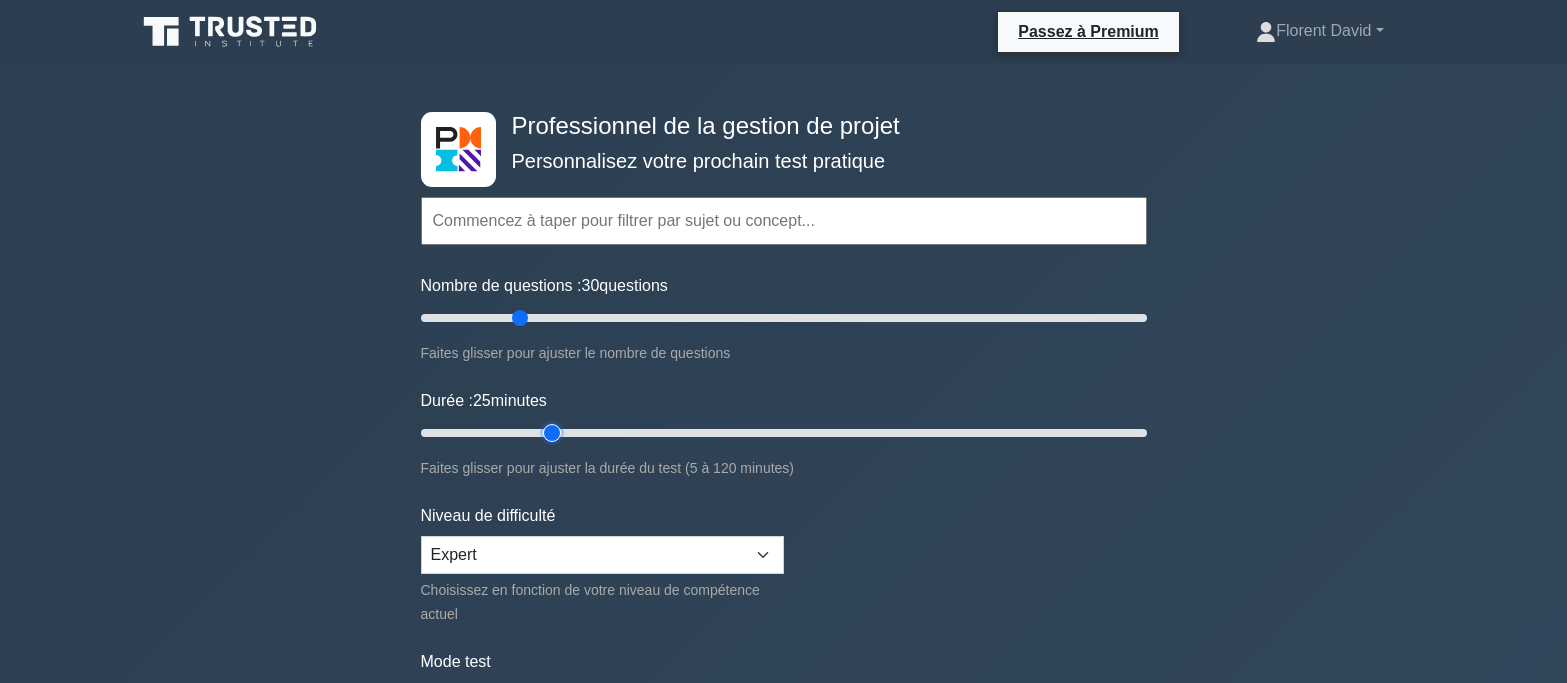 click on "Durée :  25  minutes" at bounding box center (784, 433) 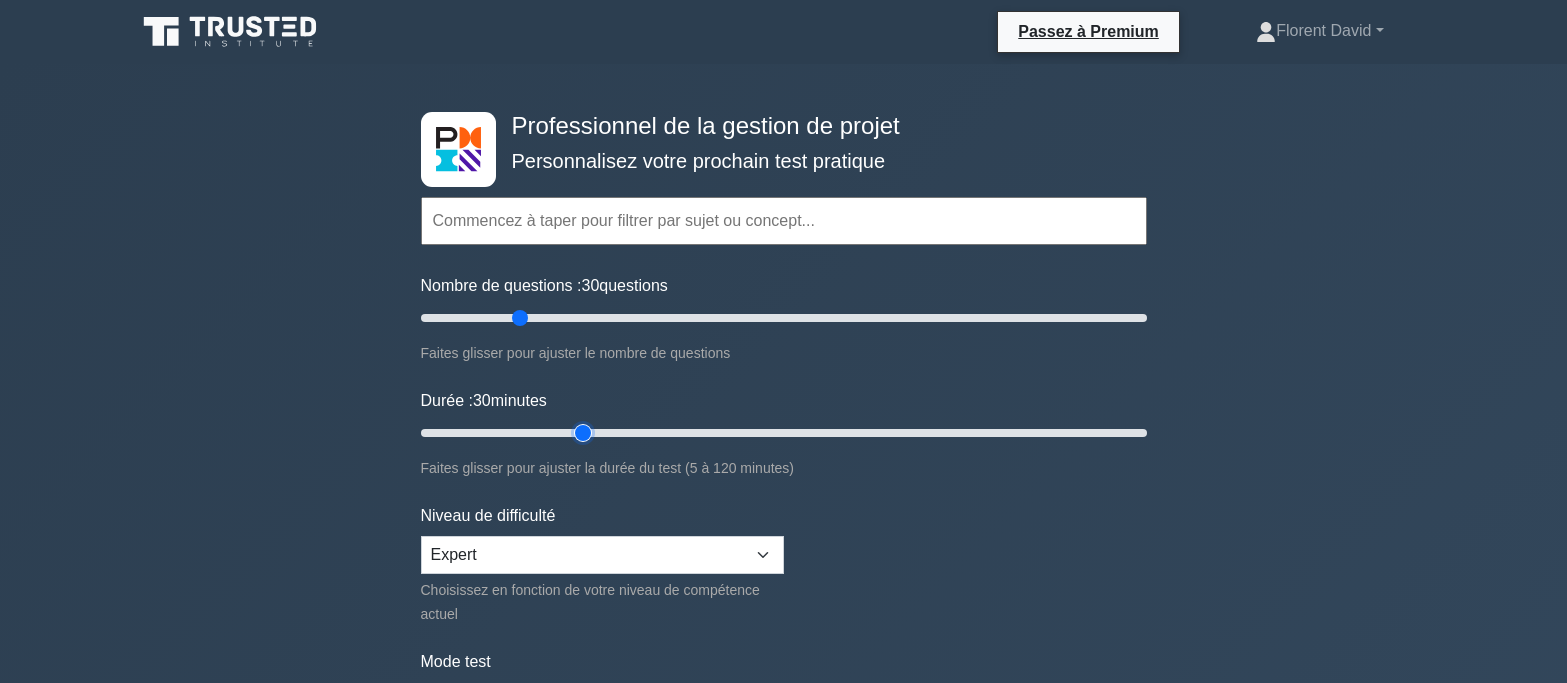 drag, startPoint x: 547, startPoint y: 429, endPoint x: 568, endPoint y: 429, distance: 21 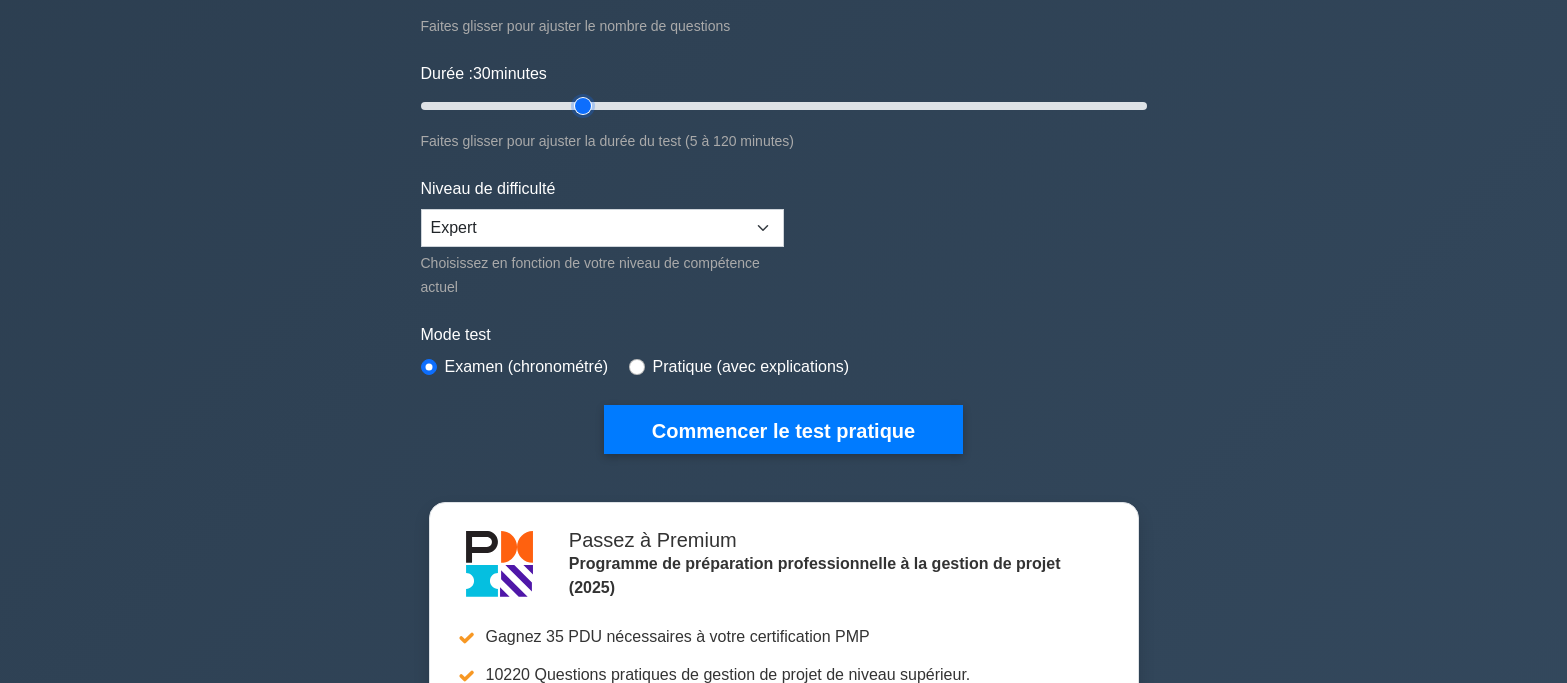 scroll, scrollTop: 400, scrollLeft: 0, axis: vertical 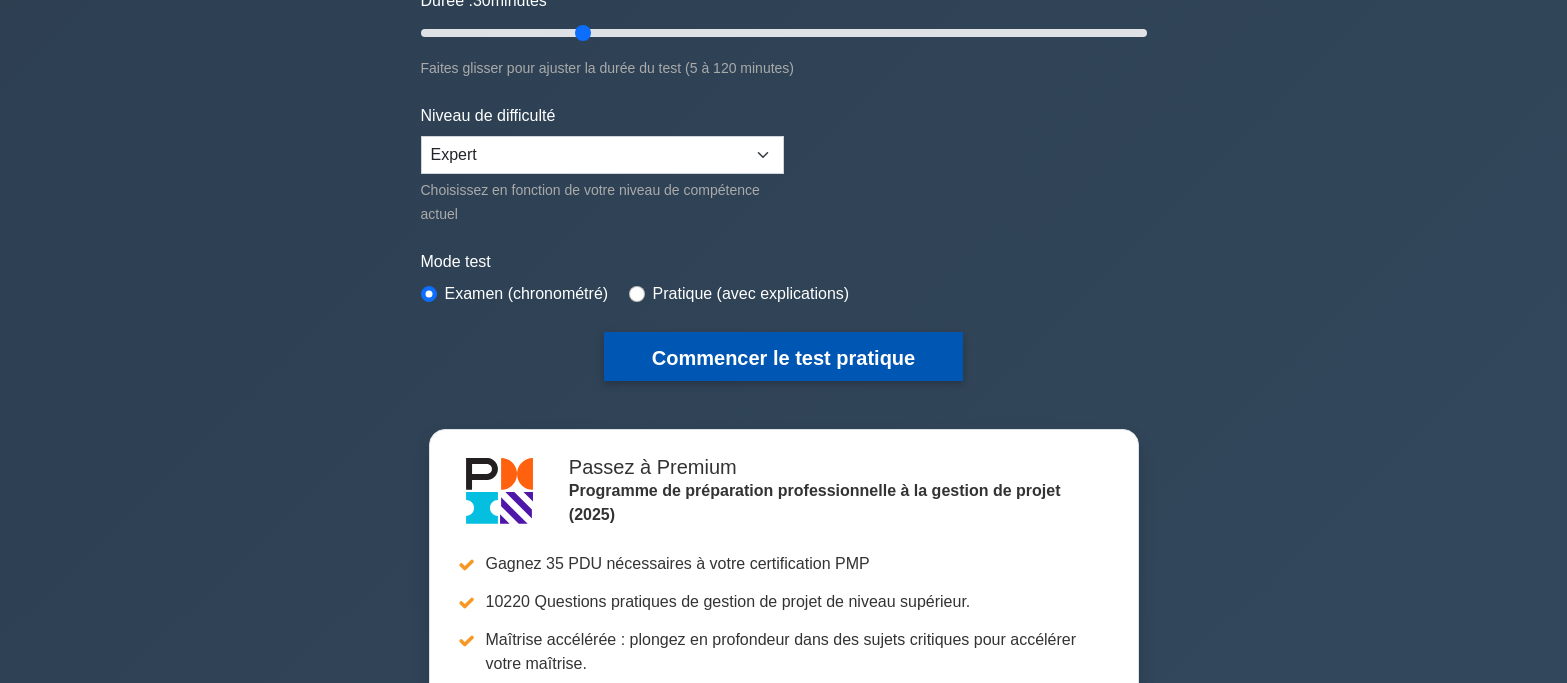 click on "Commencer le test pratique" at bounding box center (783, 358) 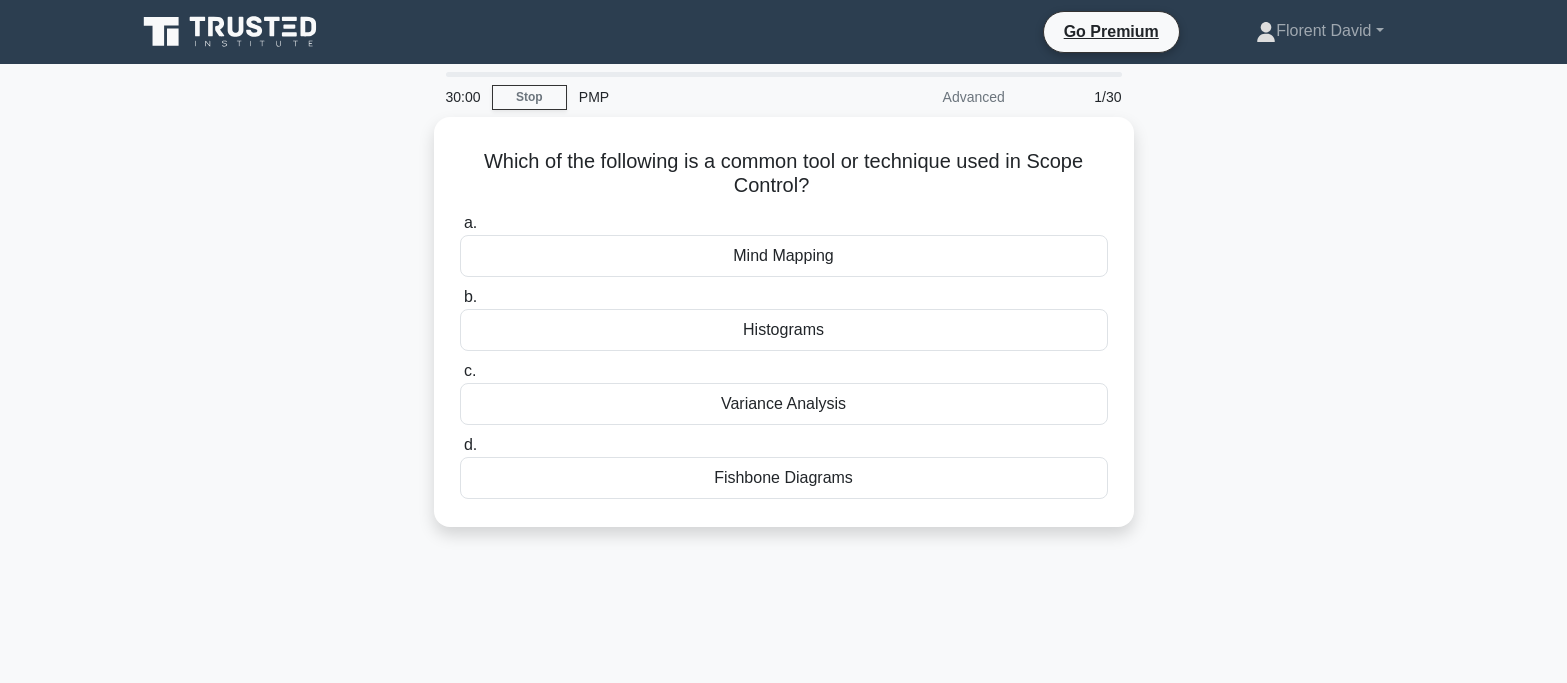 scroll, scrollTop: 0, scrollLeft: 0, axis: both 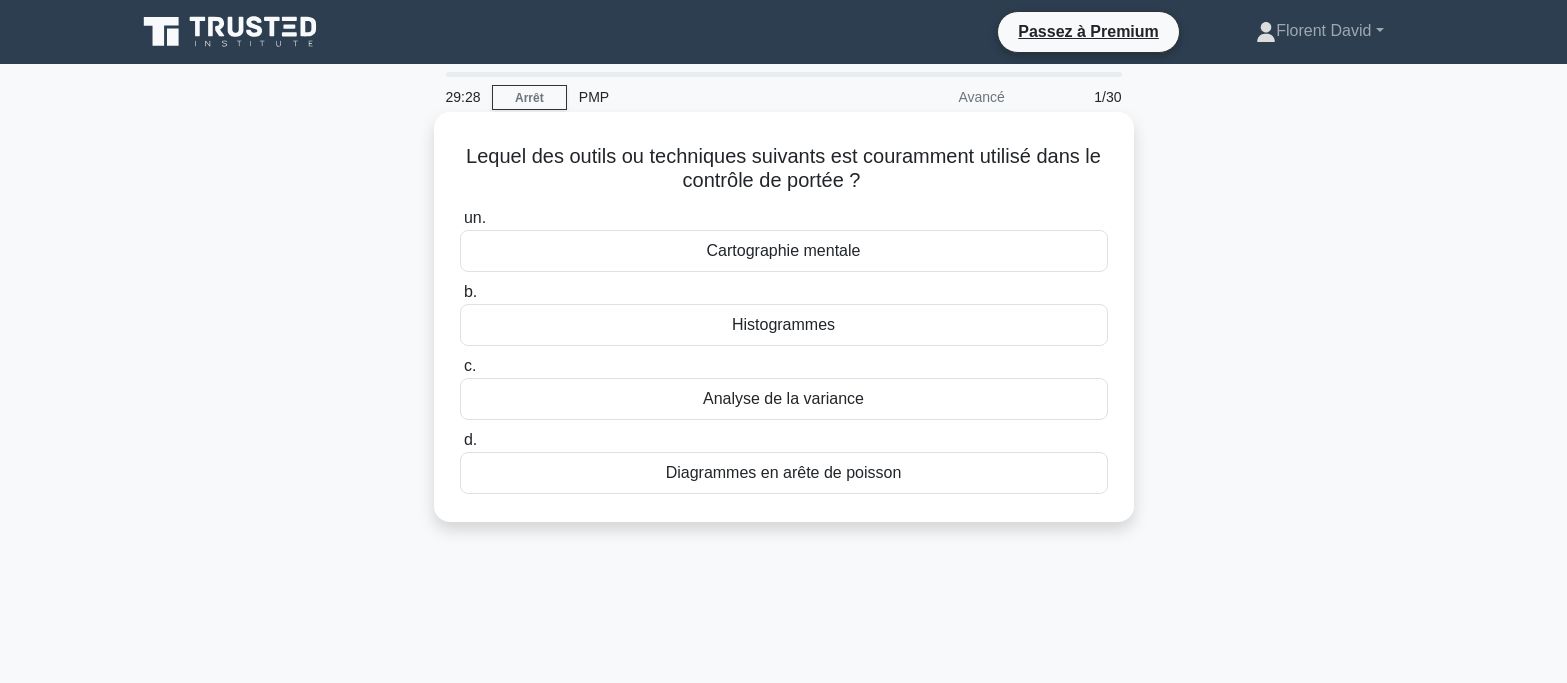 click on "Analyse de la variance" at bounding box center (783, 398) 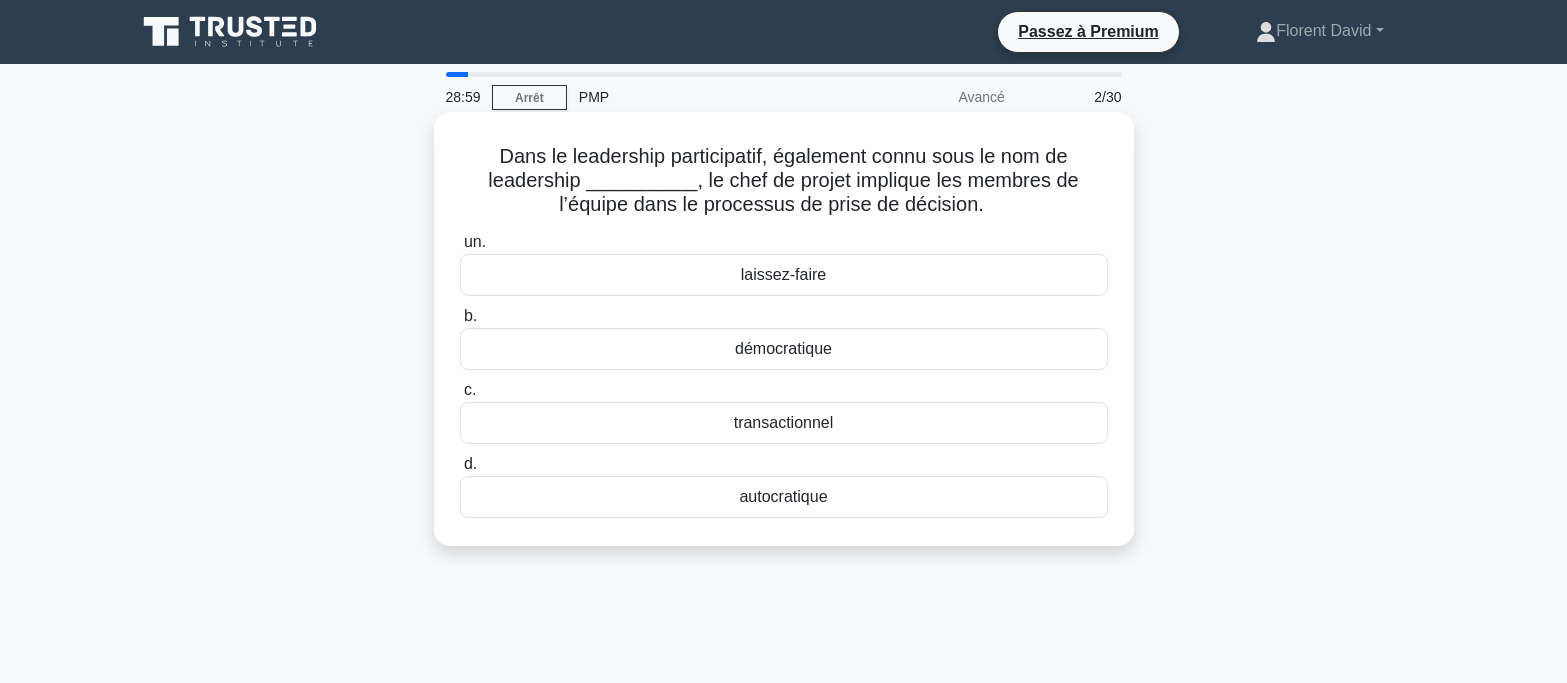 click on "démocratique" at bounding box center [784, 349] 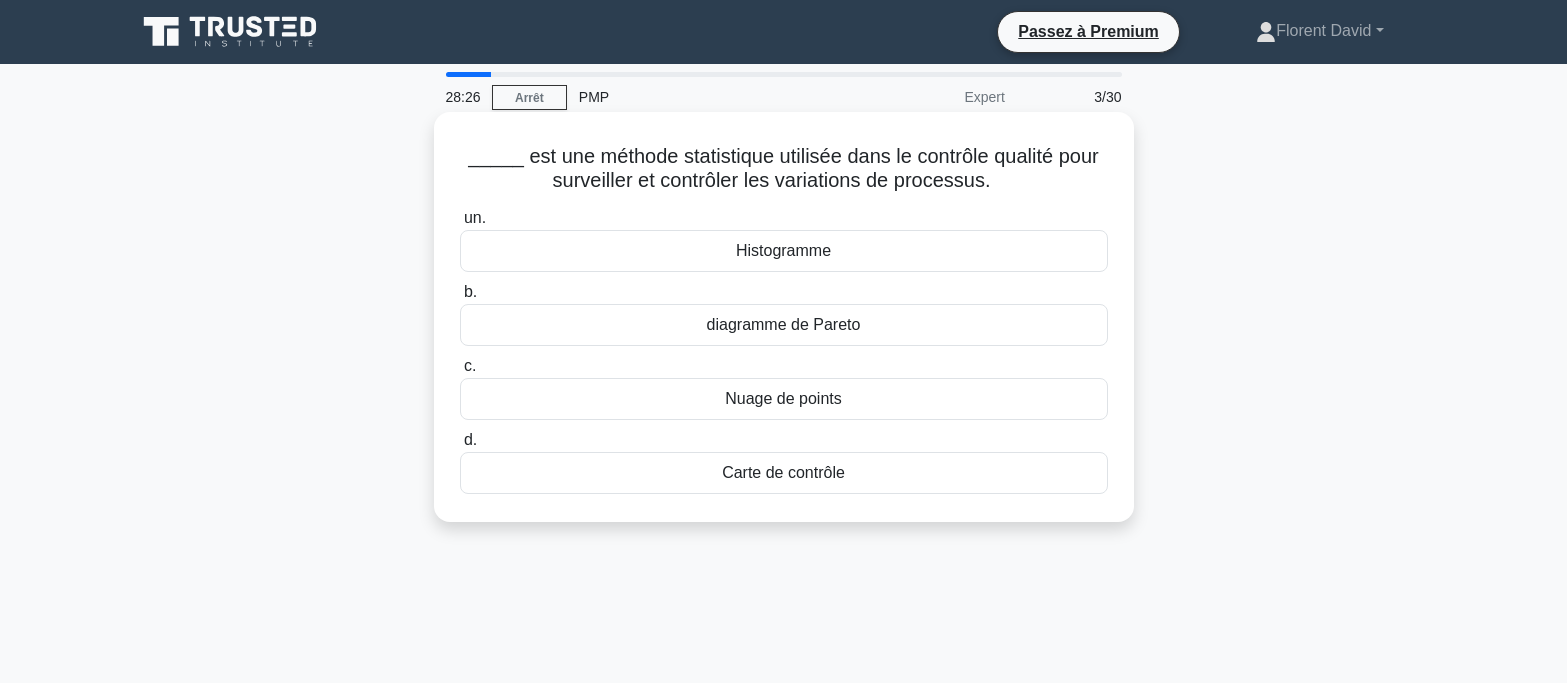 click on "Nuage de points" at bounding box center [784, 399] 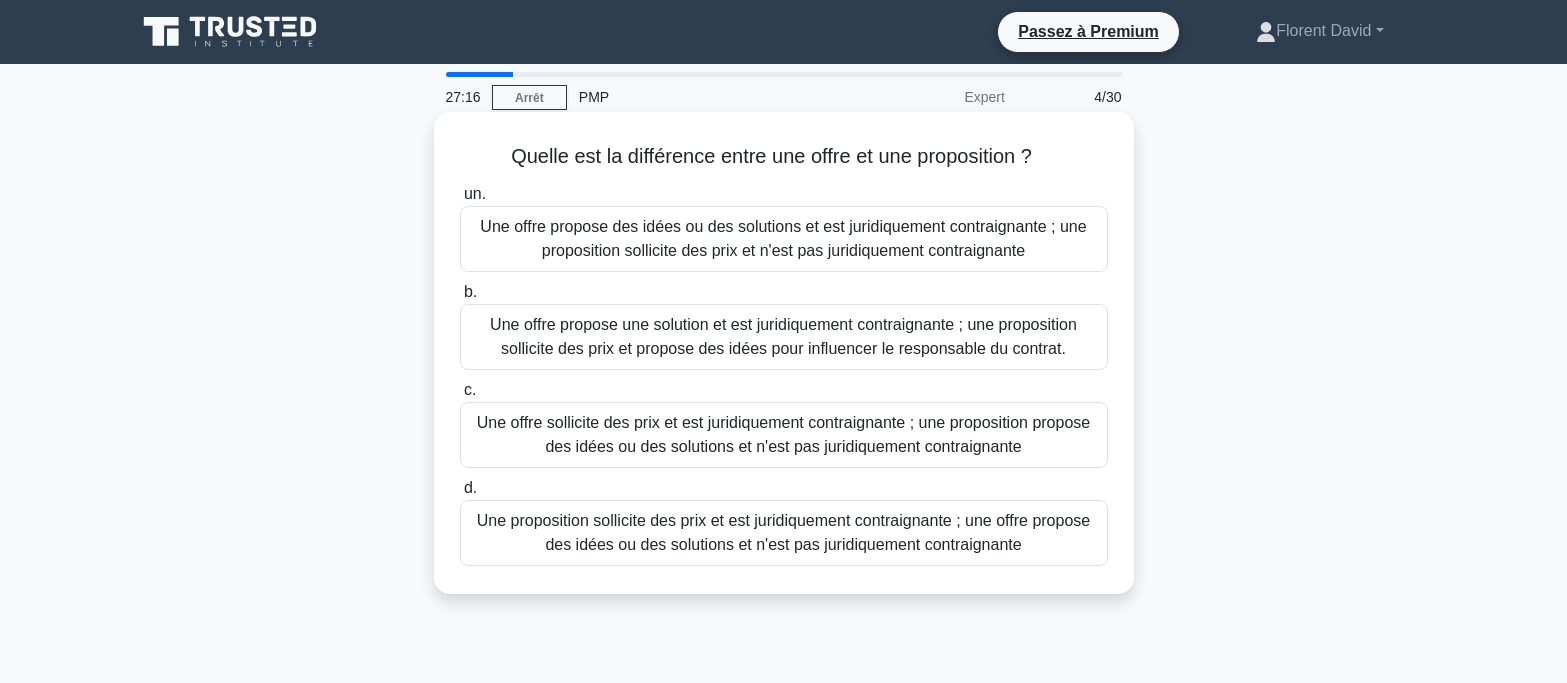 click on "Une offre sollicite des prix et est juridiquement contraignante ; une proposition propose des idées ou des solutions et n'est pas juridiquement contraignante" at bounding box center (783, 434) 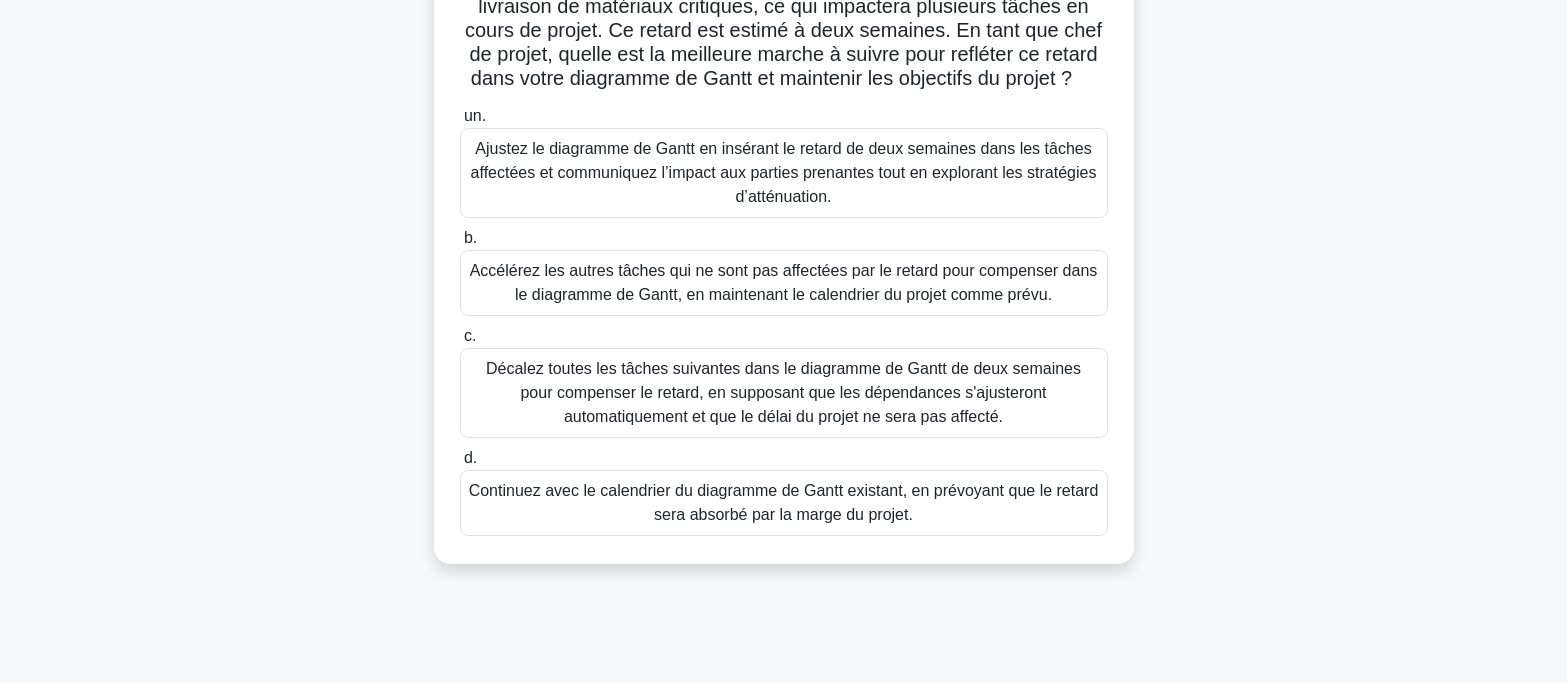 scroll, scrollTop: 200, scrollLeft: 0, axis: vertical 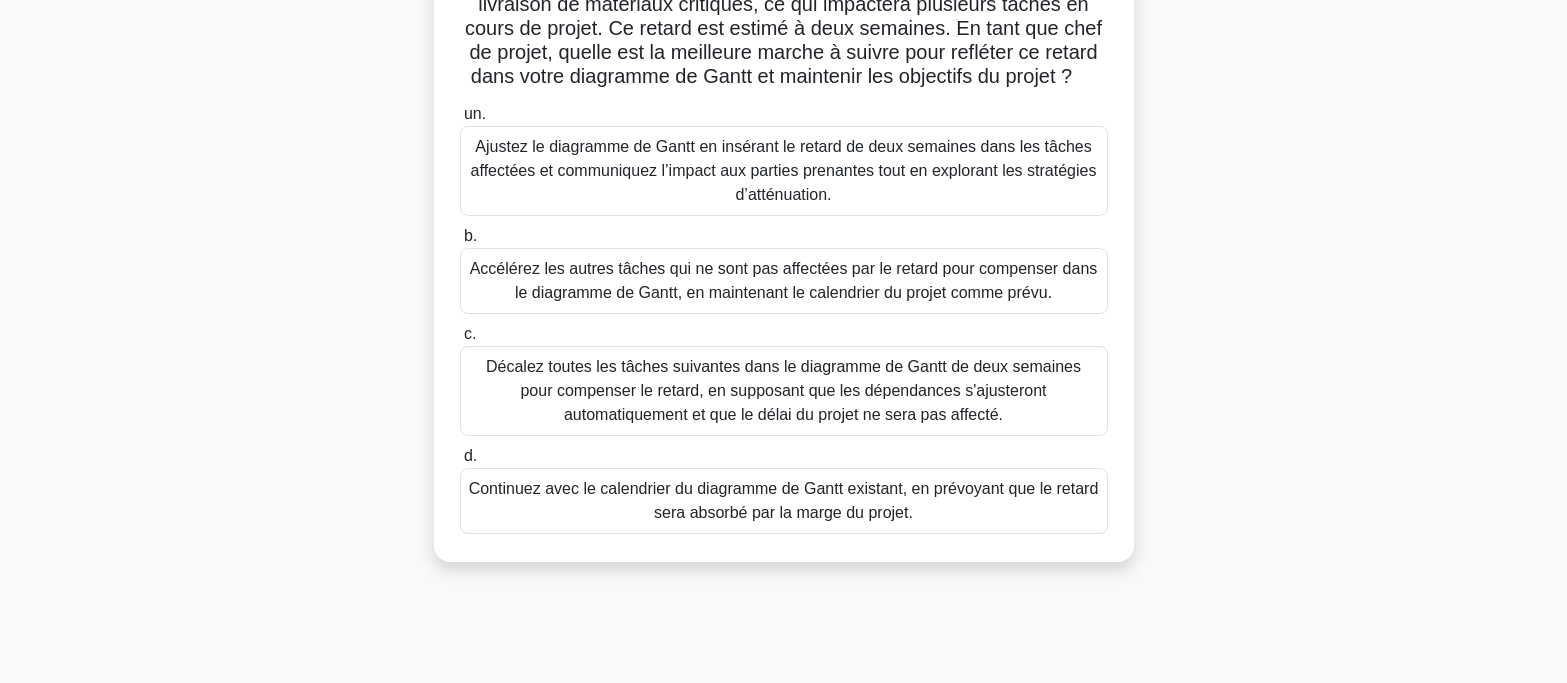 click on "Ajustez le diagramme de Gantt en insérant le retard de deux semaines dans les tâches affectées et communiquez l’impact aux parties prenantes tout en explorant les stratégies d’atténuation." at bounding box center (784, 170) 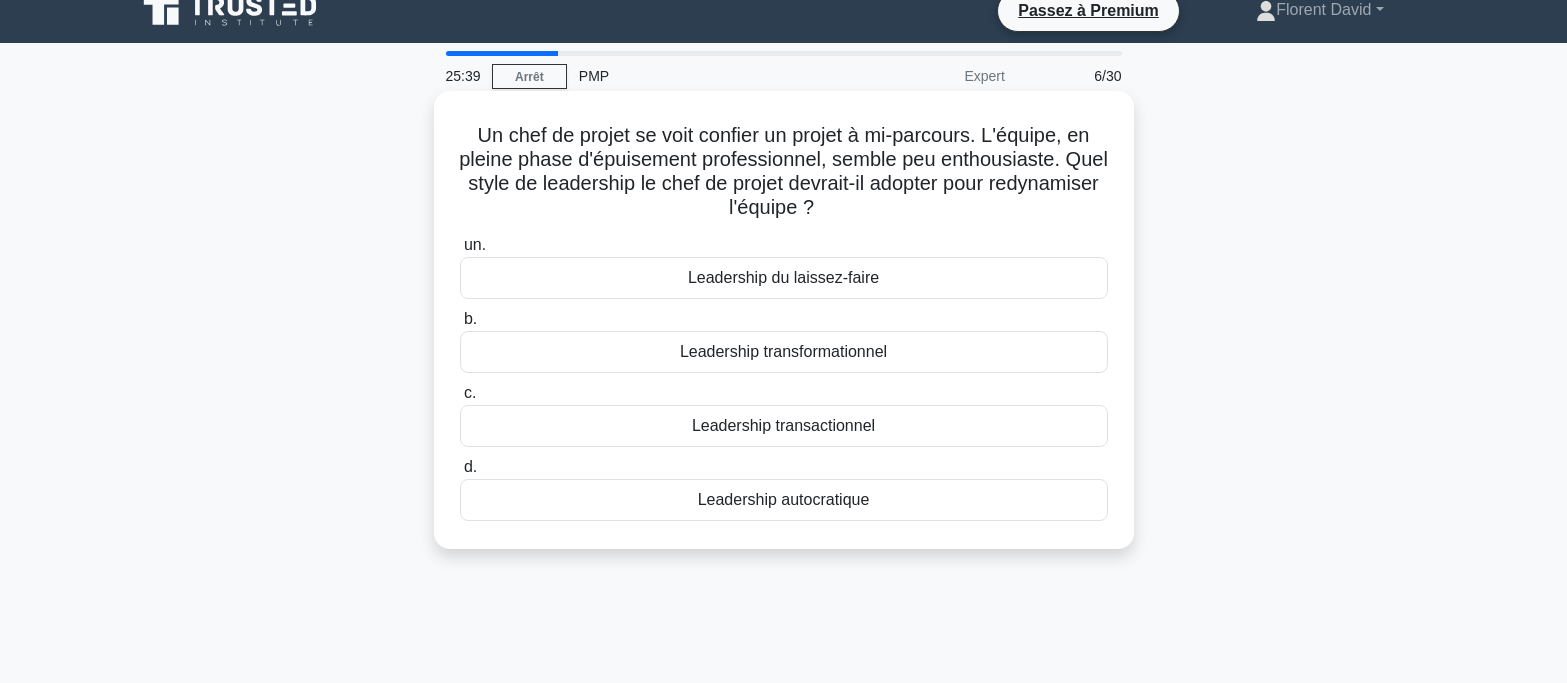 scroll, scrollTop: 0, scrollLeft: 0, axis: both 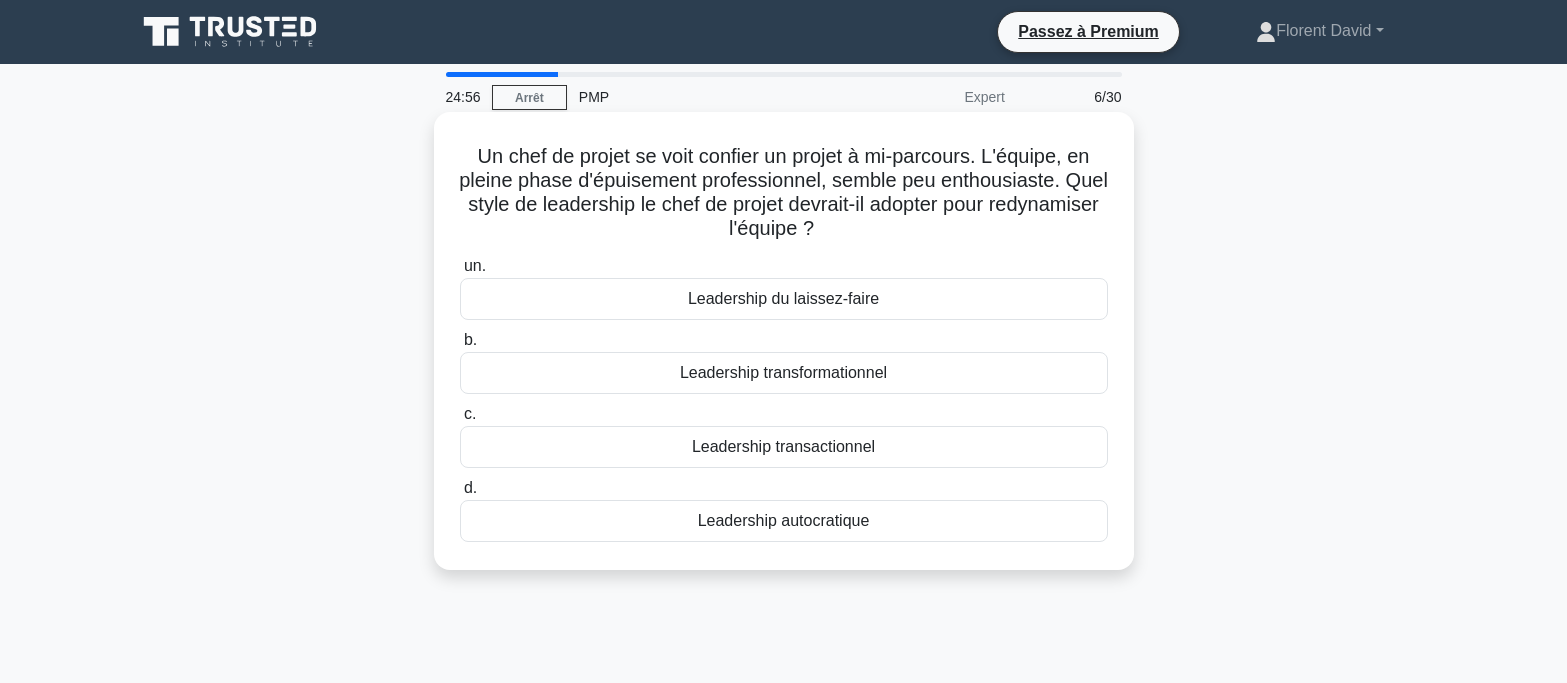 click on "Leadership transformationnel" at bounding box center (783, 372) 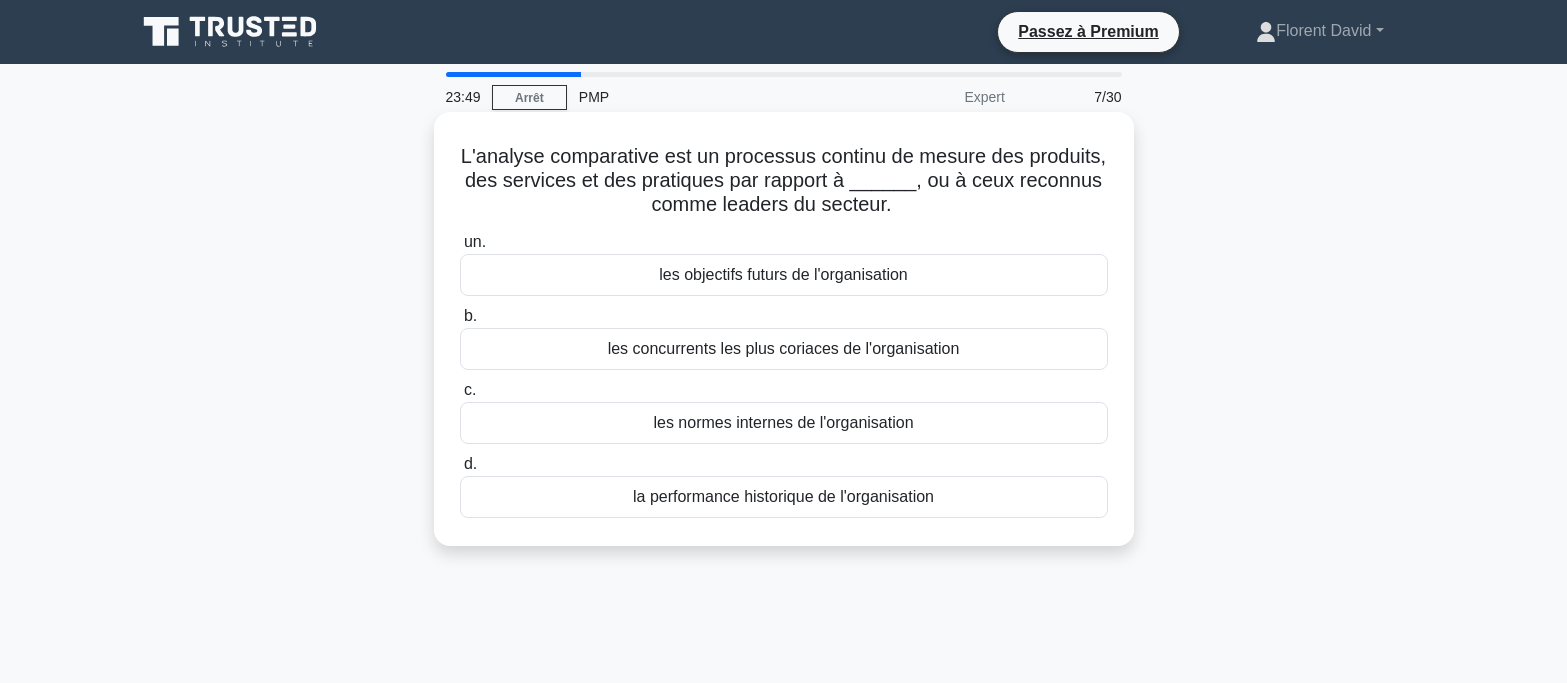 click on "les concurrents les plus coriaces de l'organisation" at bounding box center (784, 348) 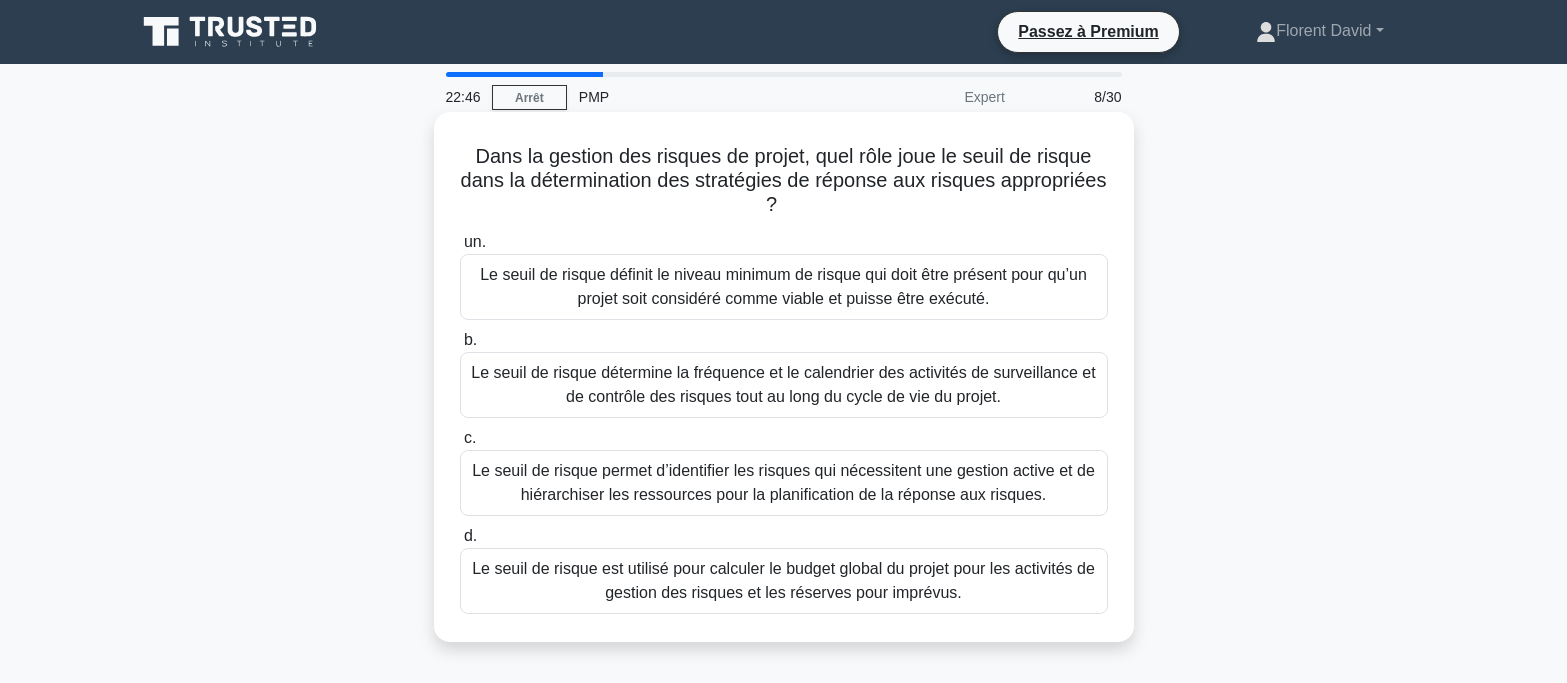 click on "Le seuil de risque définit le niveau minimum de risque qui doit être présent pour qu’un projet soit considéré comme viable et puisse être exécuté." at bounding box center (783, 286) 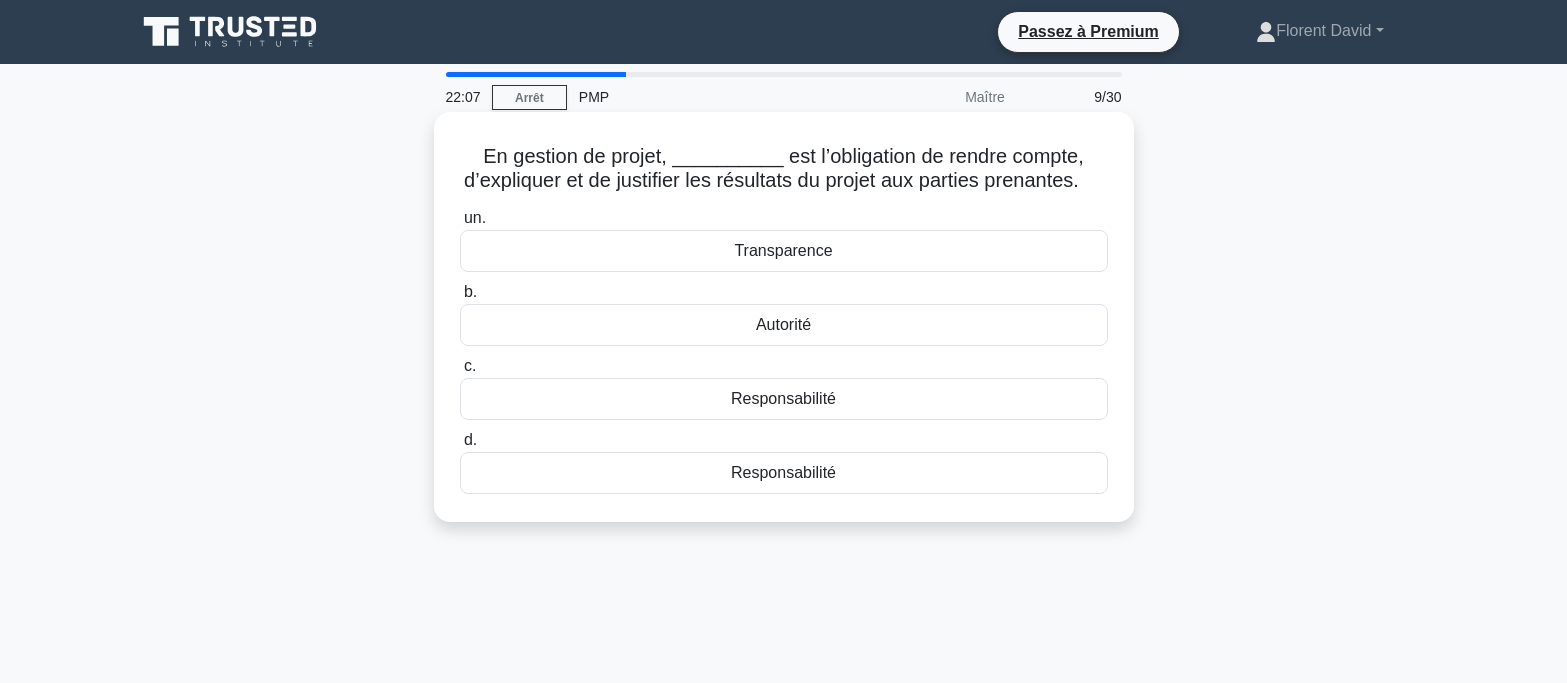 click on "Responsabilité" at bounding box center (783, 398) 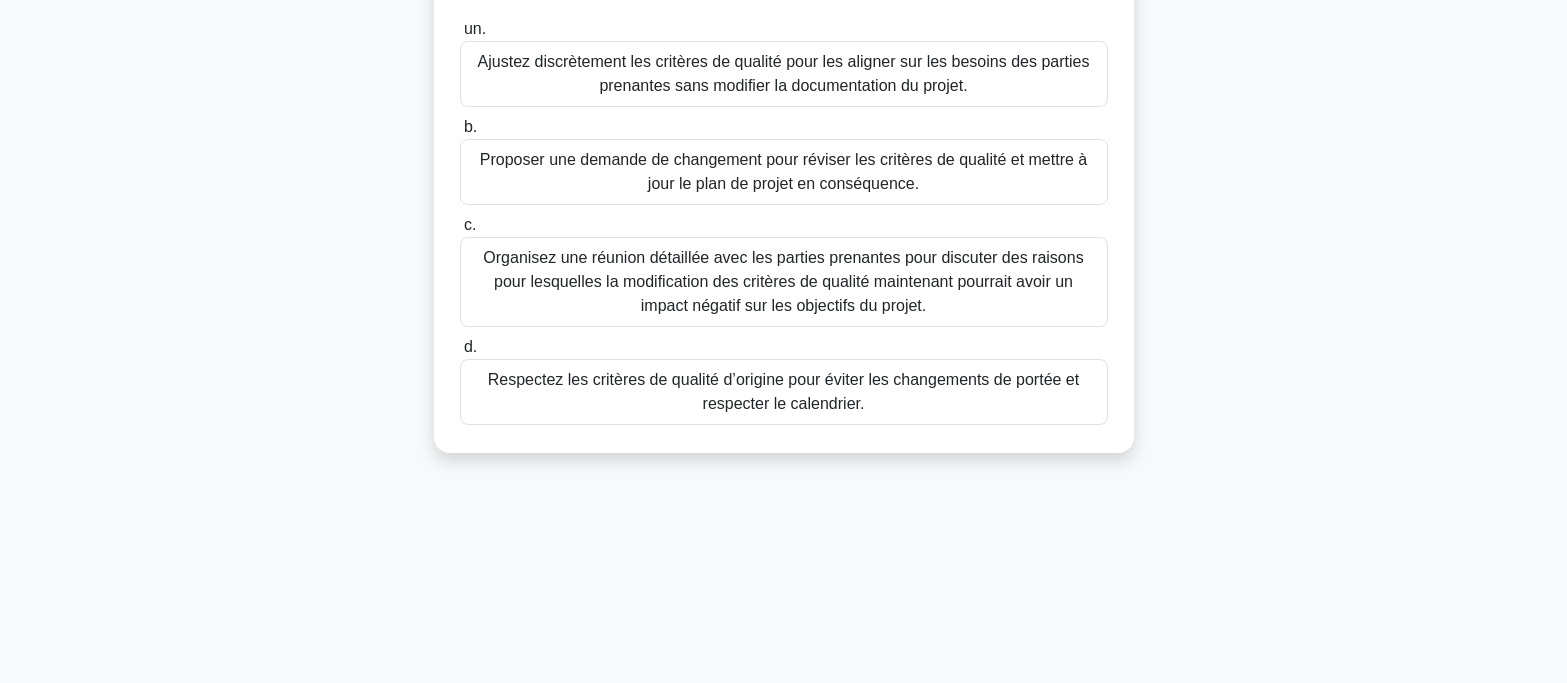 scroll, scrollTop: 300, scrollLeft: 0, axis: vertical 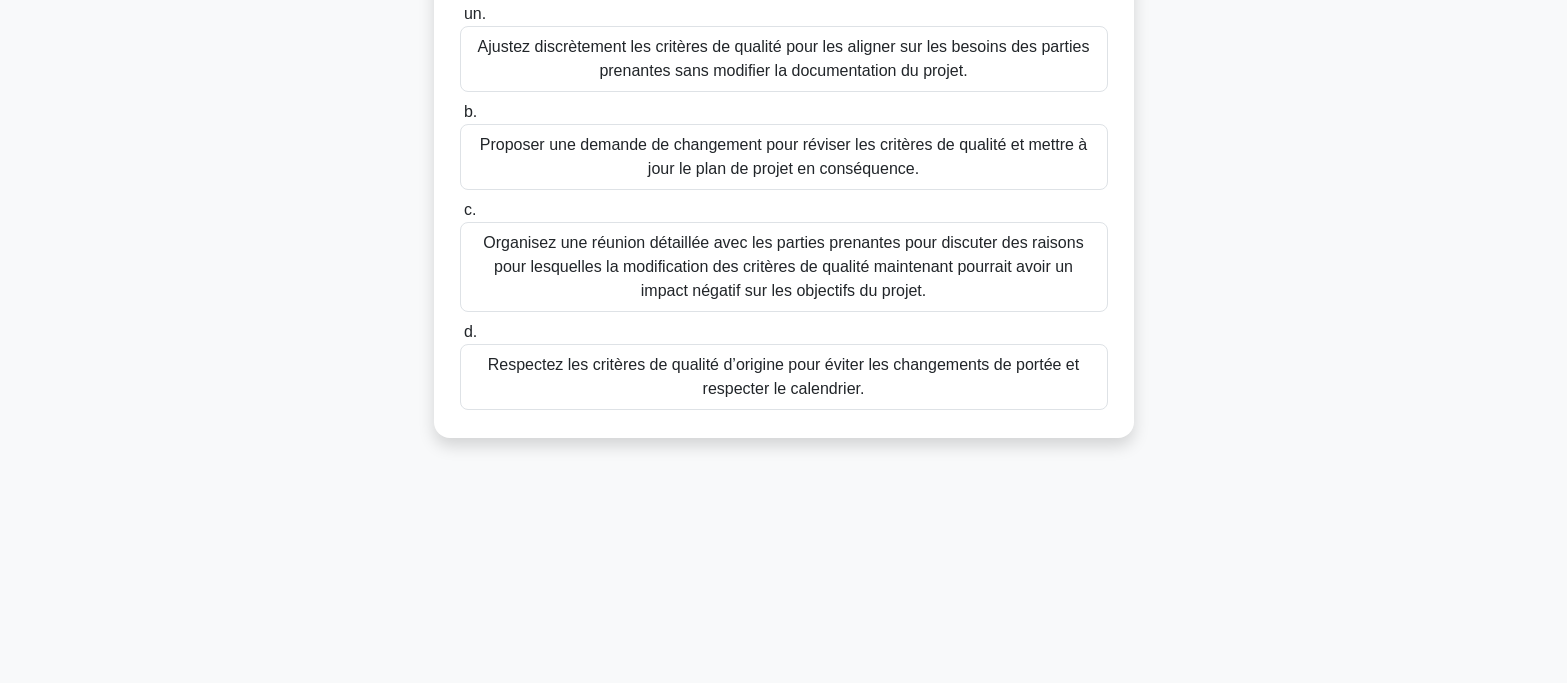 click on "Organisez une réunion détaillée avec les parties prenantes pour discuter des raisons pour lesquelles la modification des critères de qualité maintenant pourrait avoir un impact négatif sur les objectifs du projet." at bounding box center [783, 266] 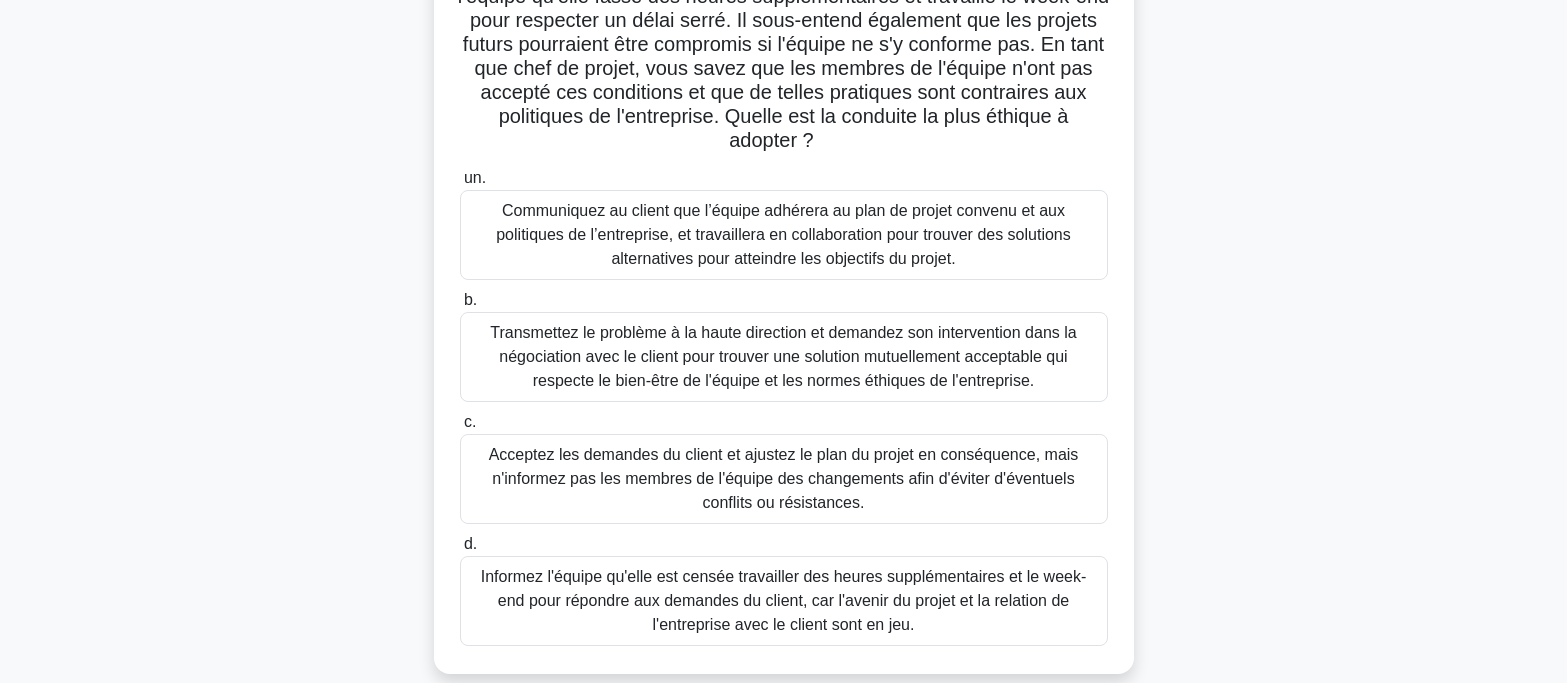scroll, scrollTop: 200, scrollLeft: 0, axis: vertical 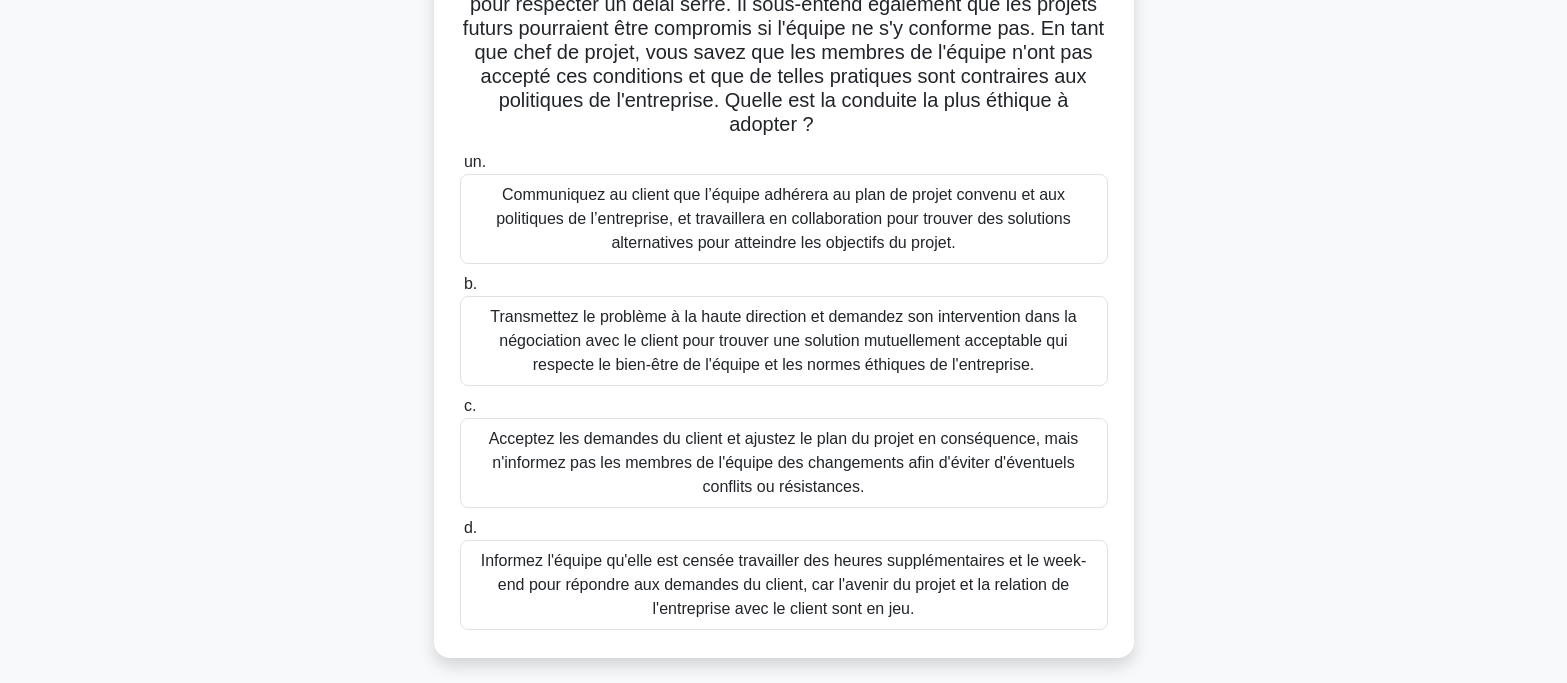 click on "Informez l'équipe qu'elle est censée travailler des heures supplémentaires et le week-end pour répondre aux demandes du client, car l'avenir du projet et la relation de l'entreprise avec le client sont en jeu." at bounding box center [784, 584] 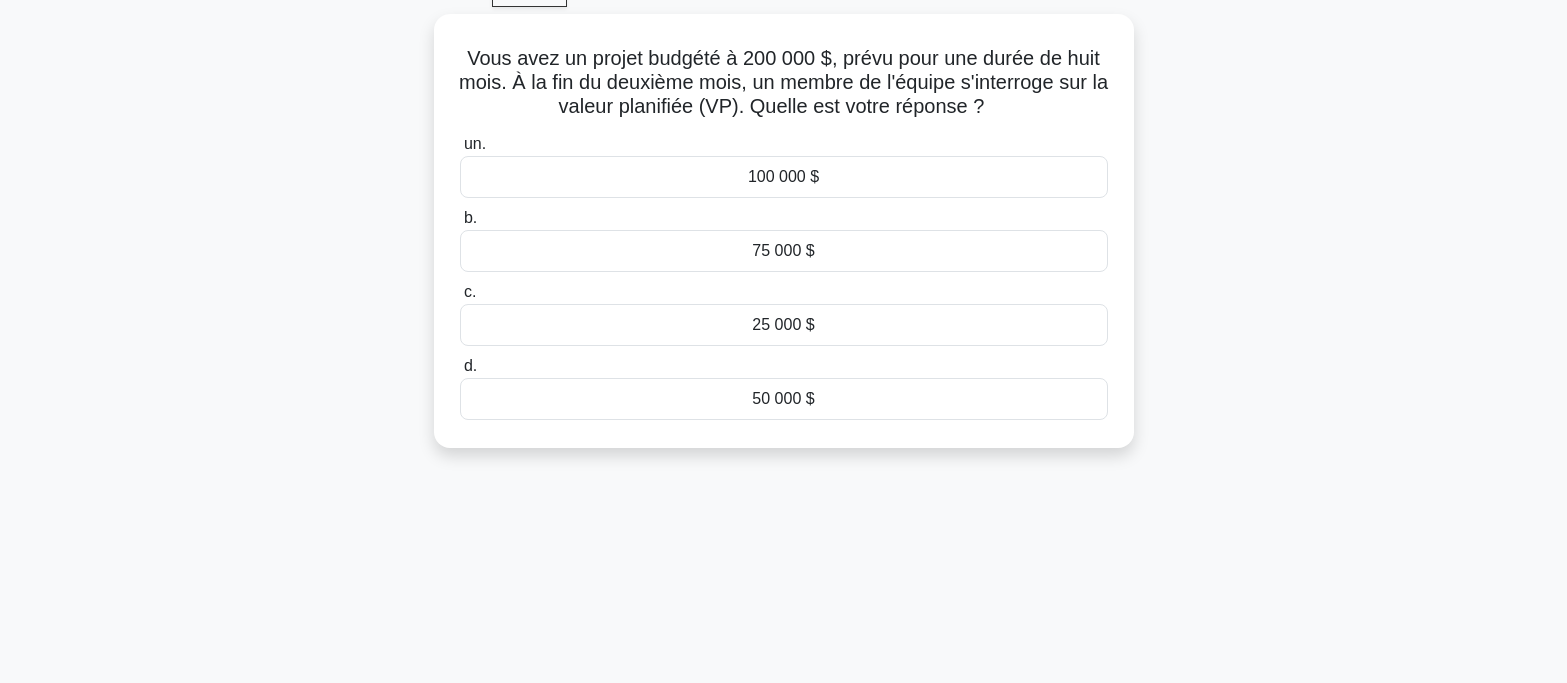 scroll, scrollTop: 0, scrollLeft: 0, axis: both 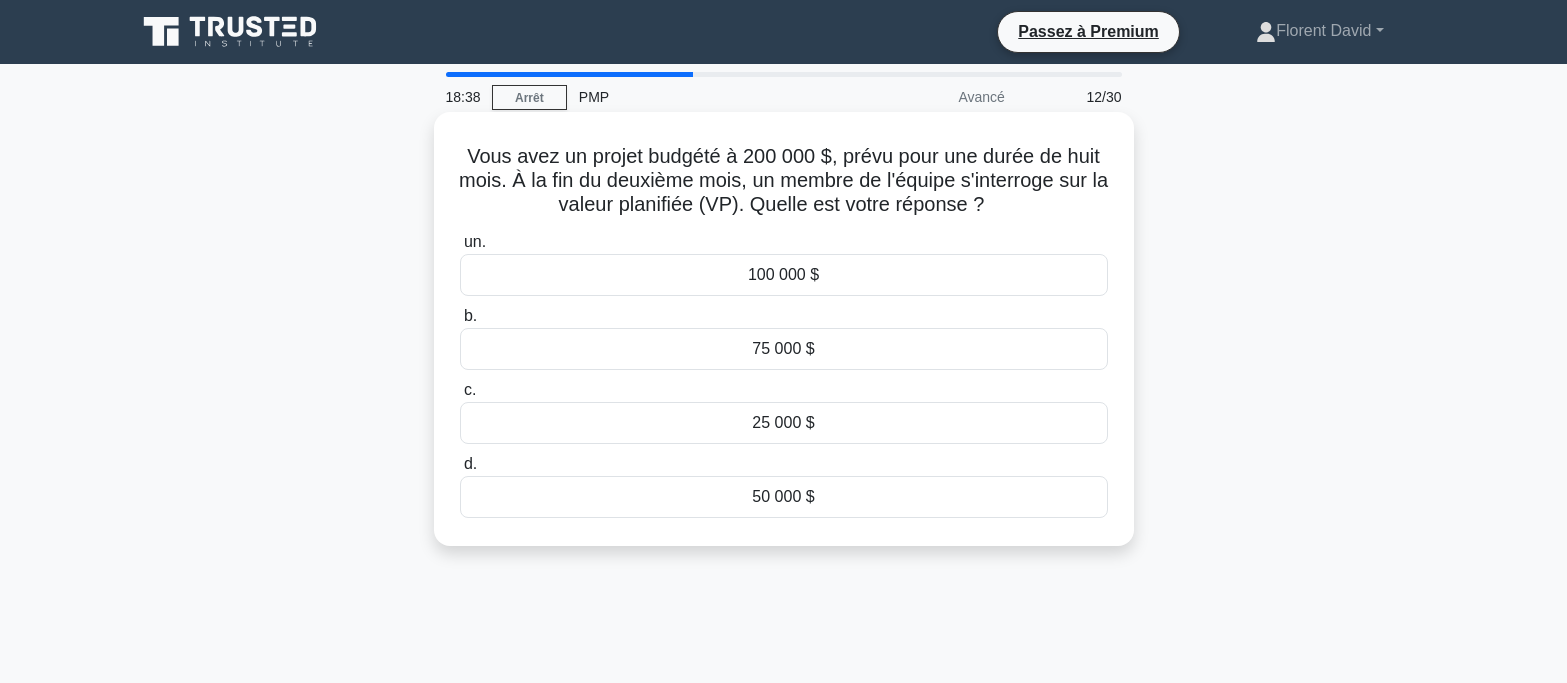 click on "25 000 $" at bounding box center [784, 423] 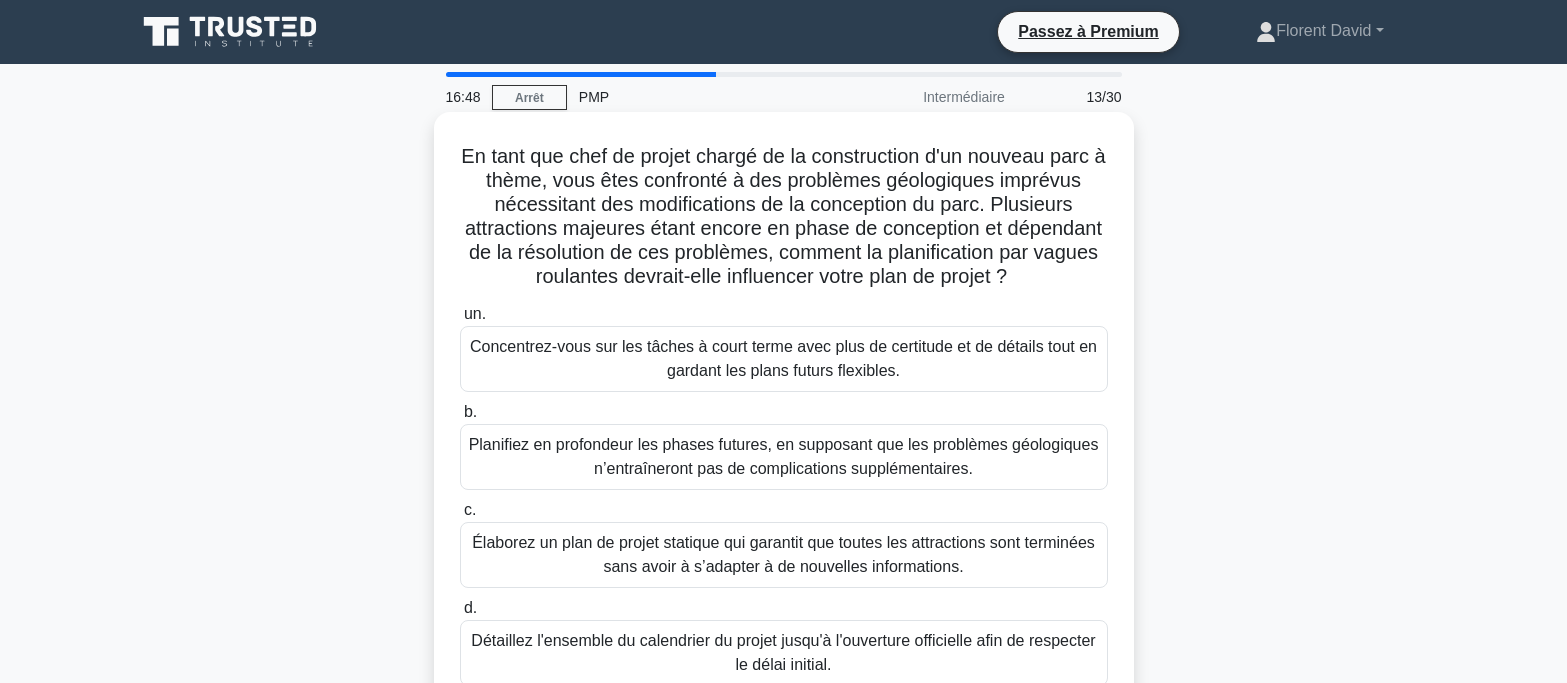 click on "Planifiez en profondeur les phases futures, en supposant que les problèmes géologiques n’entraîneront pas de complications supplémentaires." at bounding box center (784, 457) 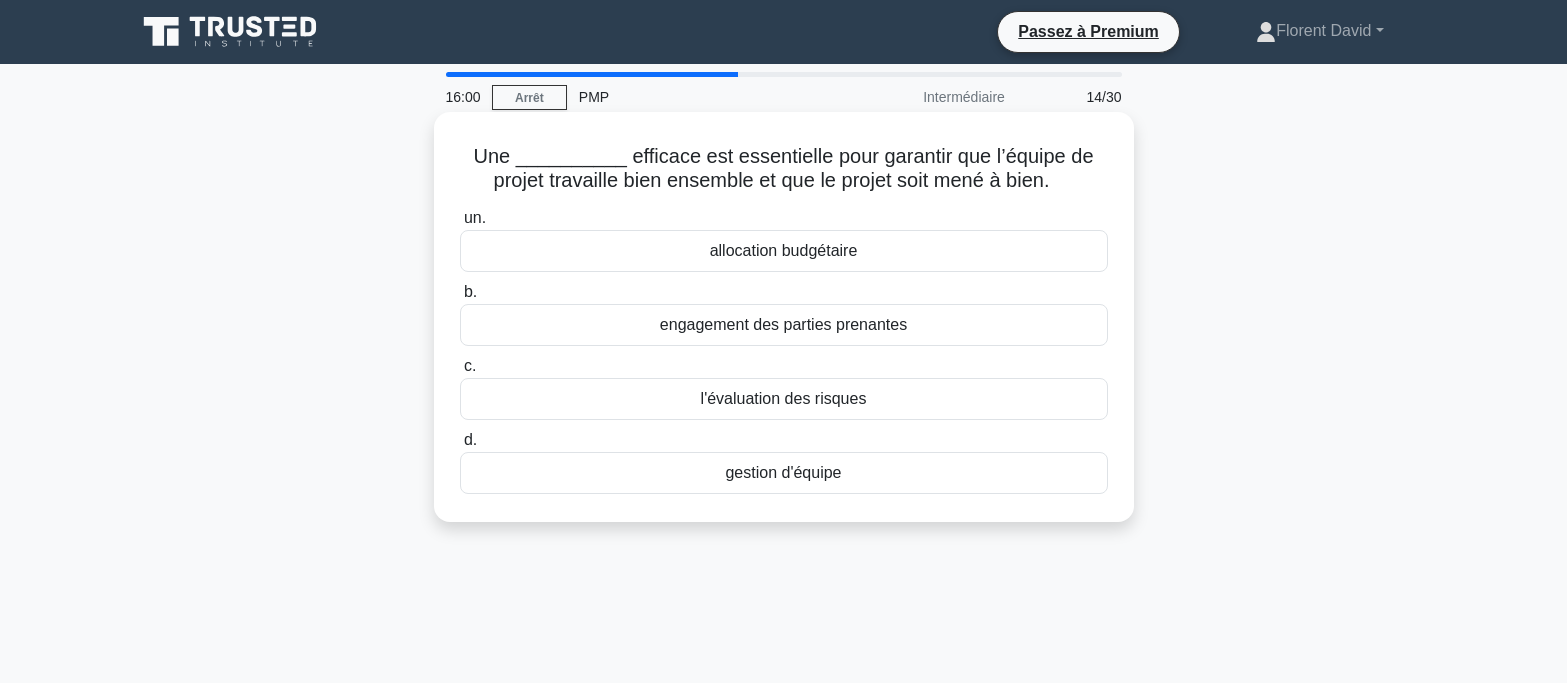 click on "gestion d'équipe" at bounding box center [783, 472] 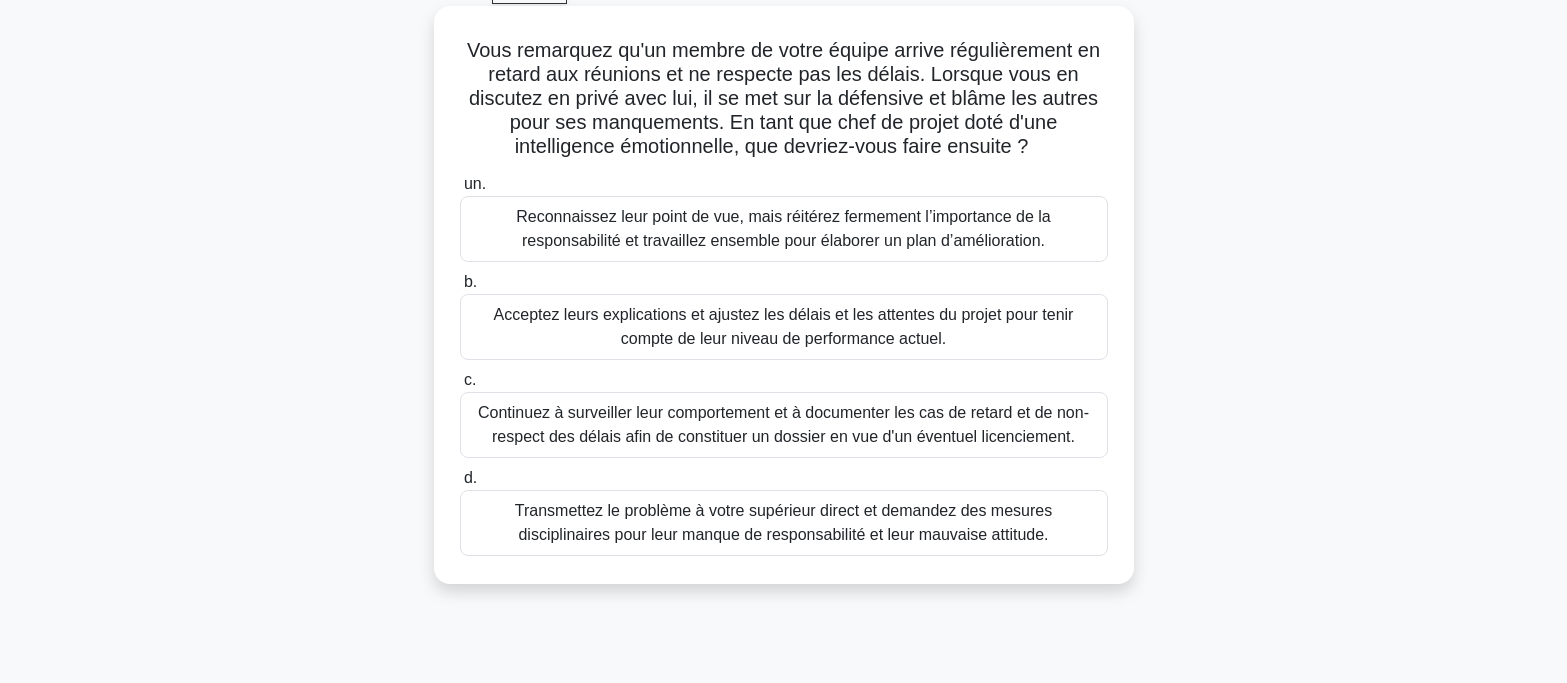 scroll, scrollTop: 200, scrollLeft: 0, axis: vertical 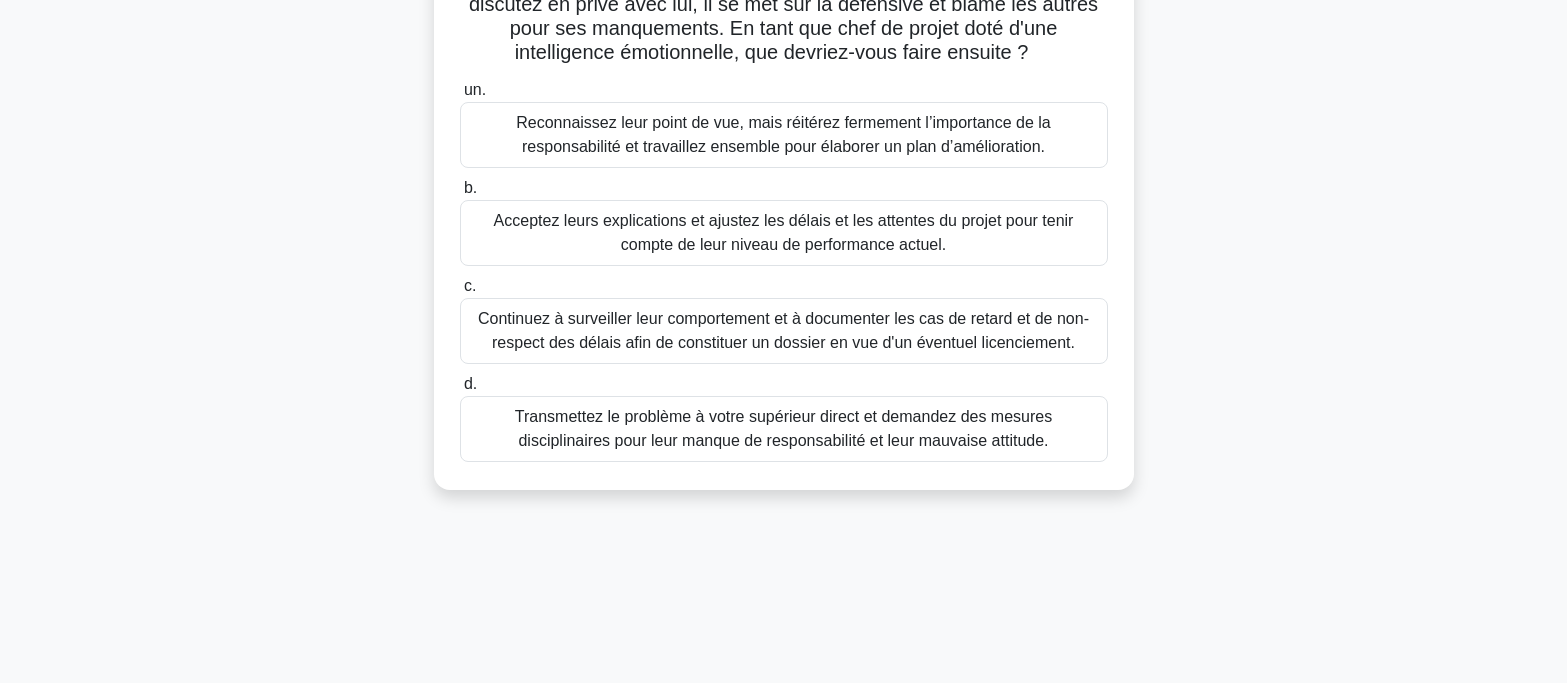 click on "Reconnaissez leur point de vue, mais réitérez fermement l’importance de la responsabilité et travaillez ensemble pour élaborer un plan d’amélioration." at bounding box center [783, 134] 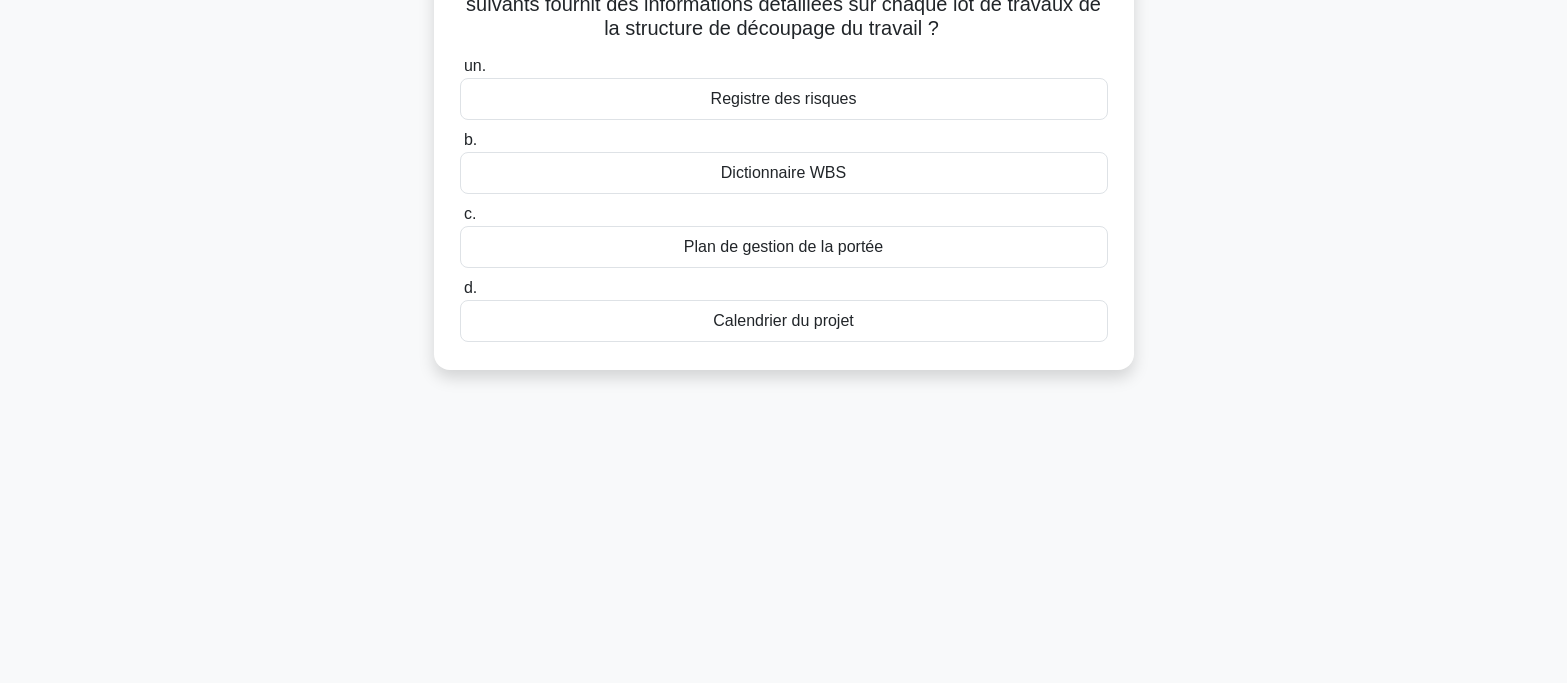 scroll, scrollTop: 0, scrollLeft: 0, axis: both 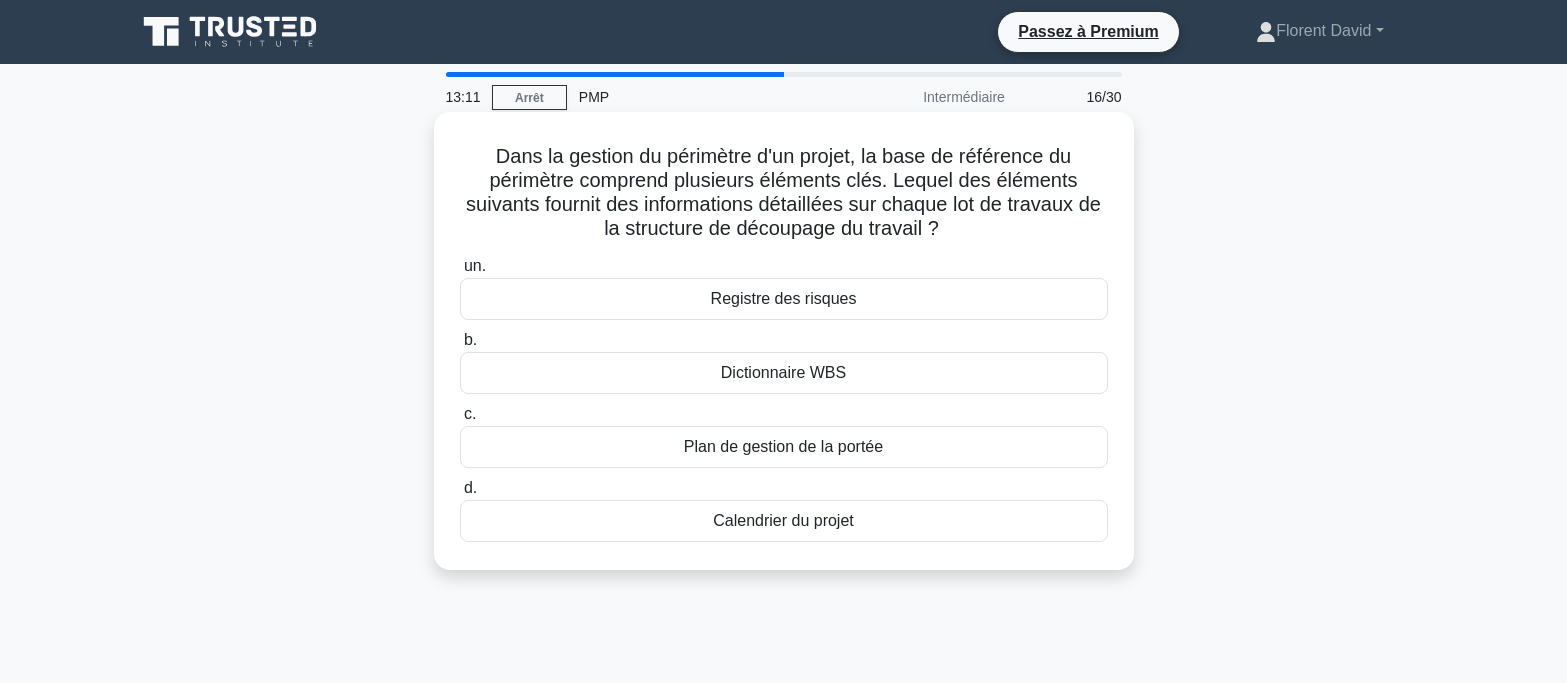 click on "Dictionnaire WBS" at bounding box center [783, 372] 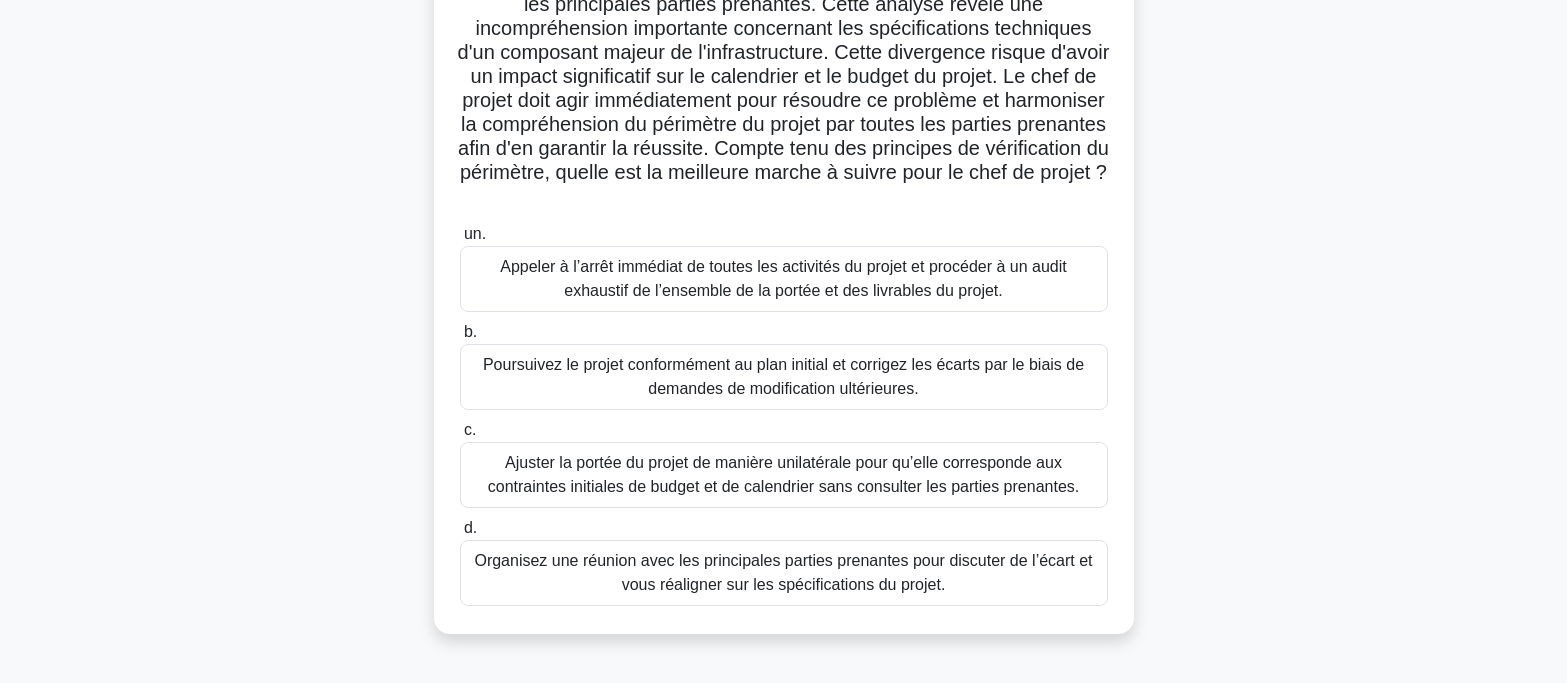 scroll, scrollTop: 300, scrollLeft: 0, axis: vertical 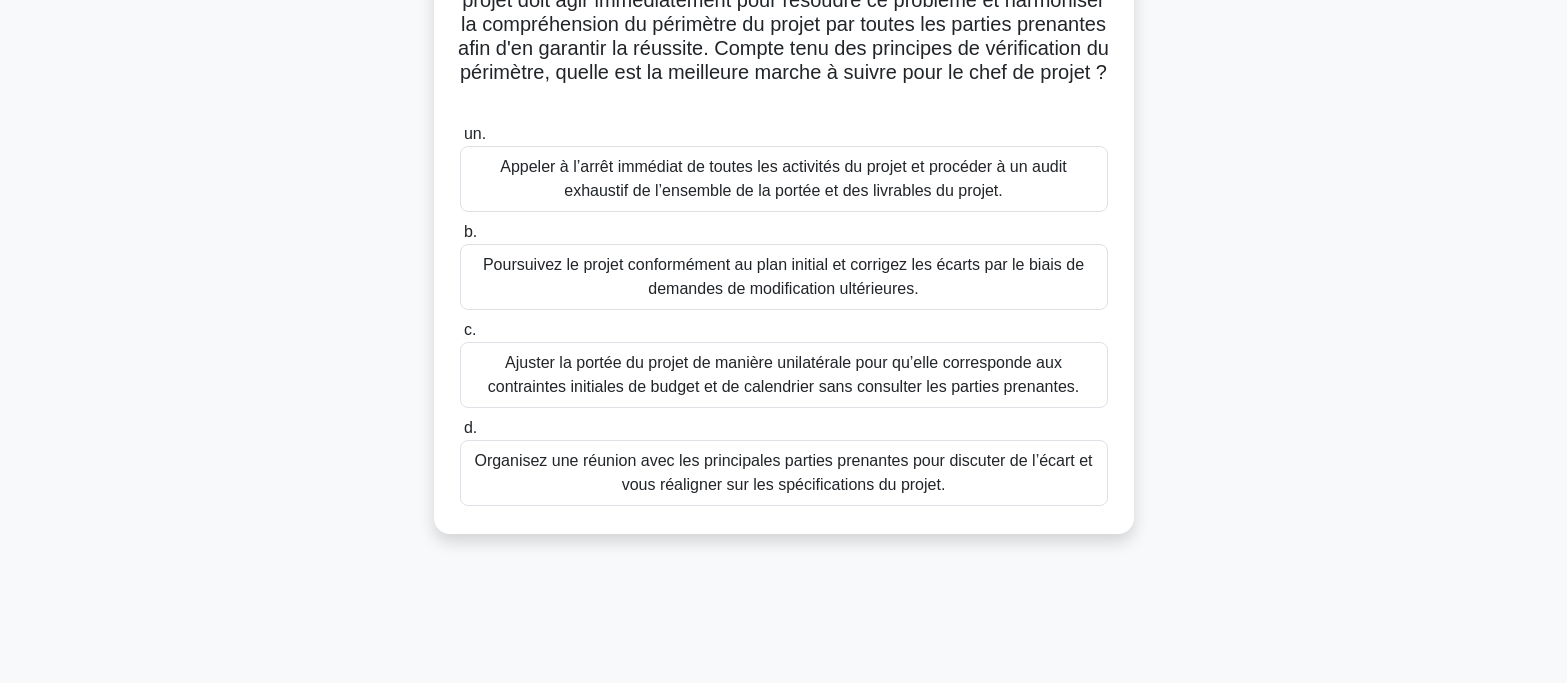 click on "Organisez une réunion avec les principales parties prenantes pour discuter de l’écart et vous réaligner sur les spécifications du projet." at bounding box center [783, 472] 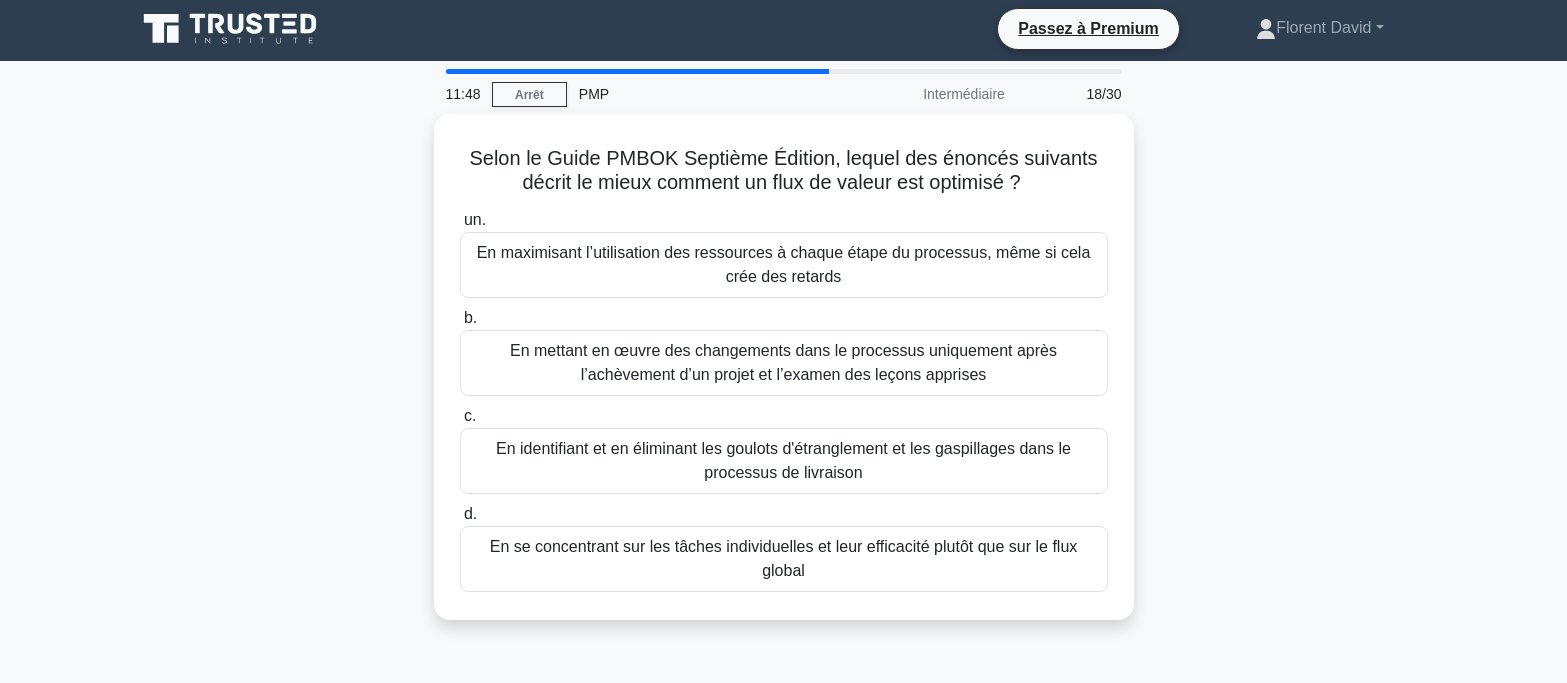 scroll, scrollTop: 0, scrollLeft: 0, axis: both 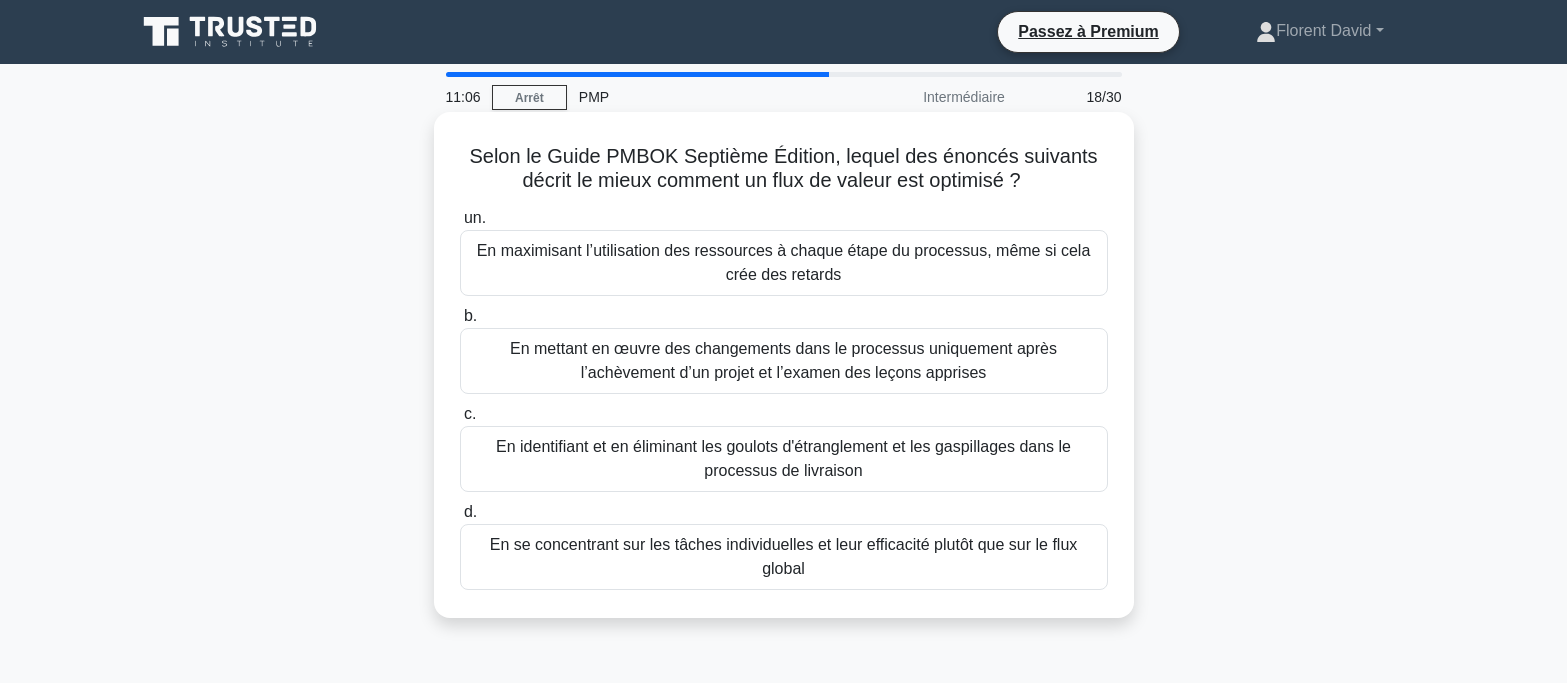 click on "En mettant en œuvre des changements dans le processus uniquement après l’achèvement d’un projet et l’examen des leçons apprises" at bounding box center [783, 360] 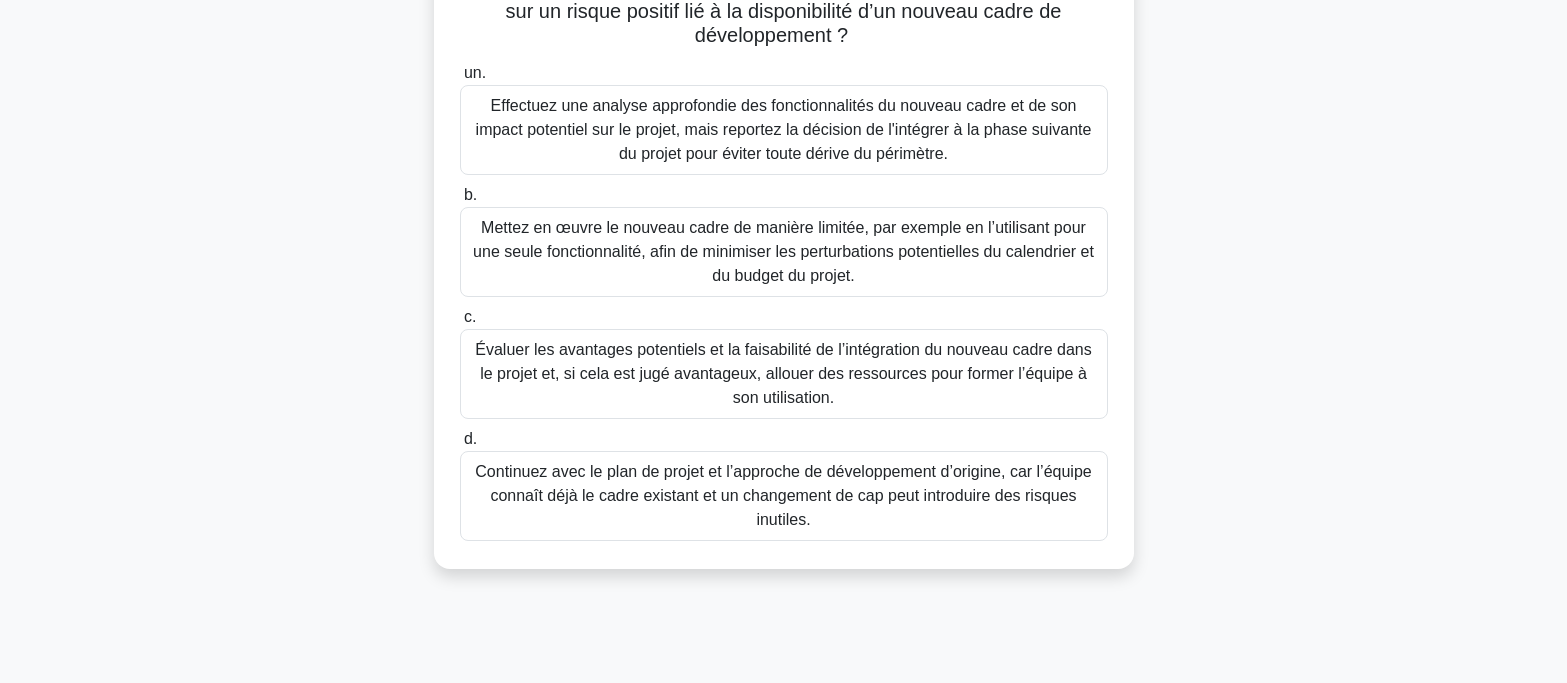 scroll, scrollTop: 0, scrollLeft: 0, axis: both 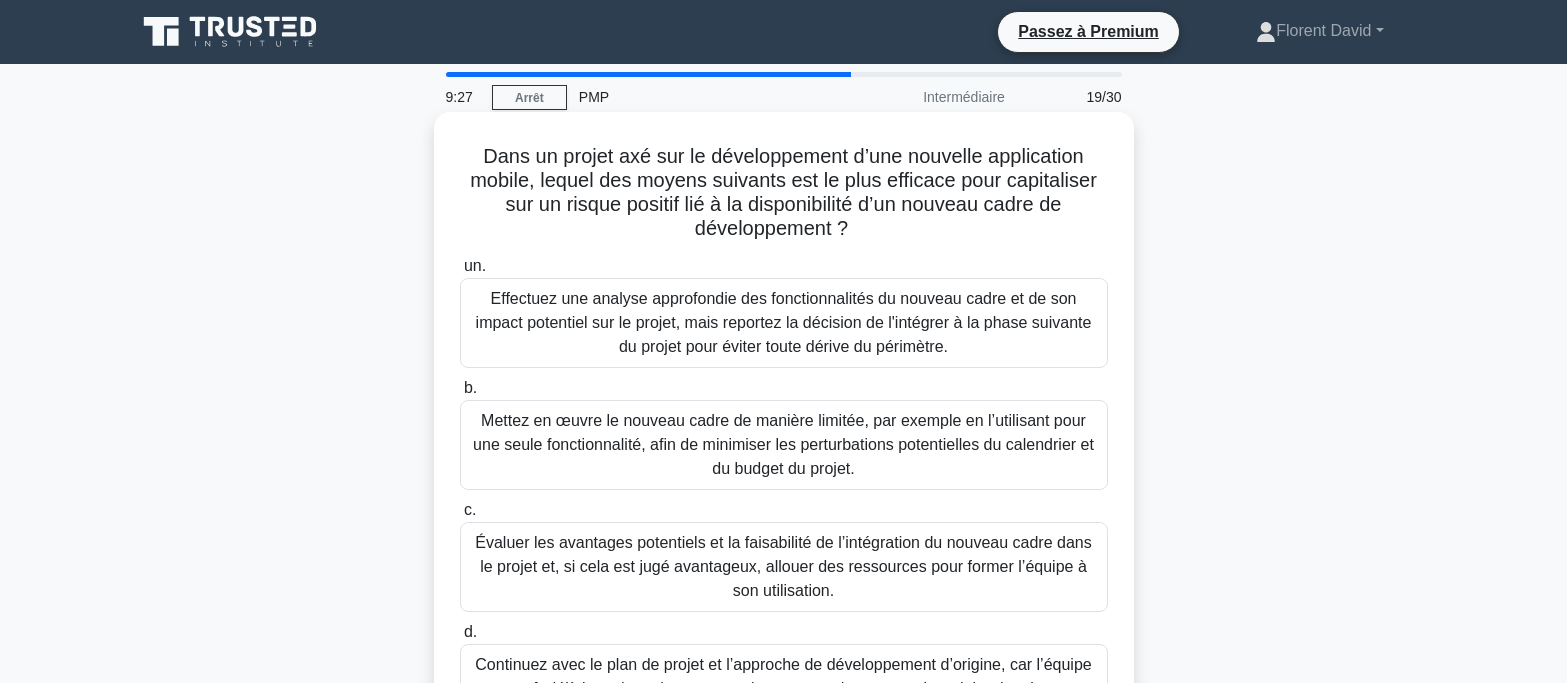 click on "Évaluer les avantages potentiels et la faisabilité de l’intégration du nouveau cadre dans le projet et, si cela est jugé avantageux, allouer des ressources pour former l’équipe à son utilisation." at bounding box center (783, 566) 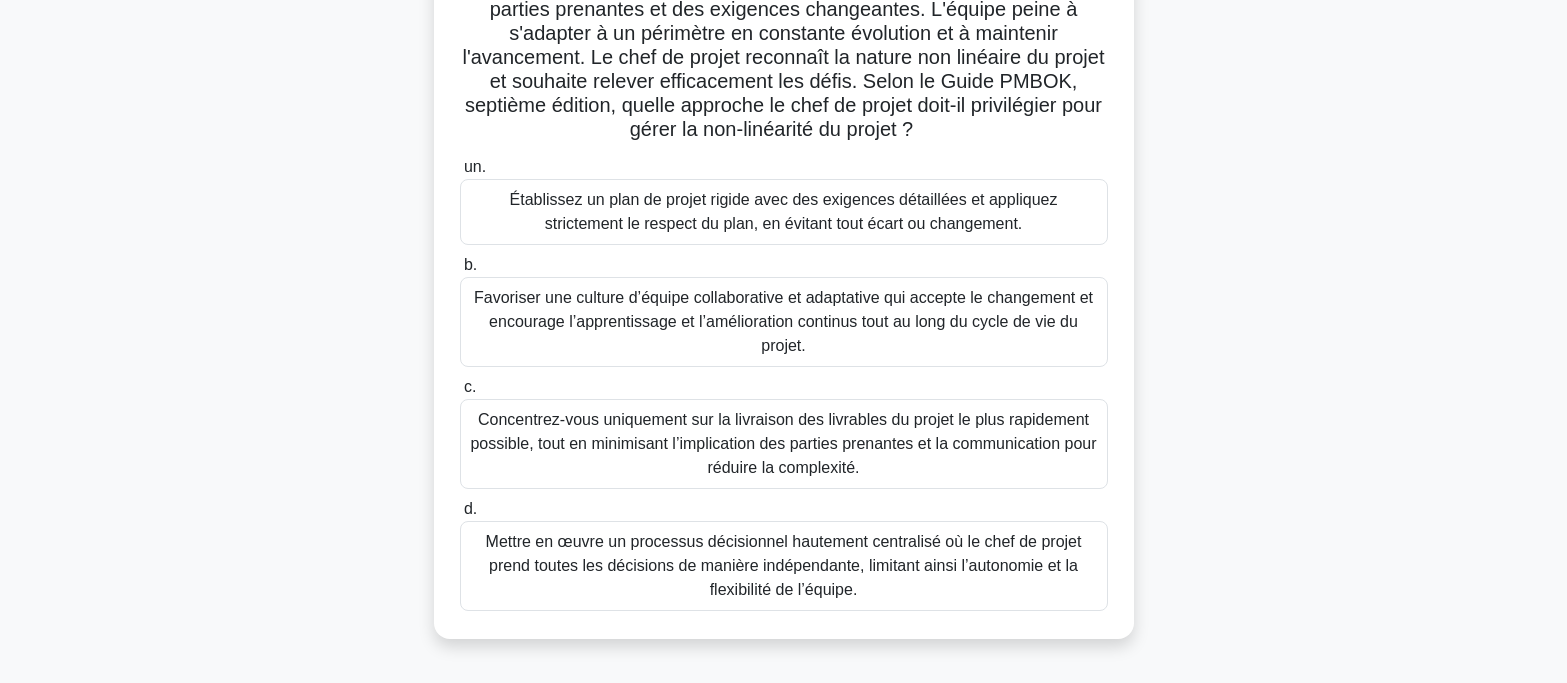 scroll, scrollTop: 200, scrollLeft: 0, axis: vertical 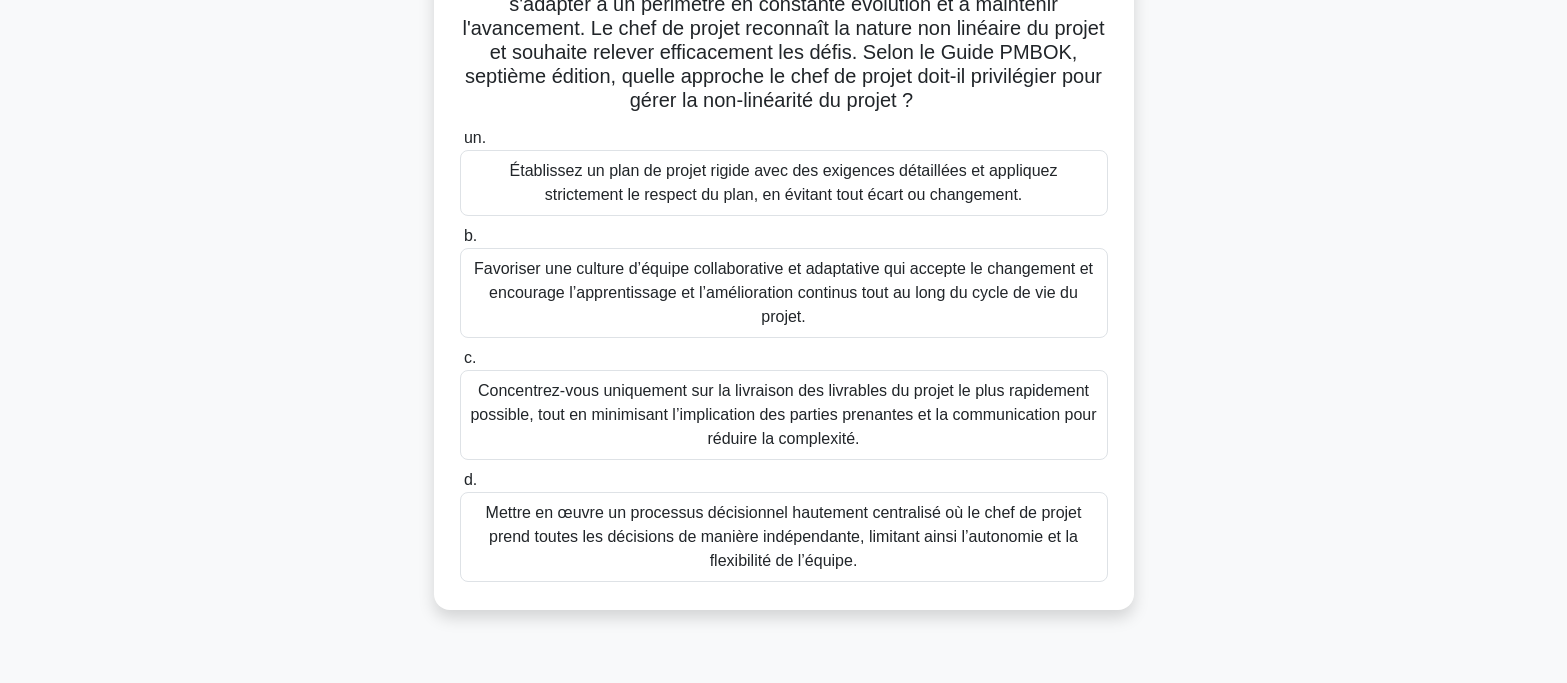 click on "Favoriser une culture d’équipe collaborative et adaptative qui accepte le changement et encourage l’apprentissage et l’amélioration continus tout au long du cycle de vie du projet." at bounding box center (784, 293) 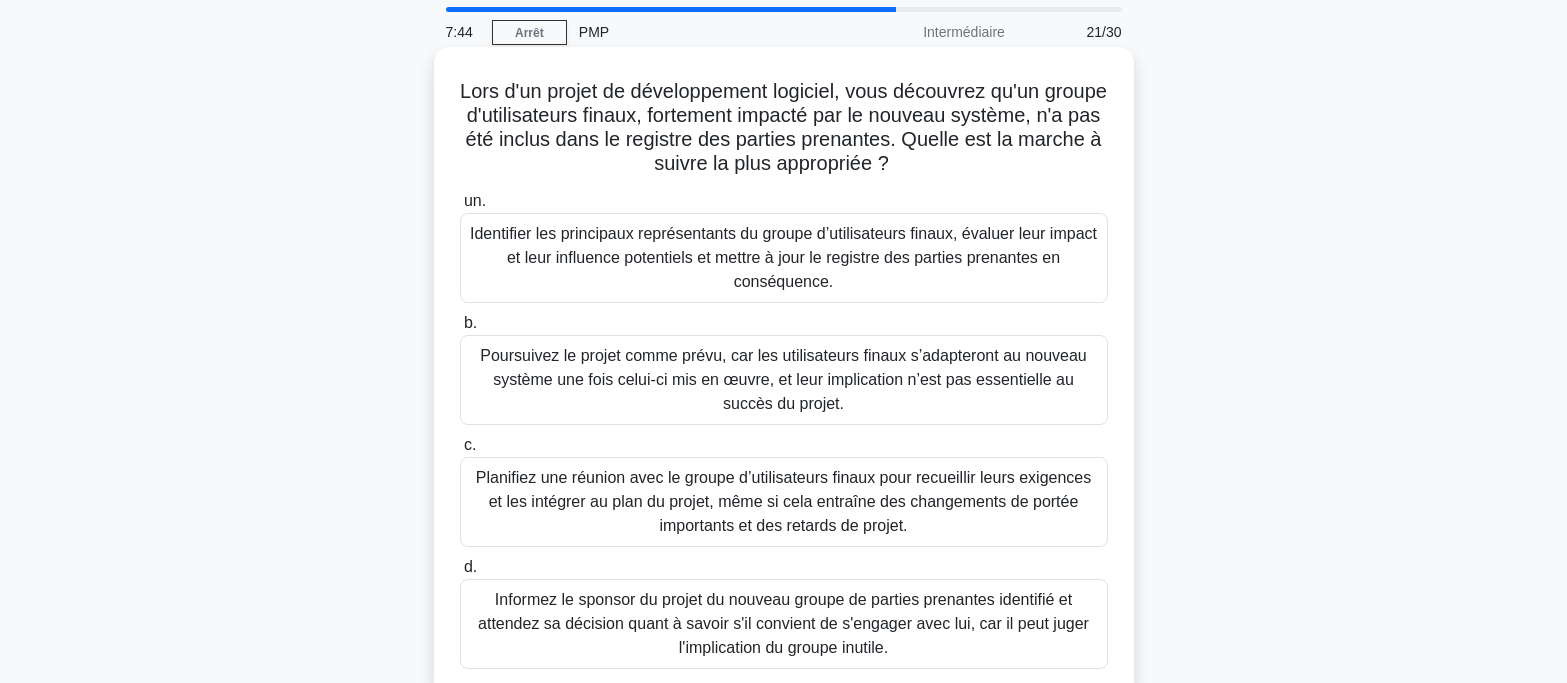 scroll, scrollTop: 100, scrollLeft: 0, axis: vertical 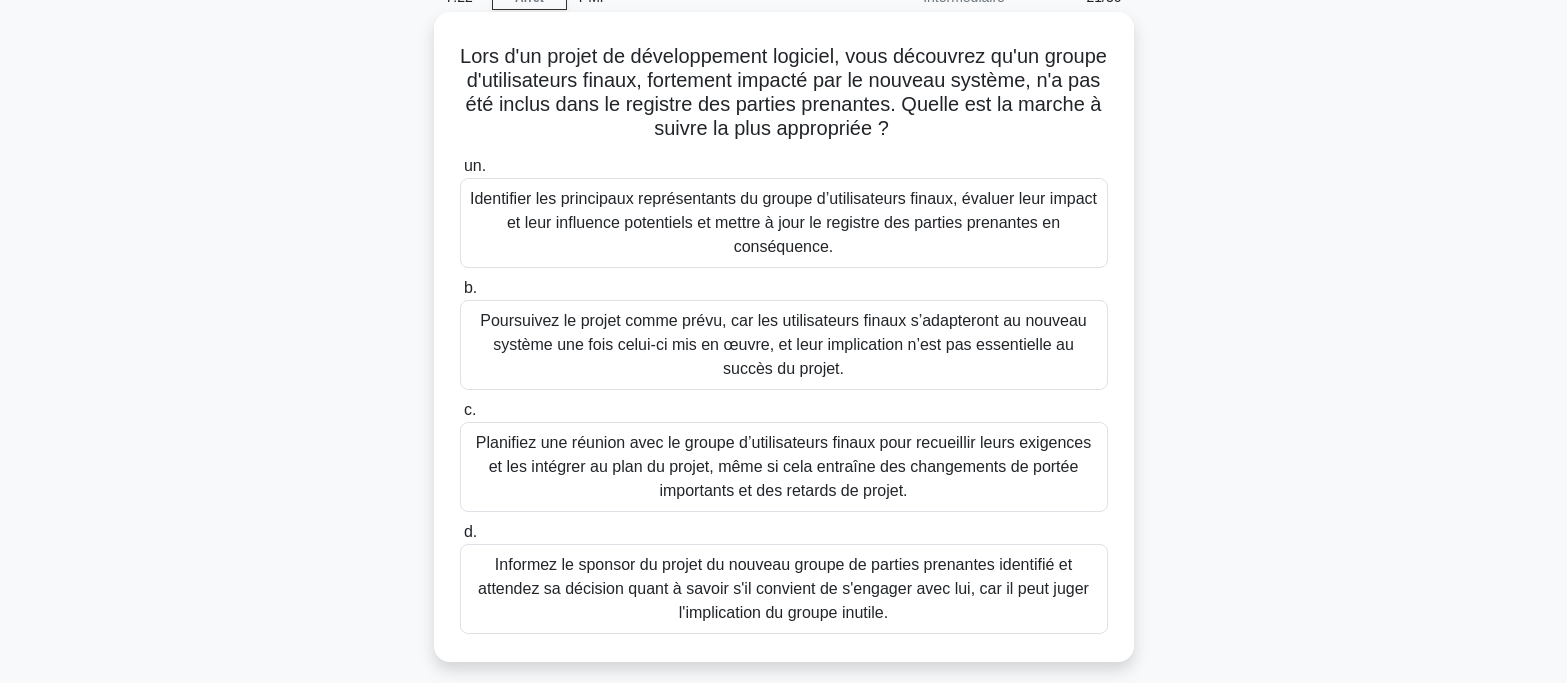 click on "Identifier les principaux représentants du groupe d’utilisateurs finaux, évaluer leur impact et leur influence potentiels et mettre à jour le registre des parties prenantes en conséquence." at bounding box center (784, 223) 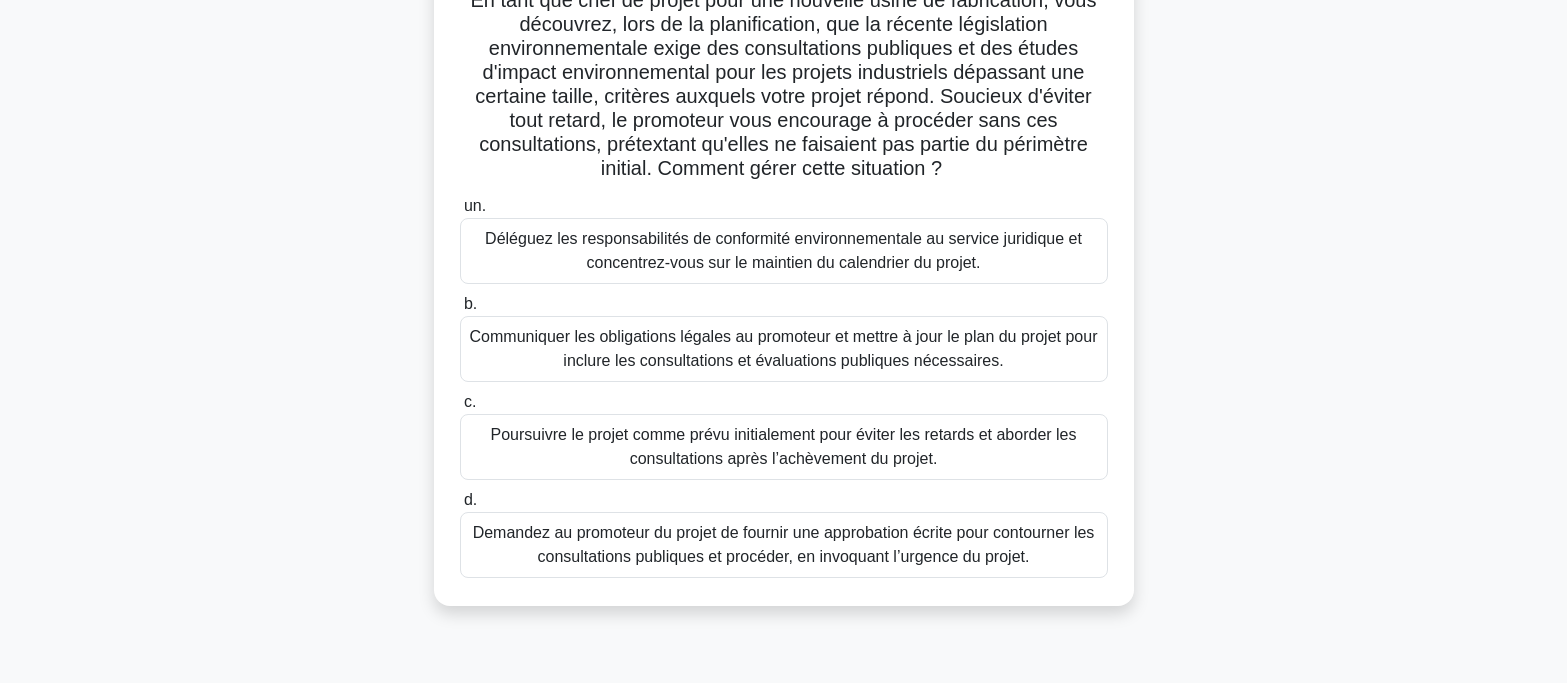 scroll, scrollTop: 200, scrollLeft: 0, axis: vertical 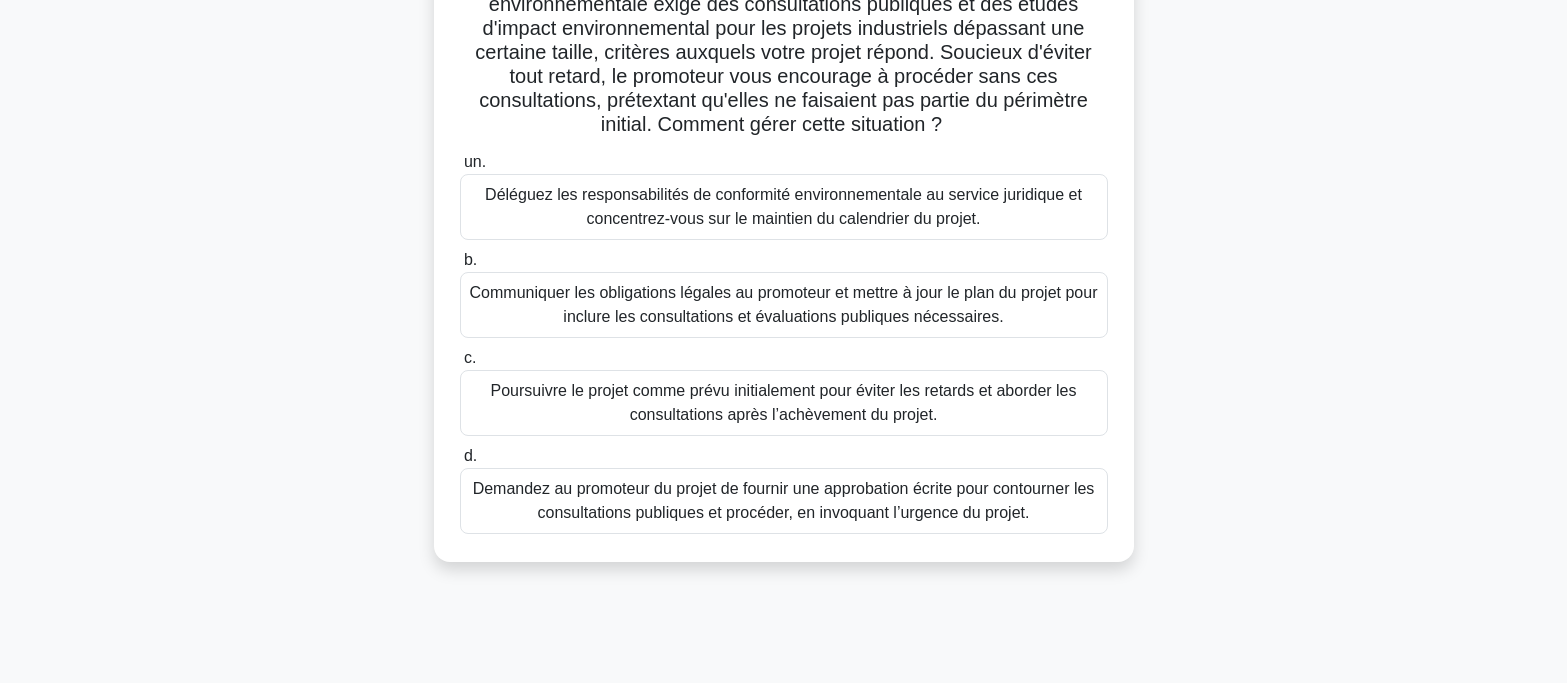 click on "Demandez au promoteur du projet de fournir une approbation écrite pour contourner les consultations publiques et procéder, en invoquant l’urgence du projet." at bounding box center (784, 500) 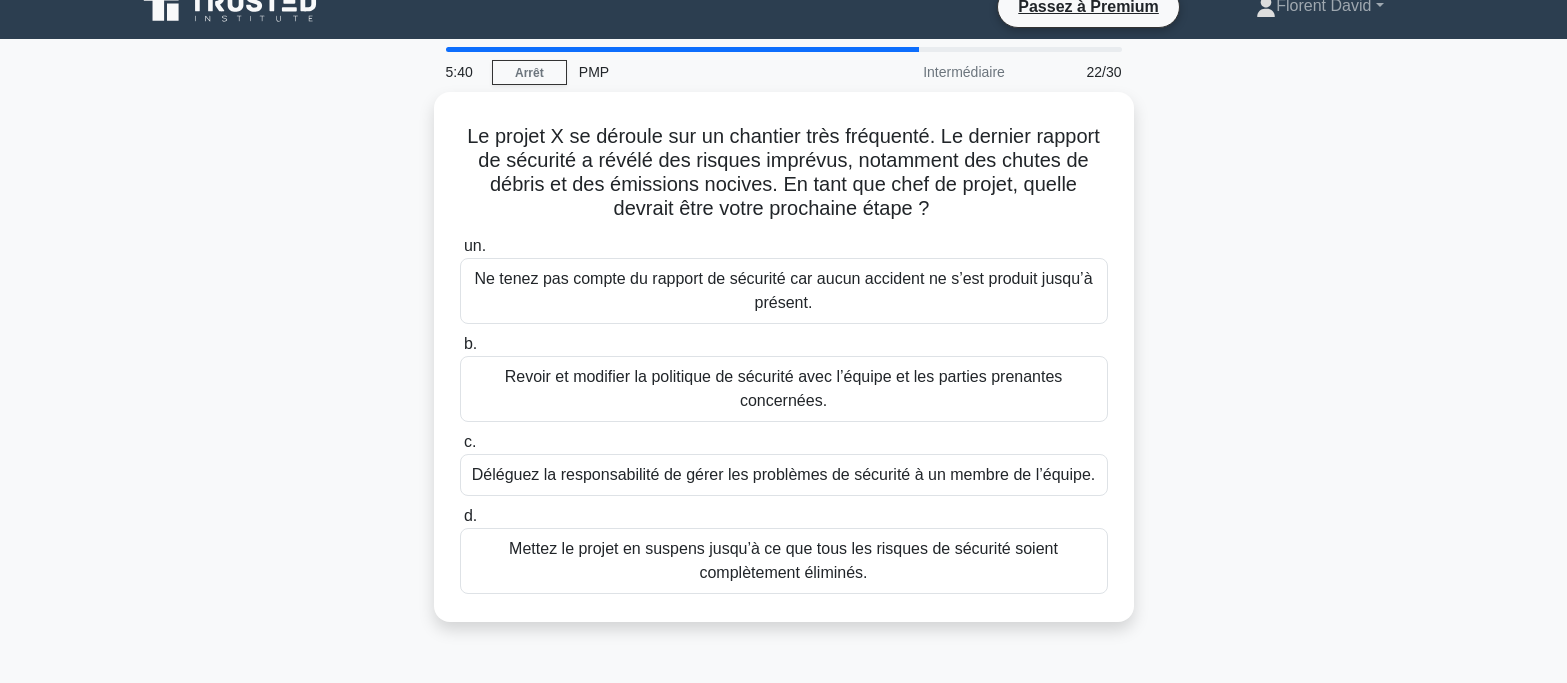 scroll, scrollTop: 0, scrollLeft: 0, axis: both 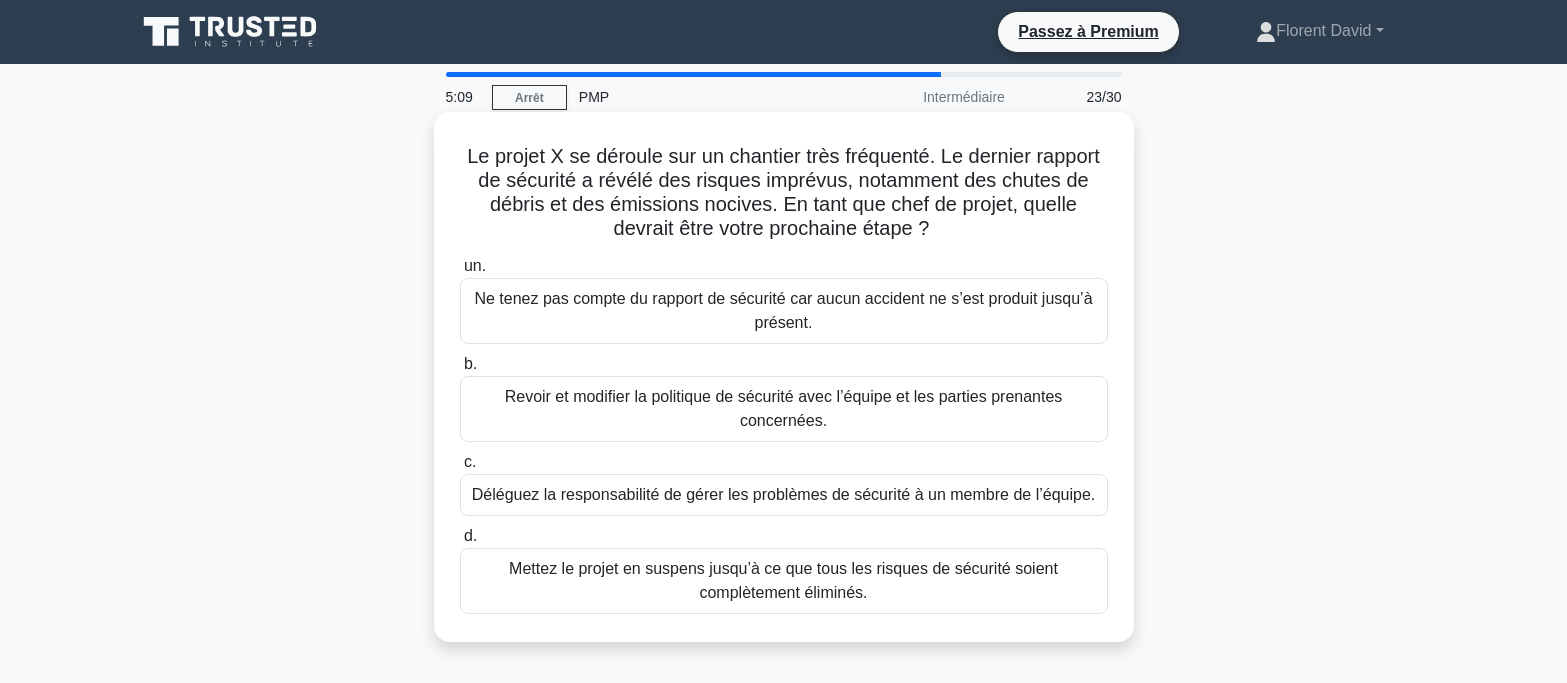 click on "Revoir et modifier la politique de sécurité avec l’équipe et les parties prenantes concernées." at bounding box center [784, 409] 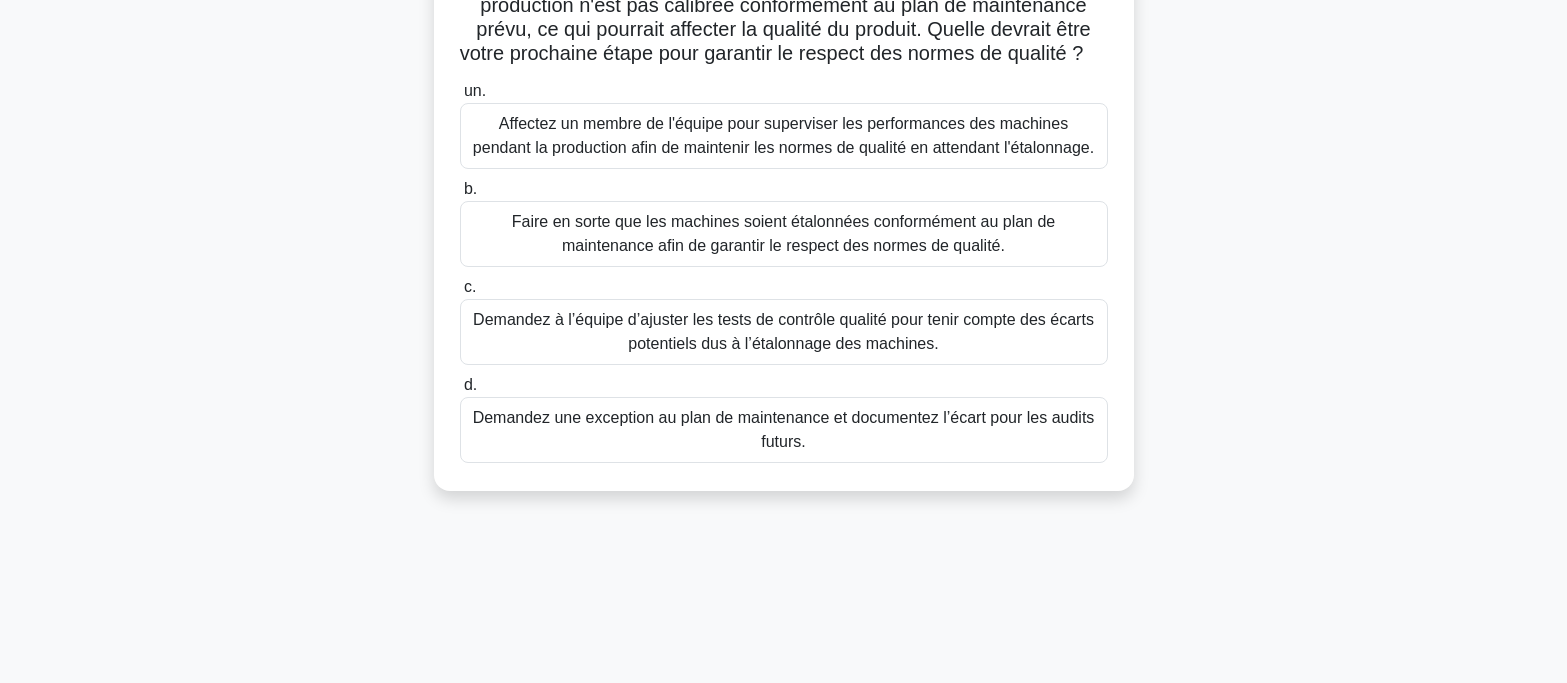 scroll, scrollTop: 200, scrollLeft: 0, axis: vertical 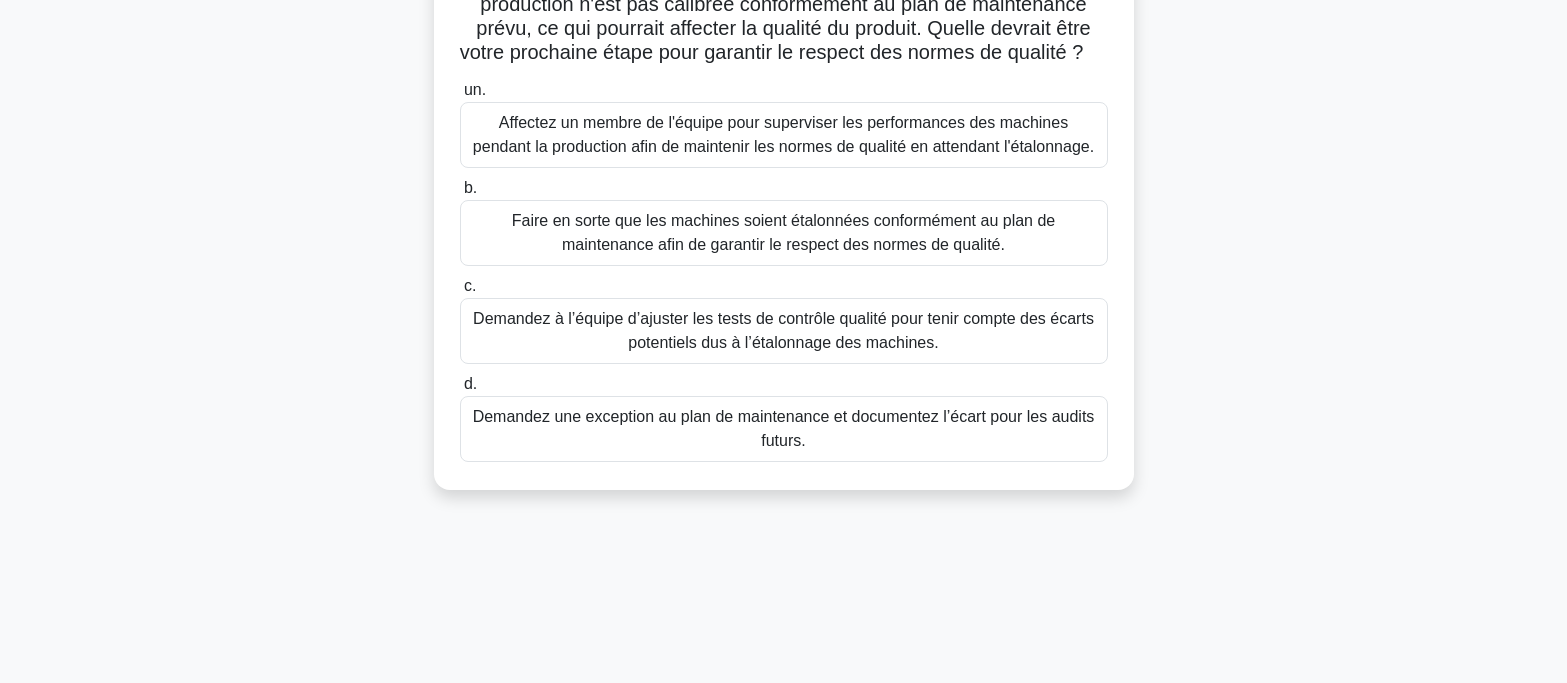 click on "Demandez à l’équipe d’ajuster les tests de contrôle qualité pour tenir compte des écarts potentiels dus à l’étalonnage des machines." at bounding box center [784, 331] 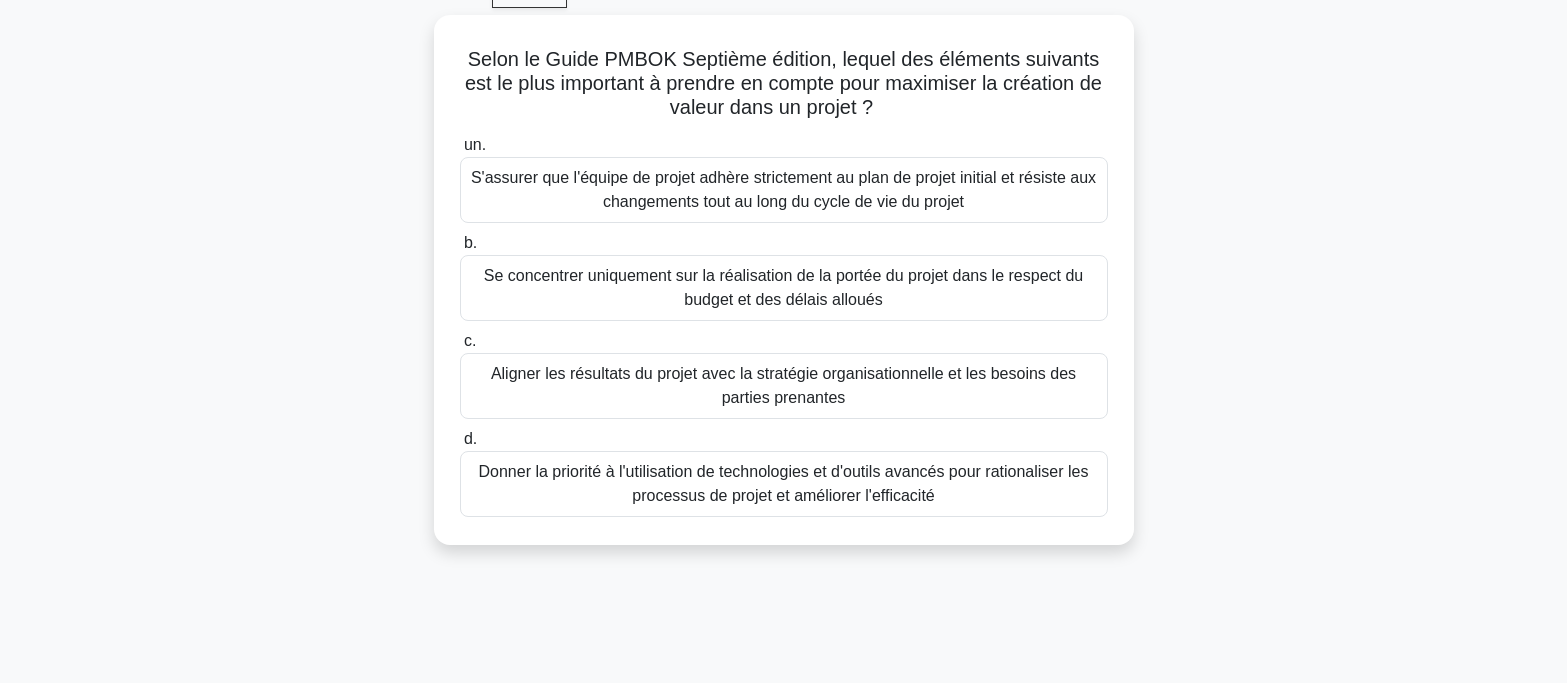 scroll, scrollTop: 0, scrollLeft: 0, axis: both 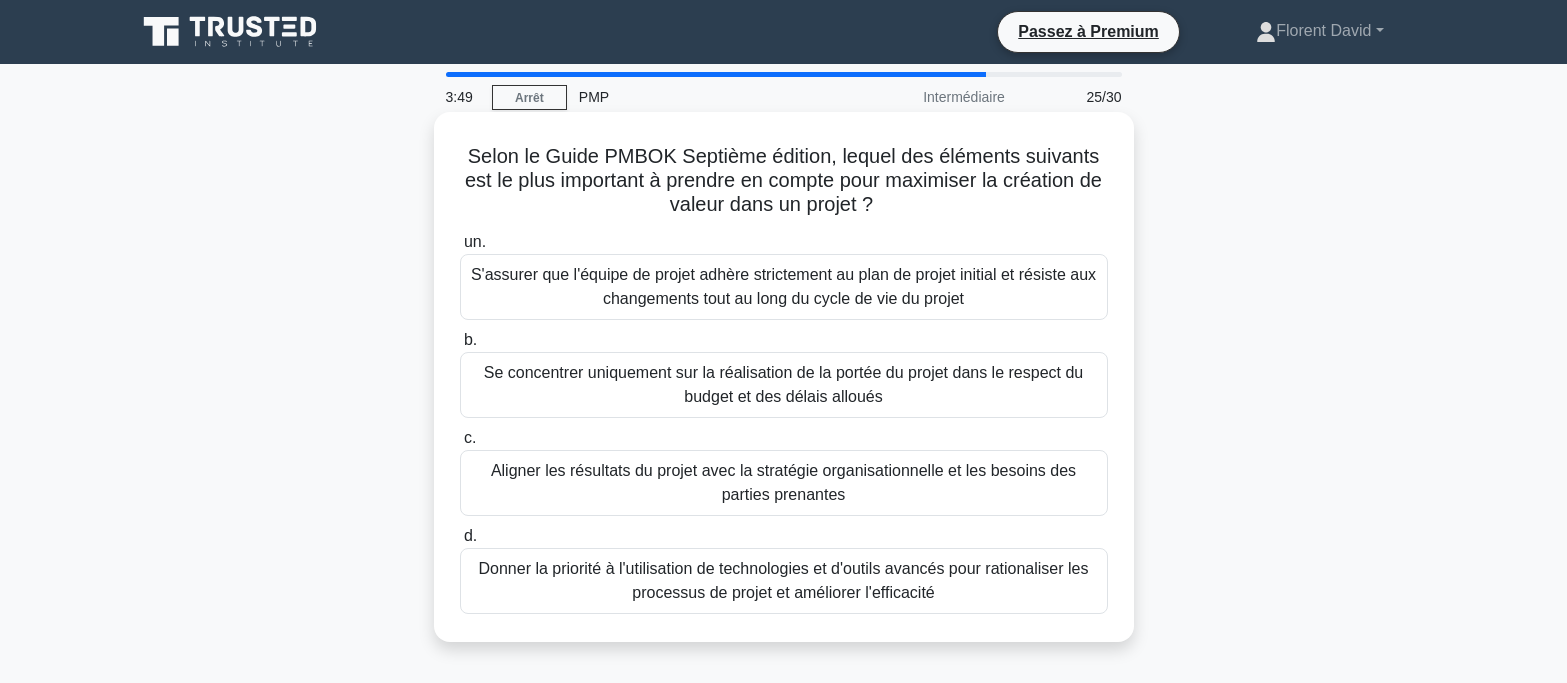click on "Aligner les résultats du projet avec la stratégie organisationnelle et les besoins des parties prenantes" at bounding box center [784, 483] 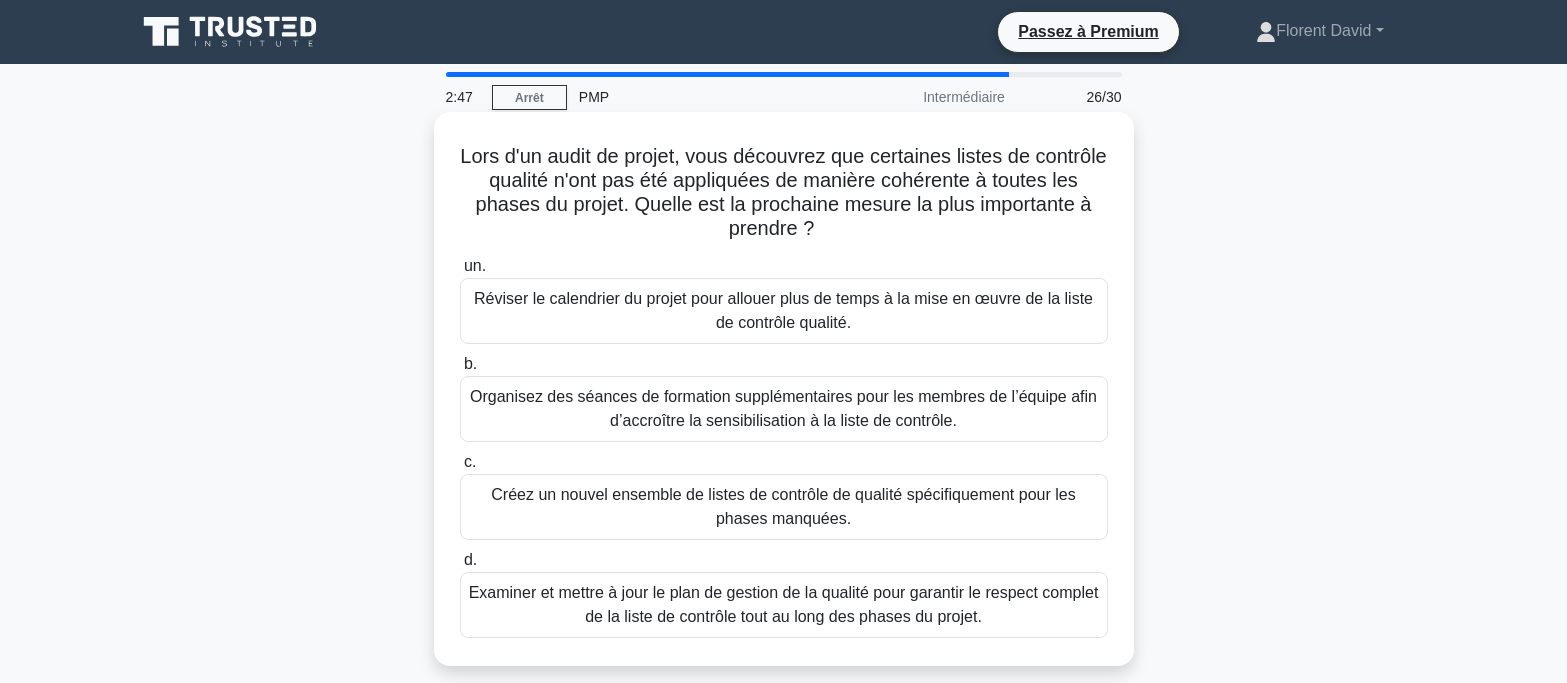 click on "Examiner et mettre à jour le plan de gestion de la qualité pour garantir le respect complet de la liste de contrôle tout au long des phases du projet." at bounding box center [784, 604] 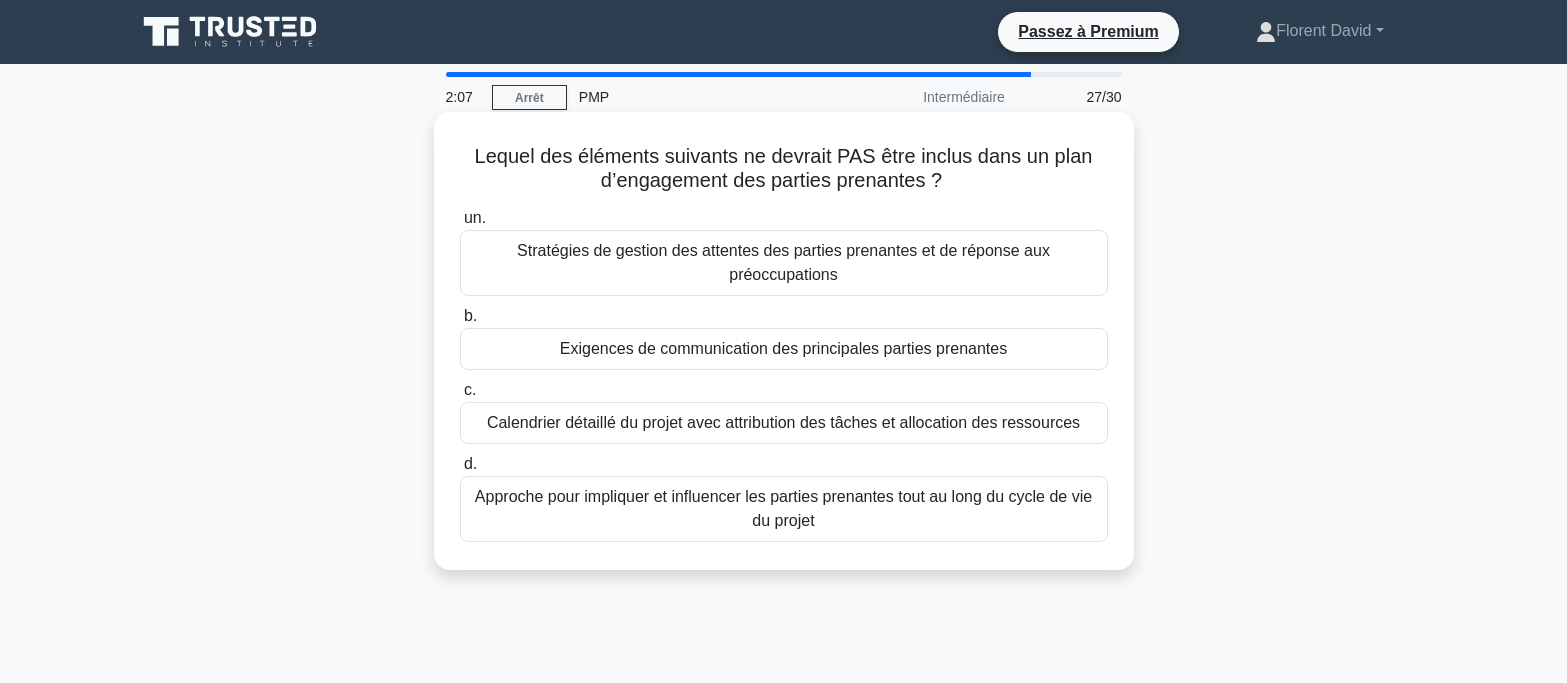 click on "Calendrier détaillé du projet avec attribution des tâches et allocation des ressources" at bounding box center [783, 422] 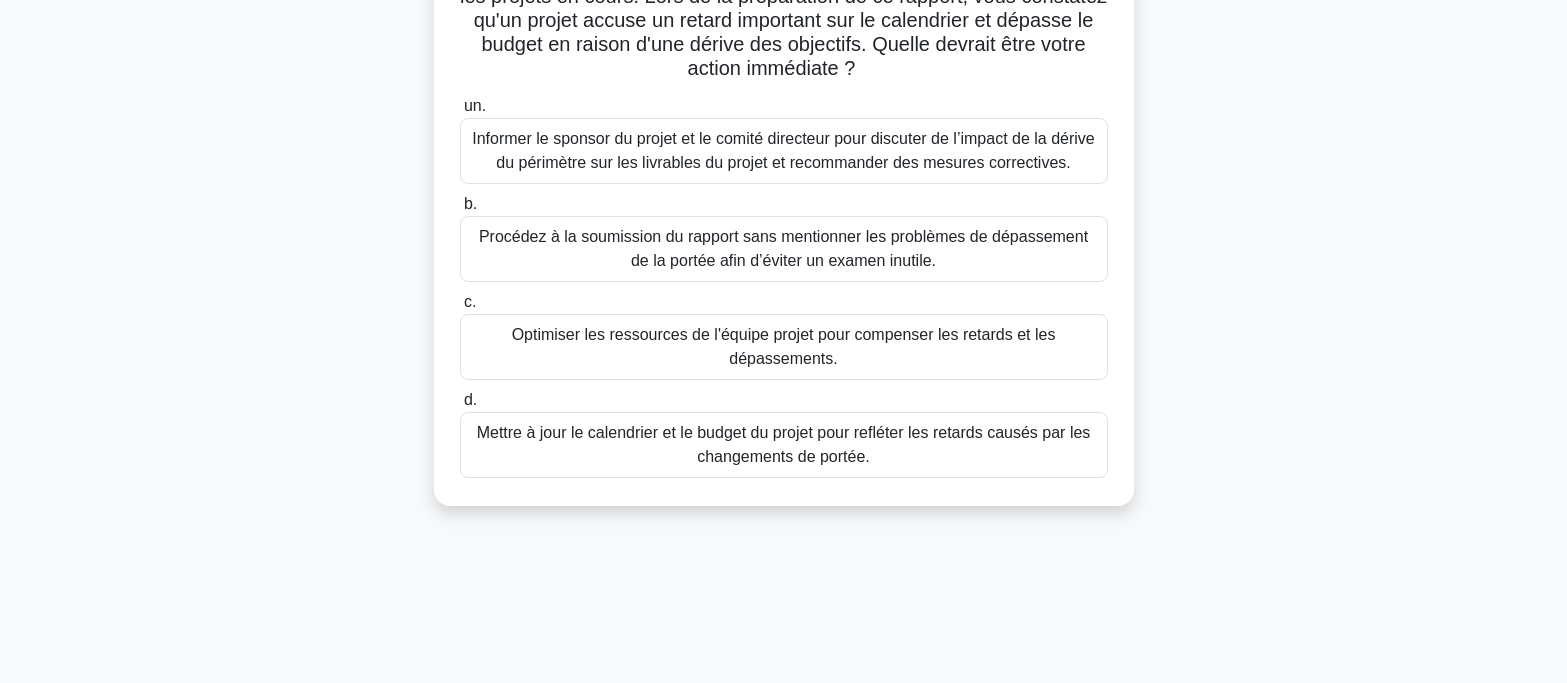 scroll, scrollTop: 300, scrollLeft: 0, axis: vertical 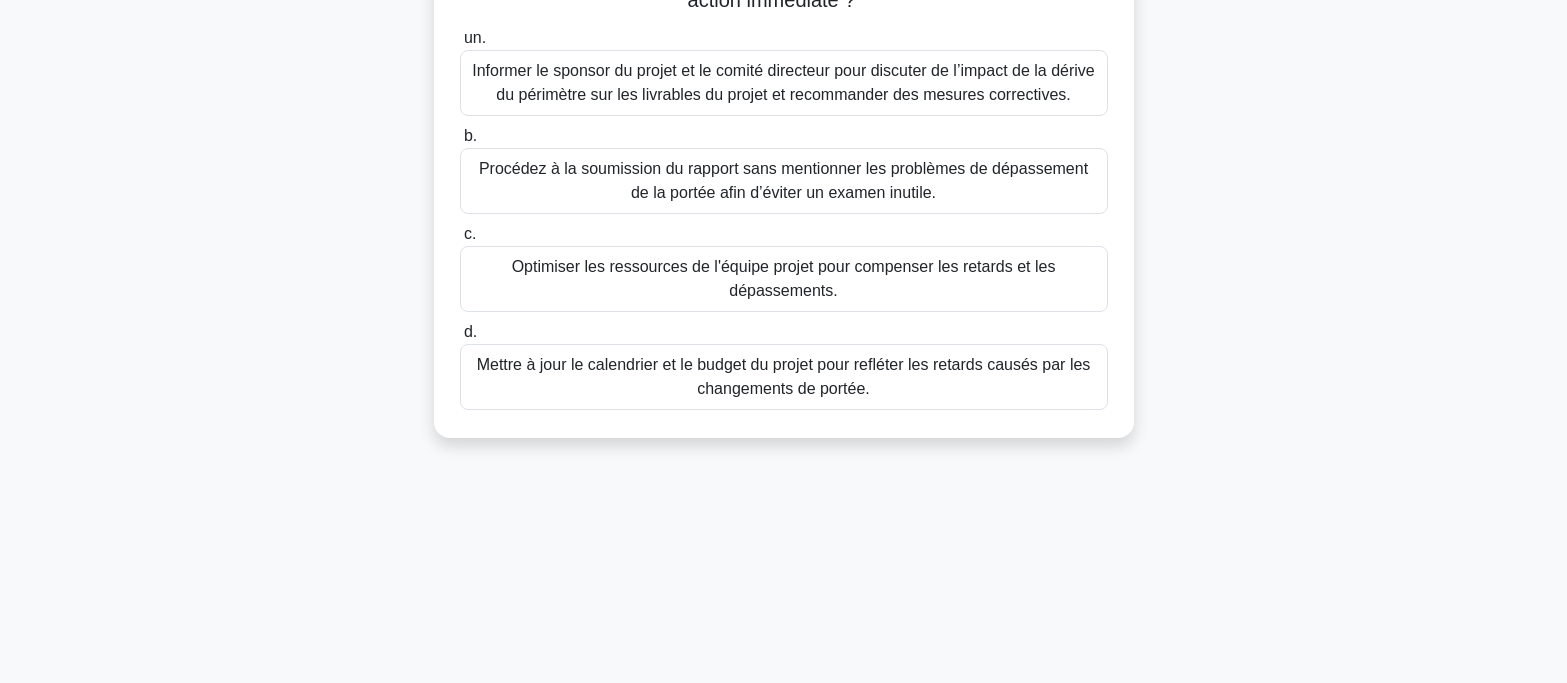 click on "Optimiser les ressources de l'équipe projet pour compenser les retards et les dépassements." at bounding box center [784, 278] 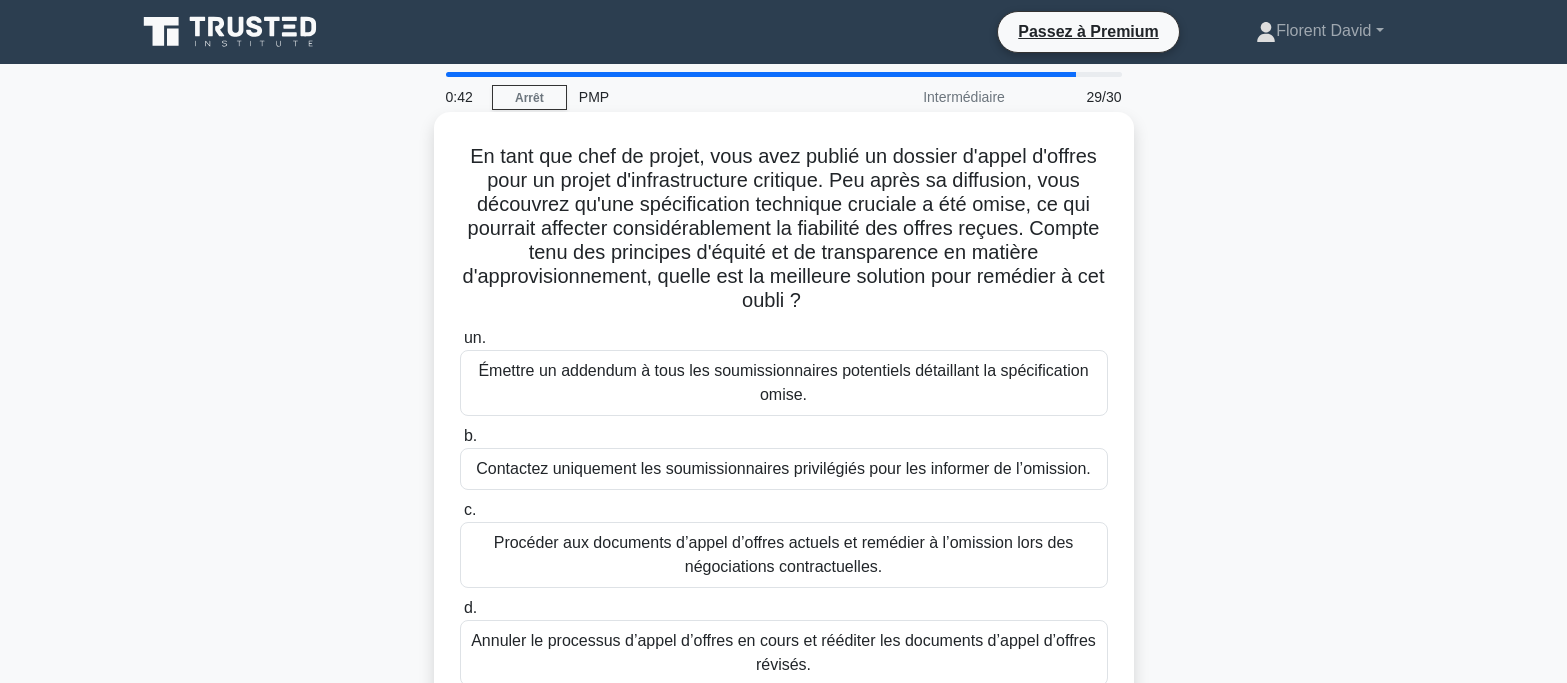scroll, scrollTop: 100, scrollLeft: 0, axis: vertical 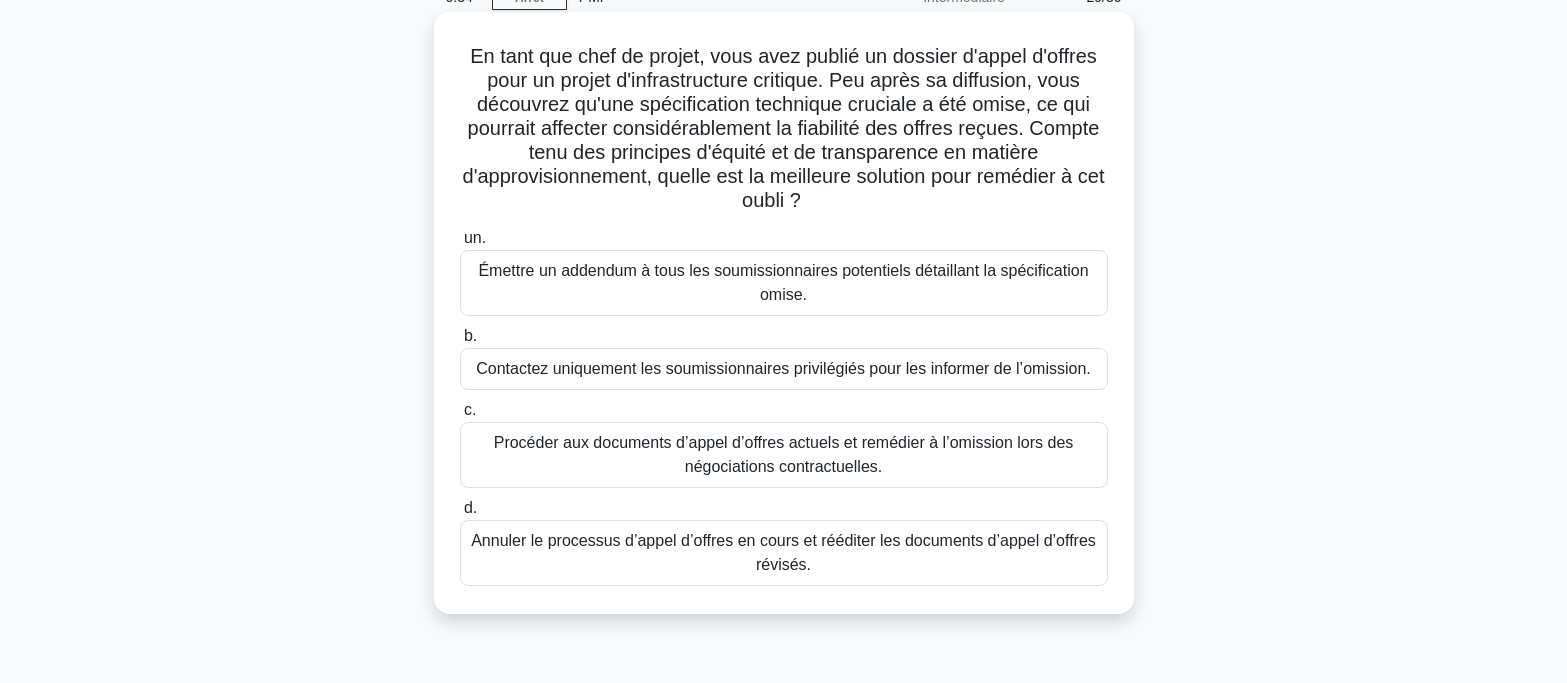 click on "Annuler le processus d’appel d’offres en cours et rééditer les documents d’appel d’offres révisés." at bounding box center (784, 553) 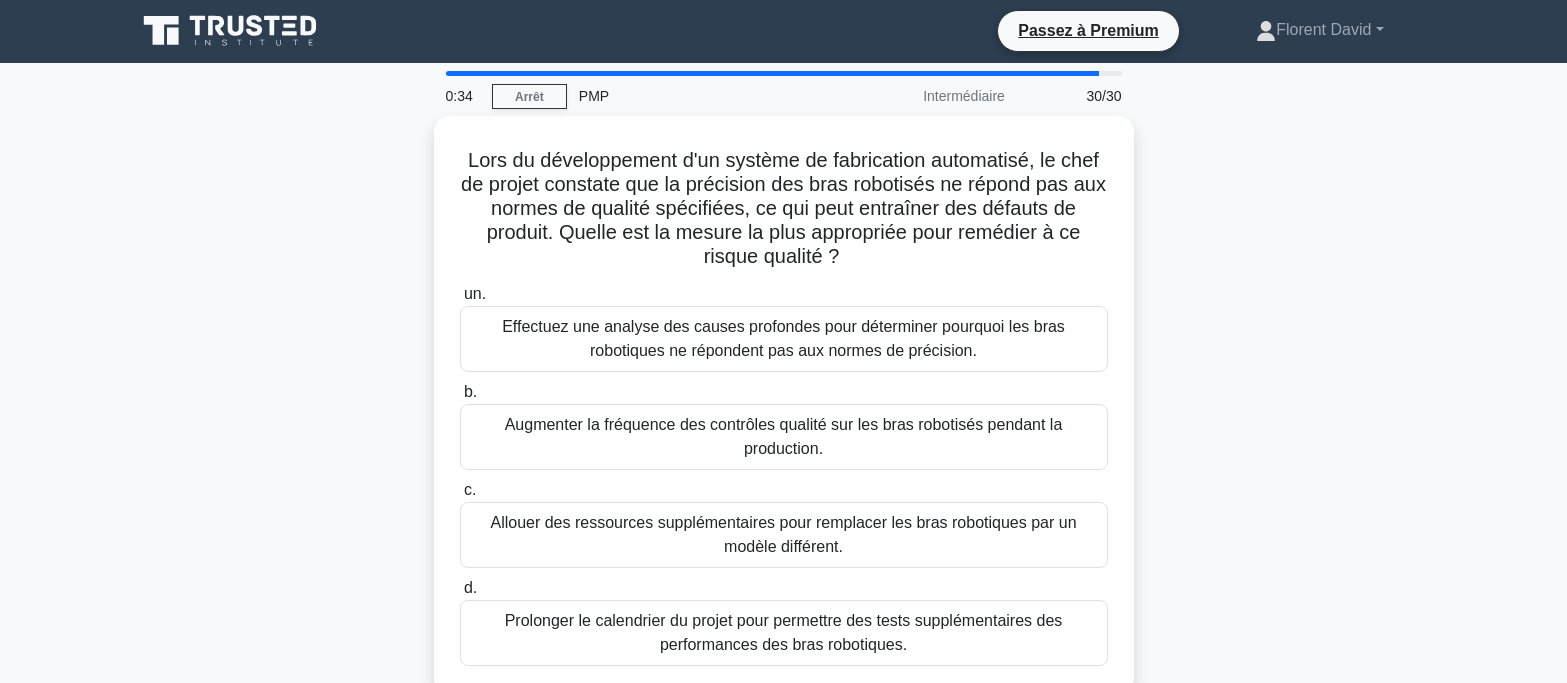 scroll, scrollTop: 0, scrollLeft: 0, axis: both 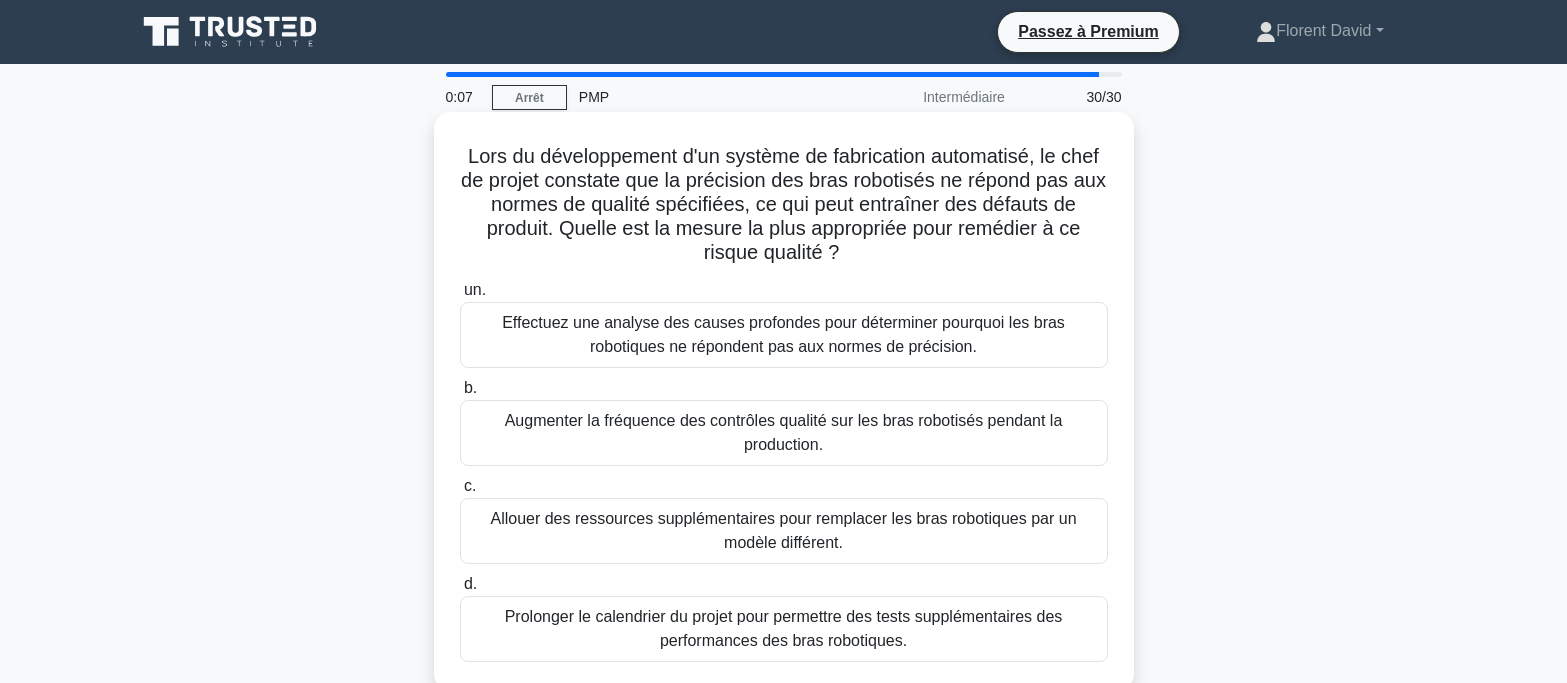 click on "Effectuez une analyse des causes profondes pour déterminer pourquoi les bras robotiques ne répondent pas aux normes de précision." at bounding box center [784, 335] 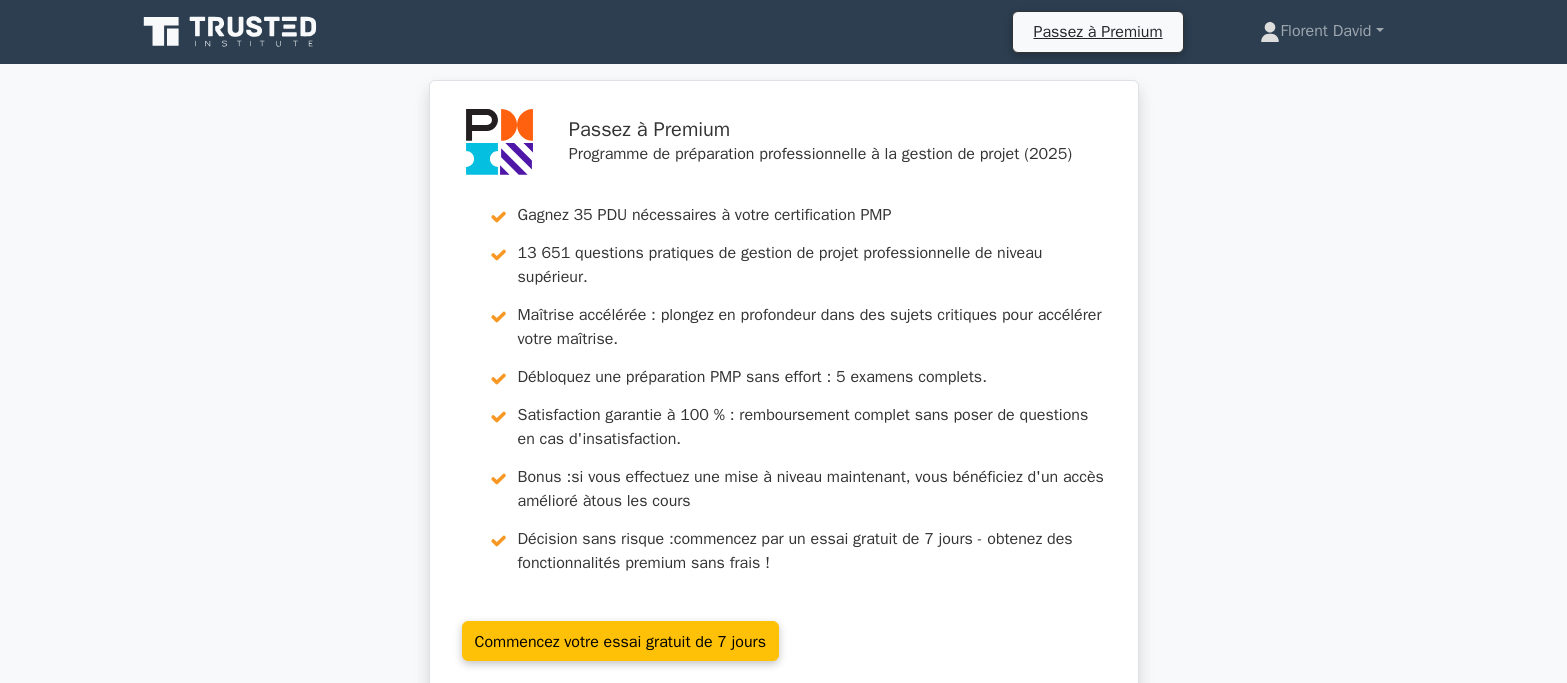 scroll, scrollTop: 0, scrollLeft: 0, axis: both 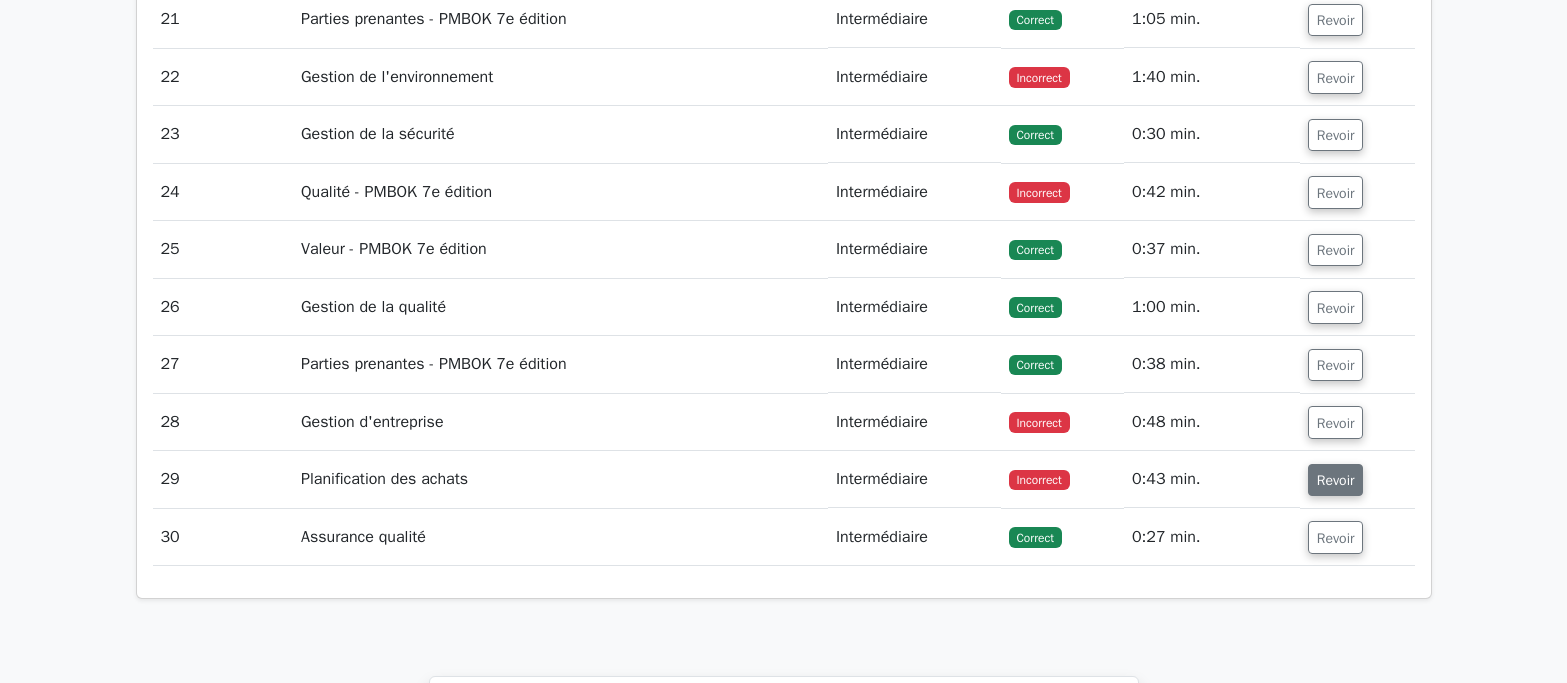 click on "Revoir" at bounding box center (1336, 480) 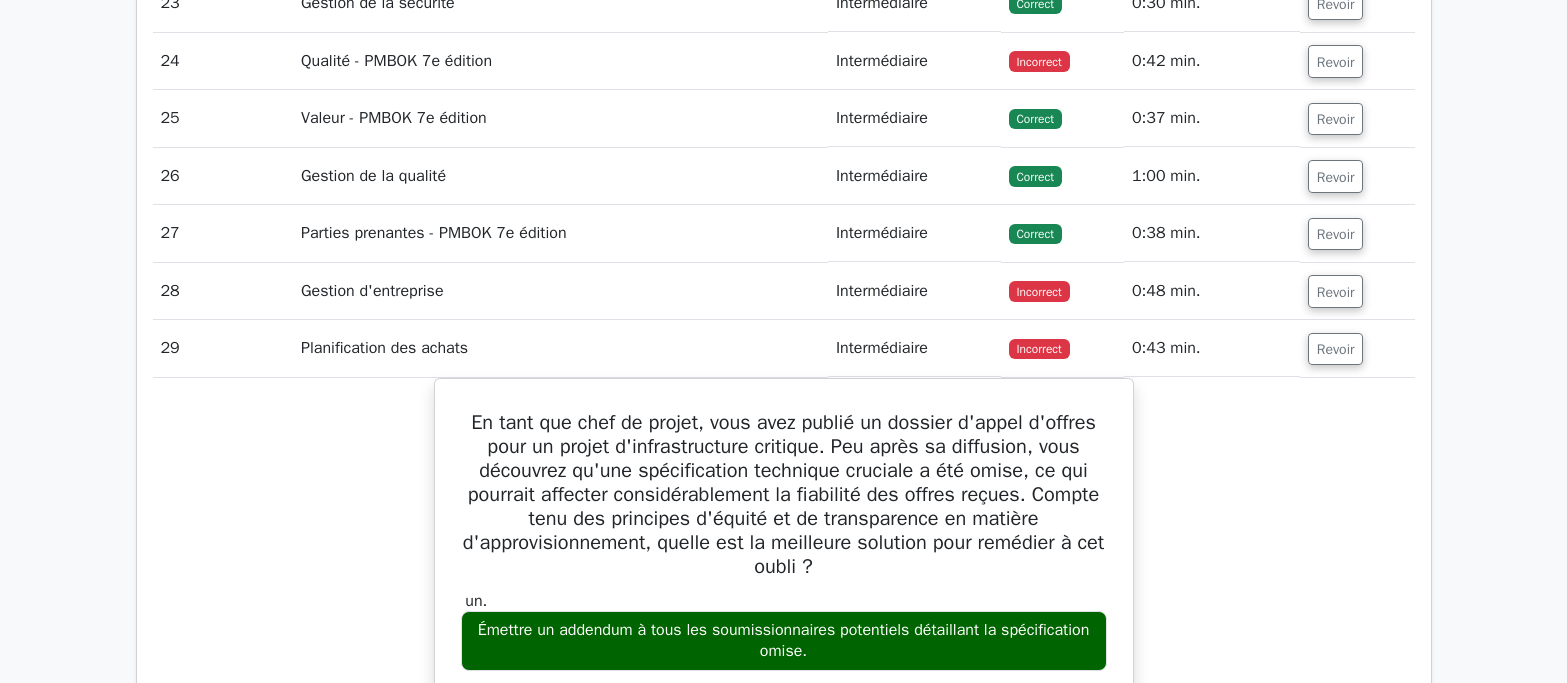 scroll, scrollTop: 4500, scrollLeft: 0, axis: vertical 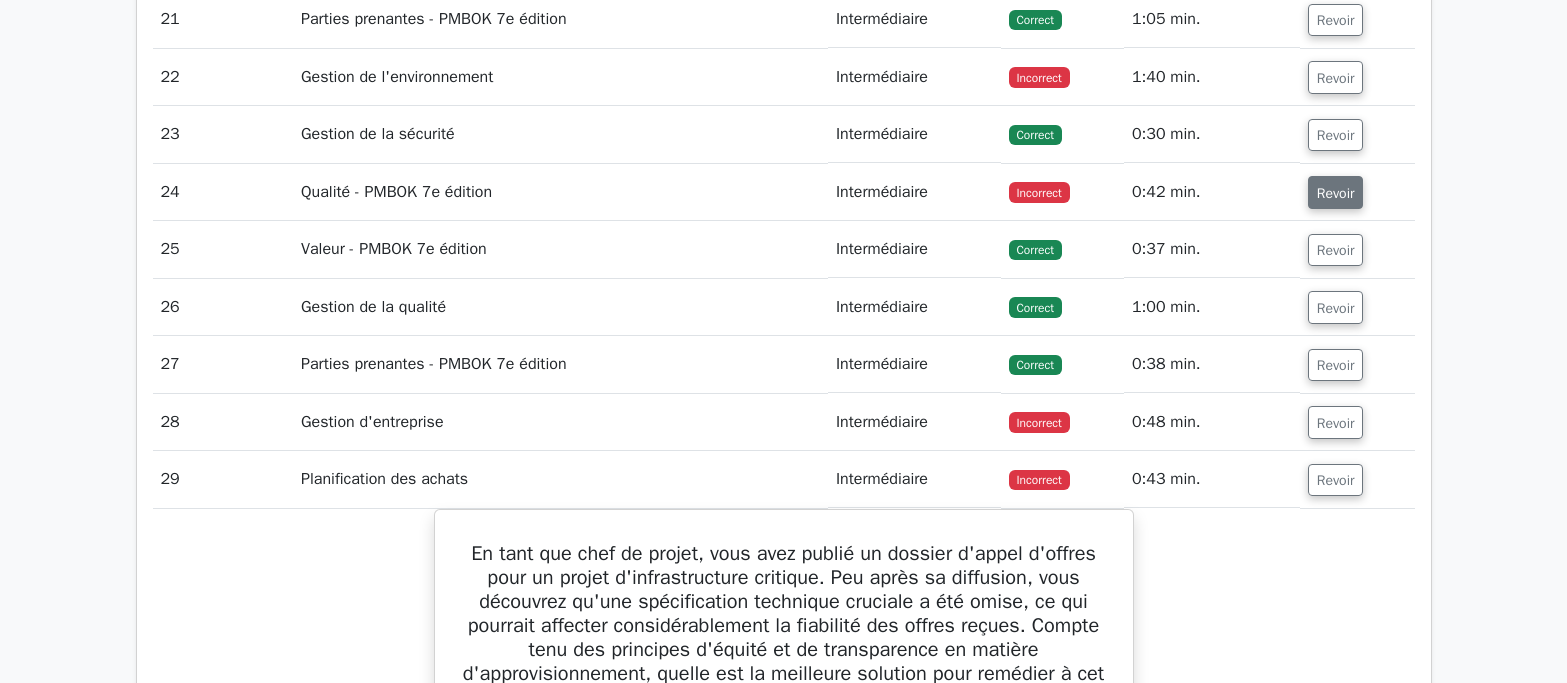 click on "Revoir" at bounding box center [1336, 193] 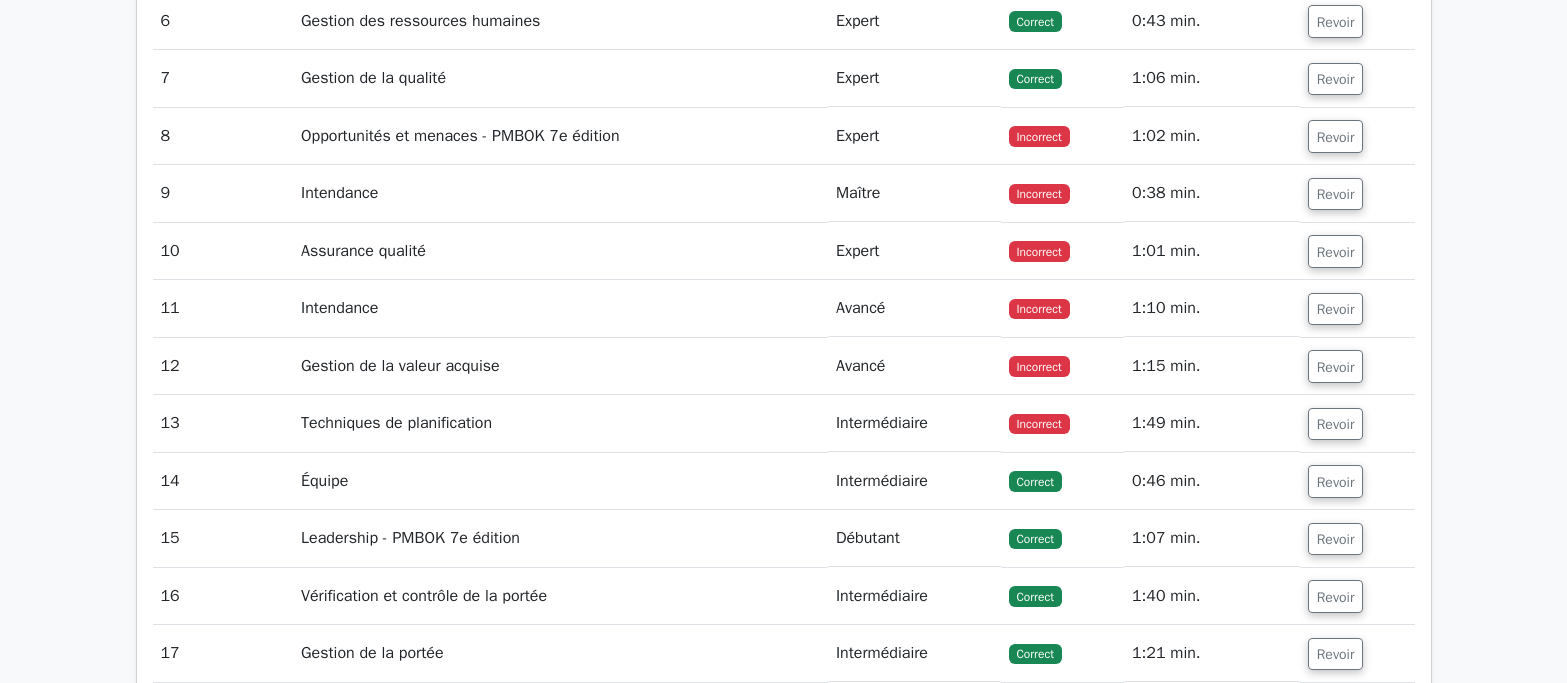 scroll, scrollTop: 3600, scrollLeft: 0, axis: vertical 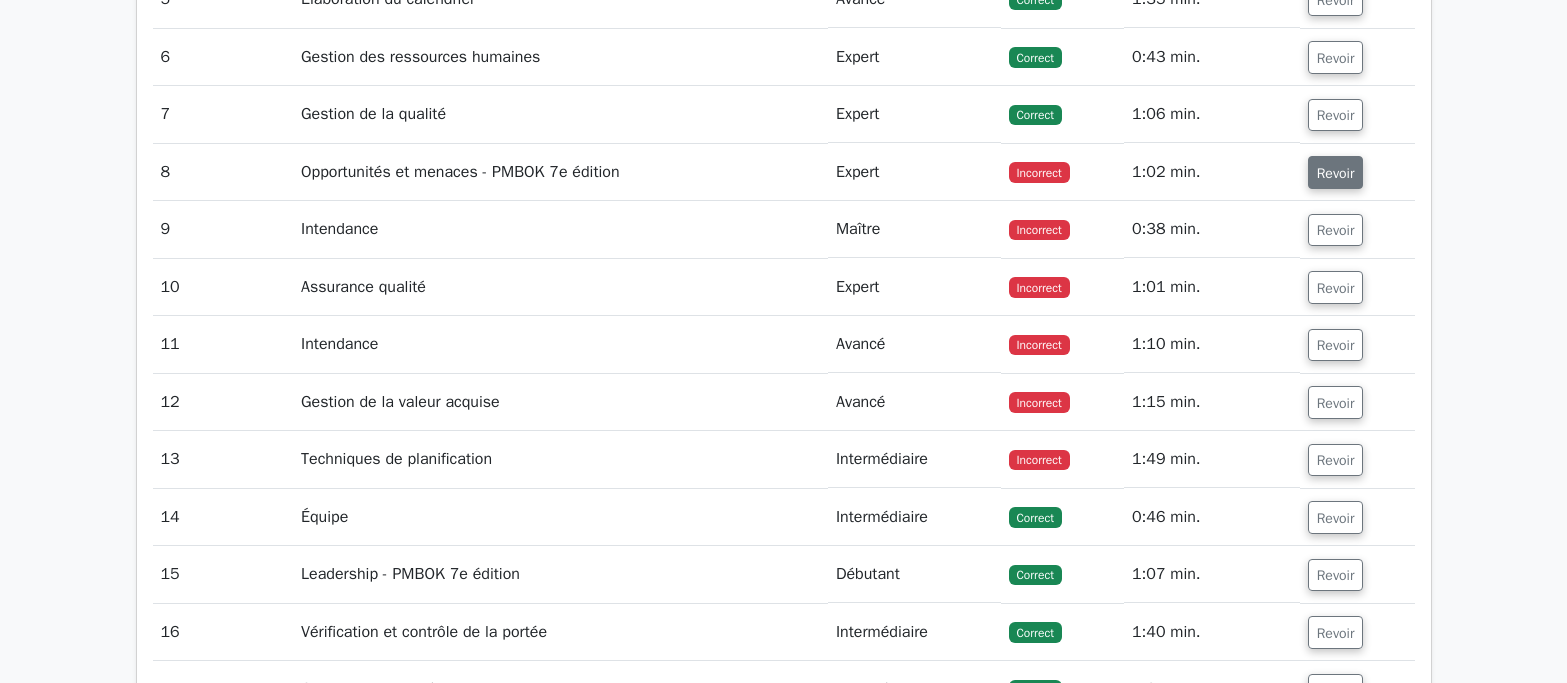 click on "Revoir" at bounding box center [1336, 173] 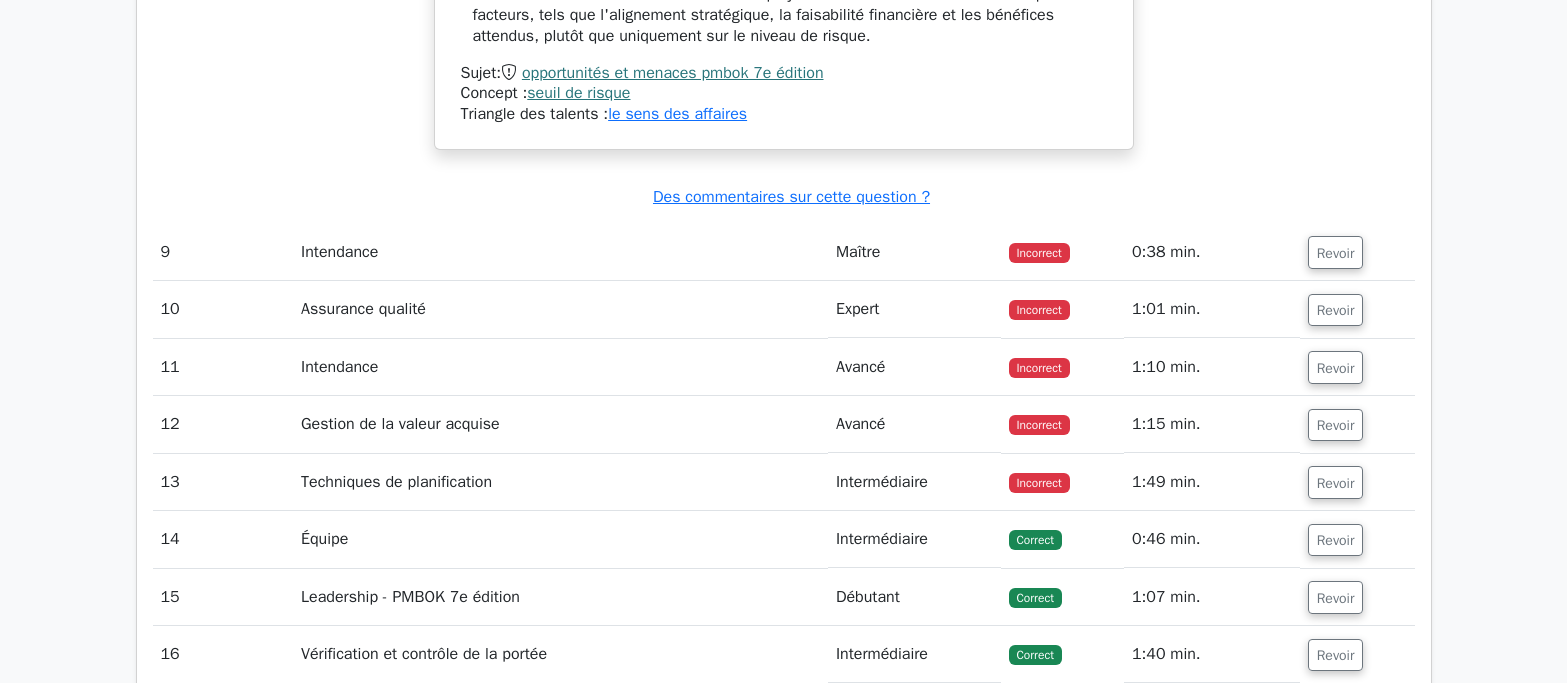 scroll, scrollTop: 4700, scrollLeft: 0, axis: vertical 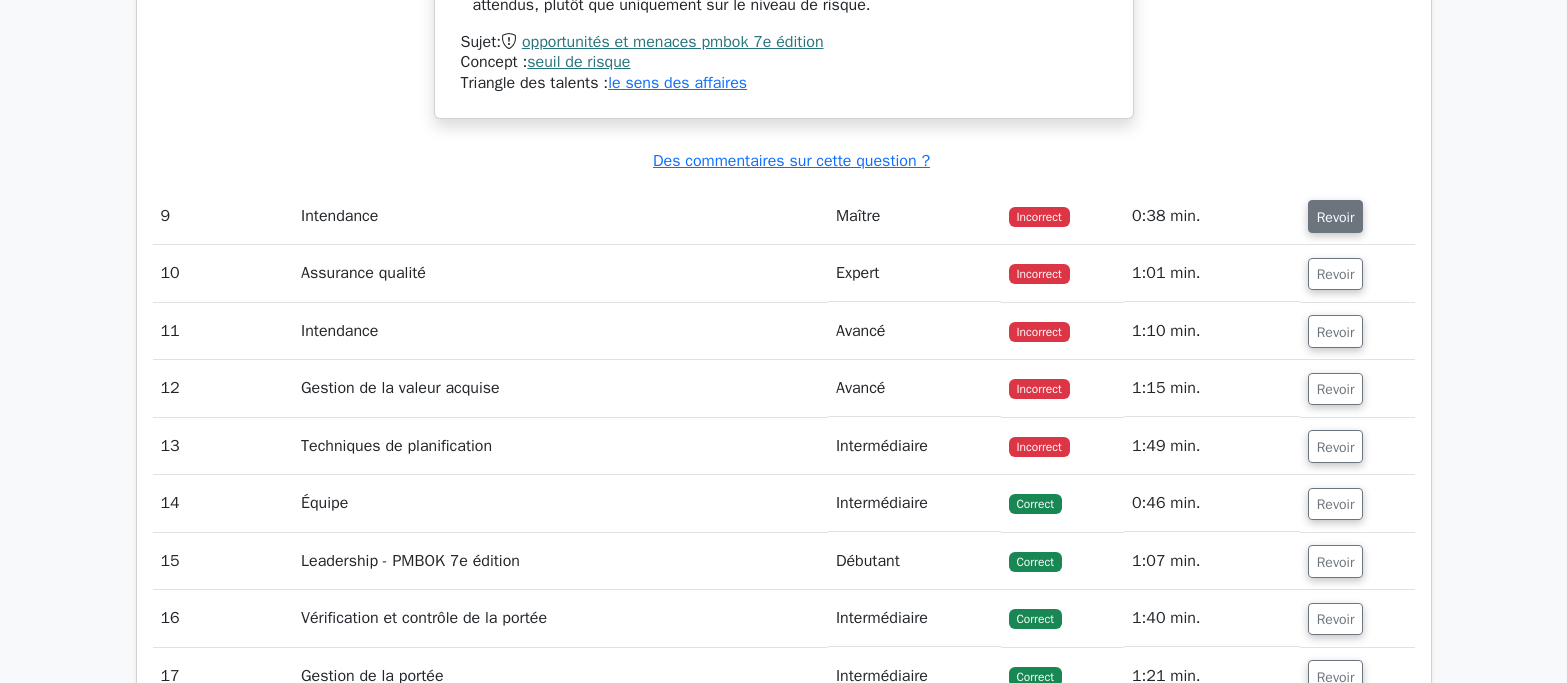 click on "Revoir" at bounding box center (1336, 217) 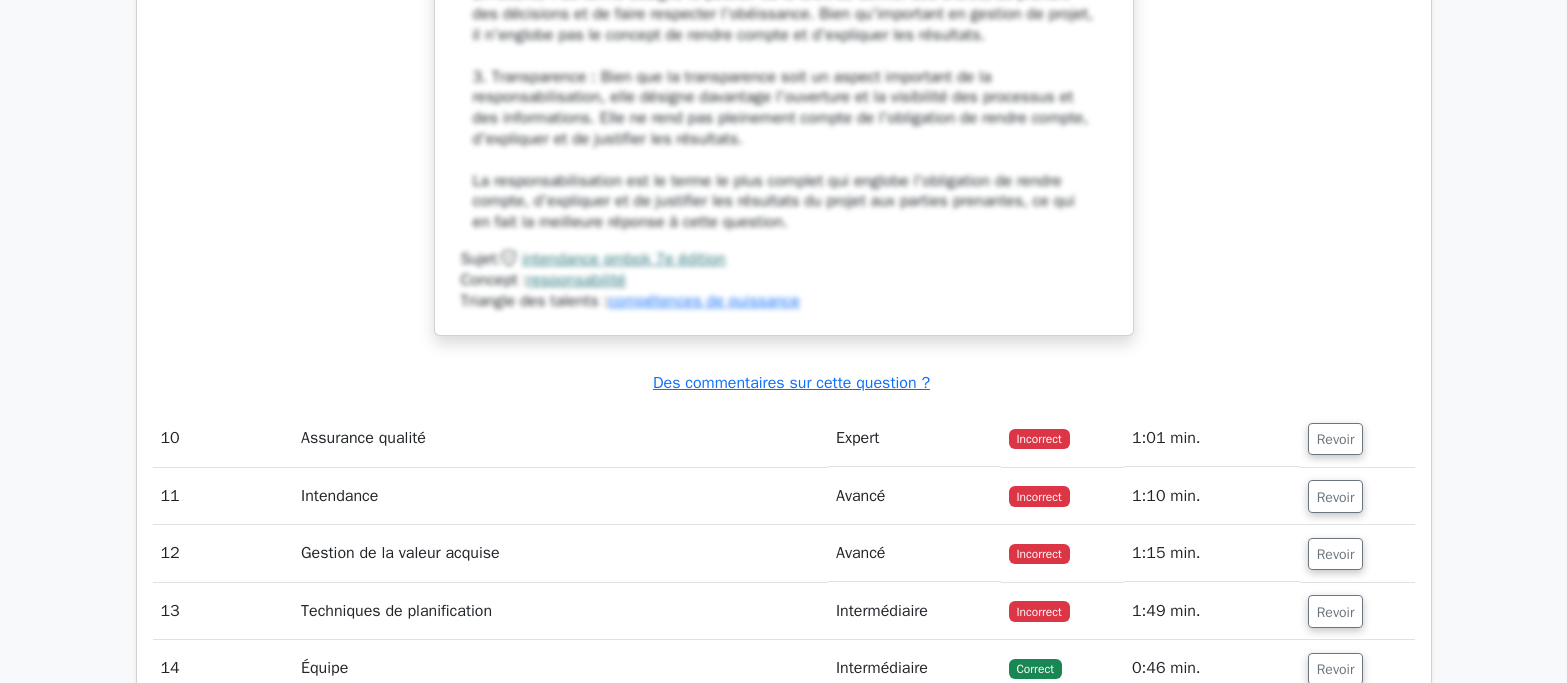 scroll, scrollTop: 5700, scrollLeft: 0, axis: vertical 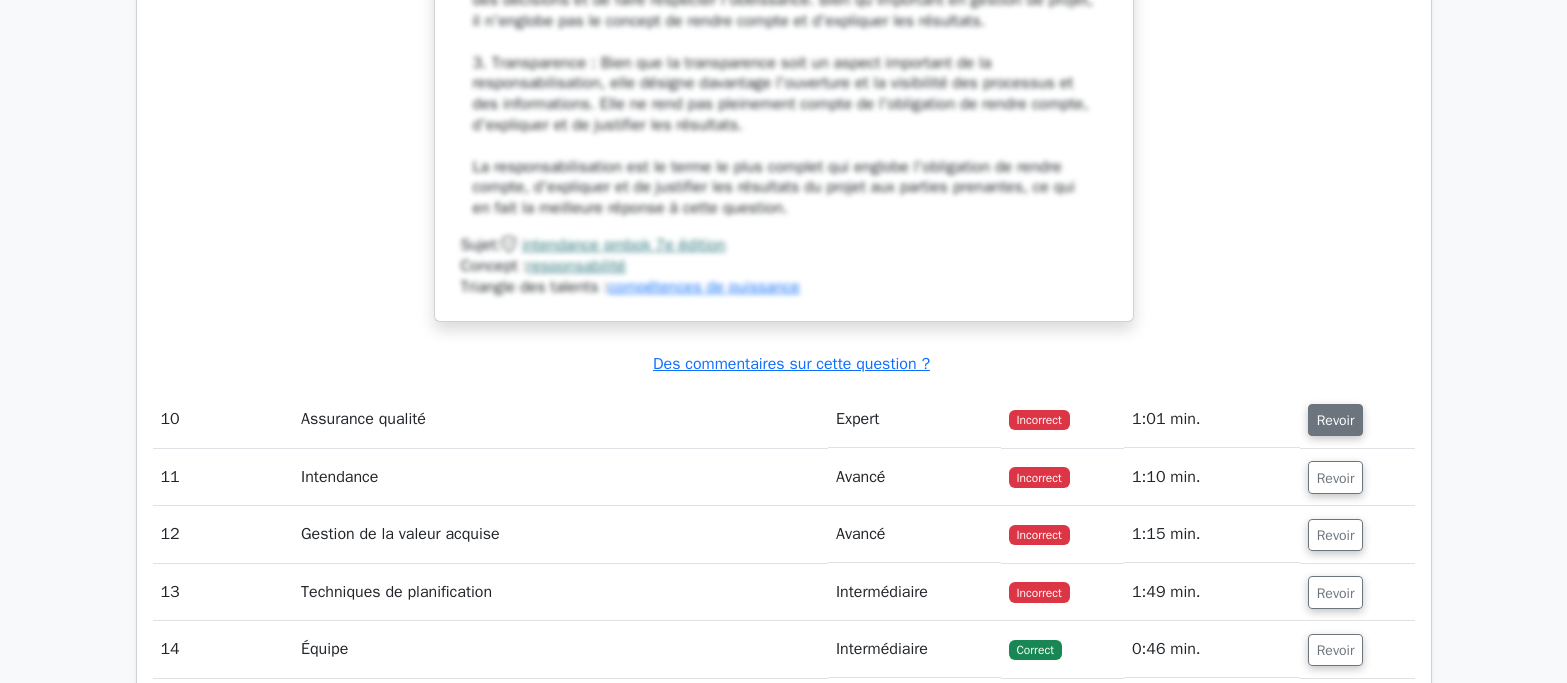 click on "Revoir" at bounding box center (1336, 420) 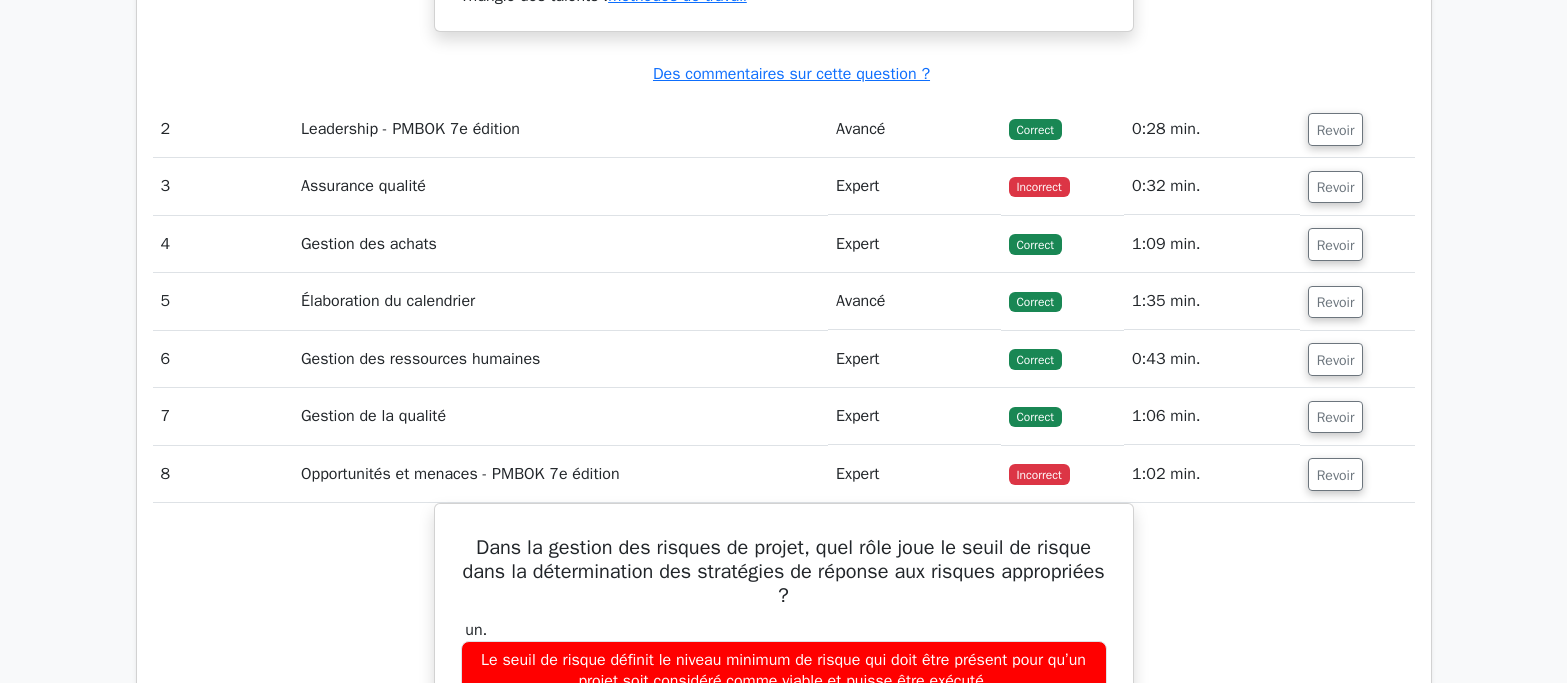 scroll, scrollTop: 3300, scrollLeft: 0, axis: vertical 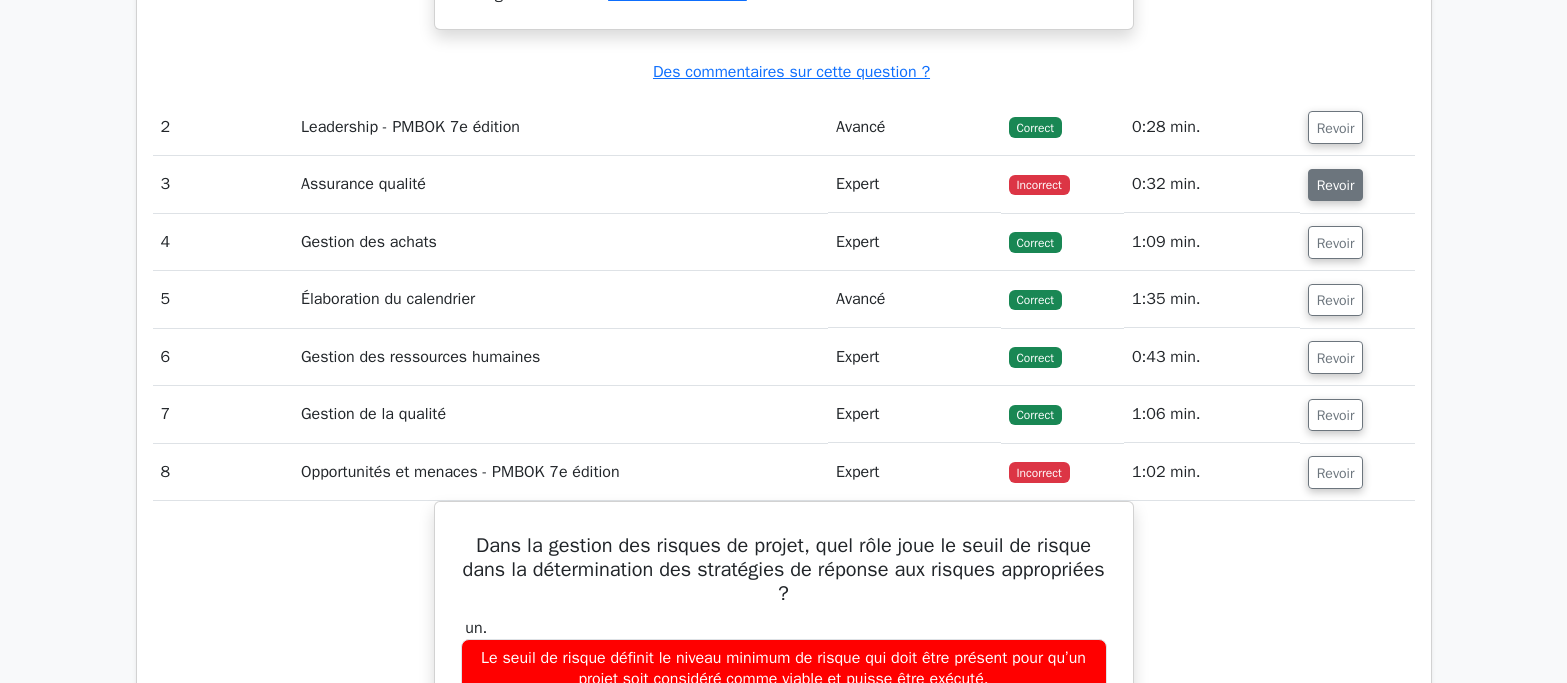 click on "Revoir" at bounding box center (1336, 185) 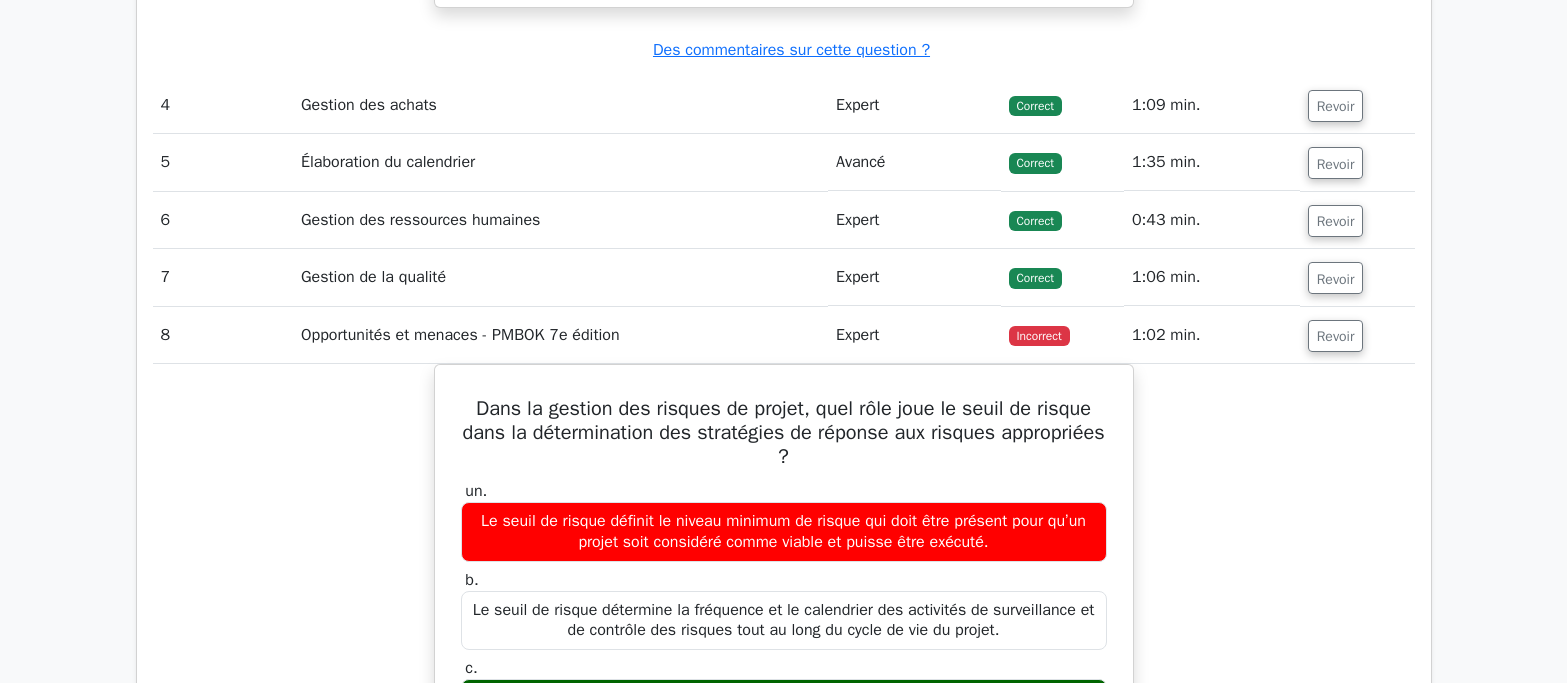 scroll, scrollTop: 4700, scrollLeft: 0, axis: vertical 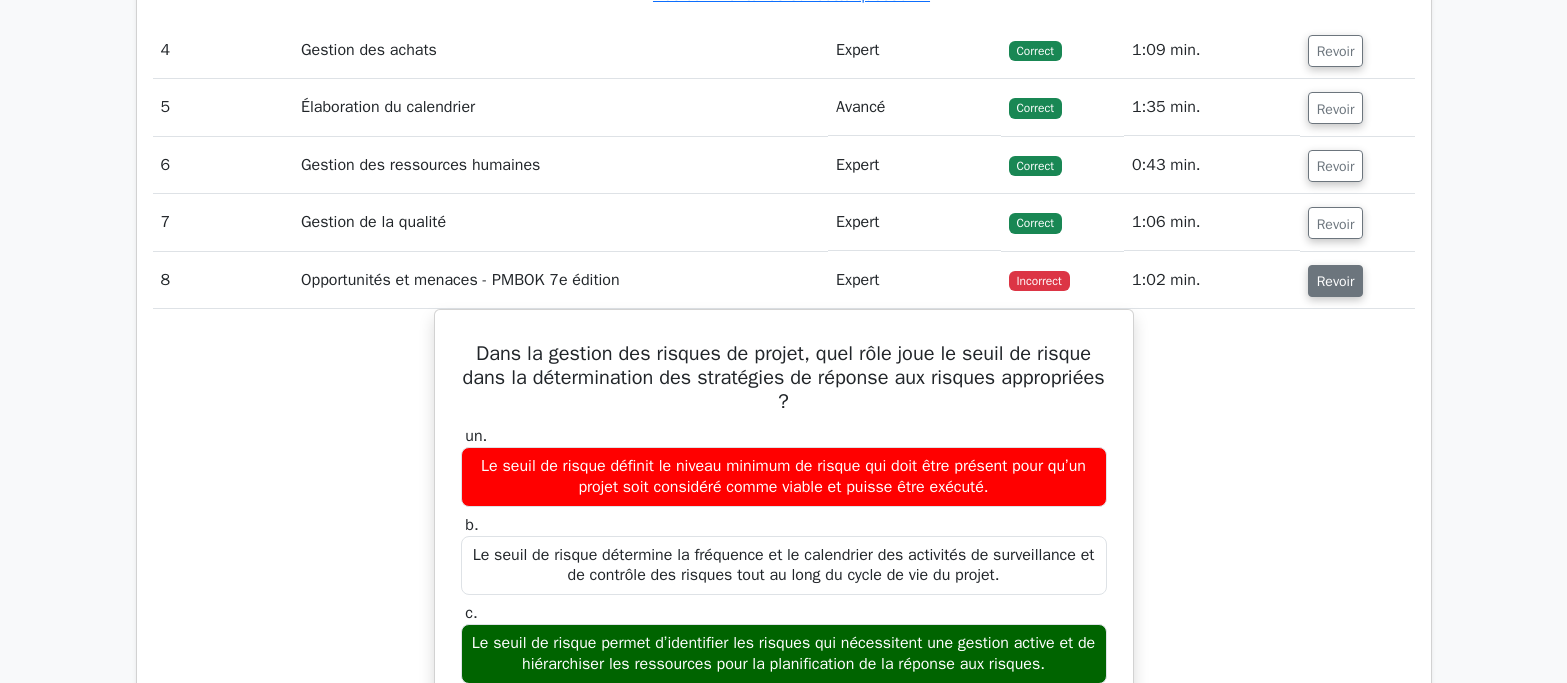 click on "Revoir" at bounding box center (1336, 281) 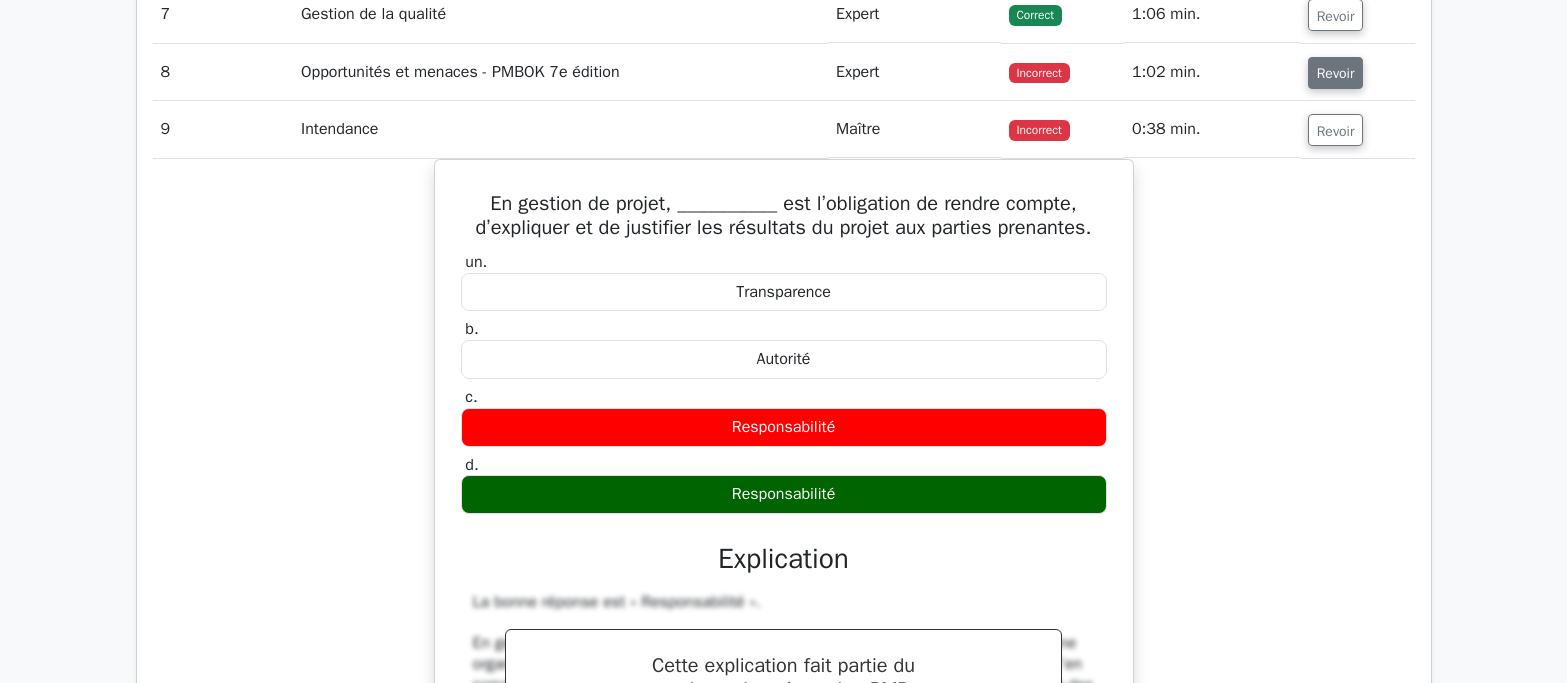 scroll, scrollTop: 4800, scrollLeft: 0, axis: vertical 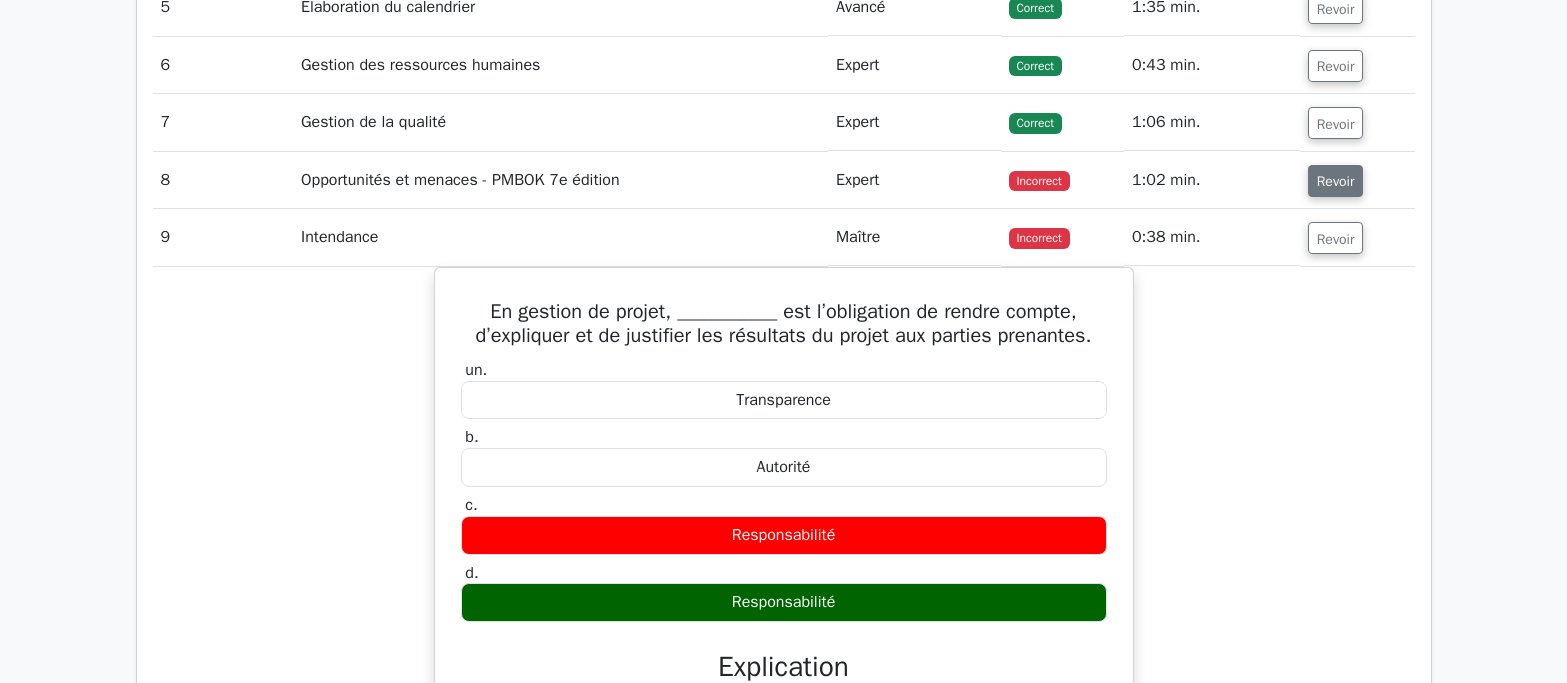 click on "Revoir" at bounding box center [1336, 181] 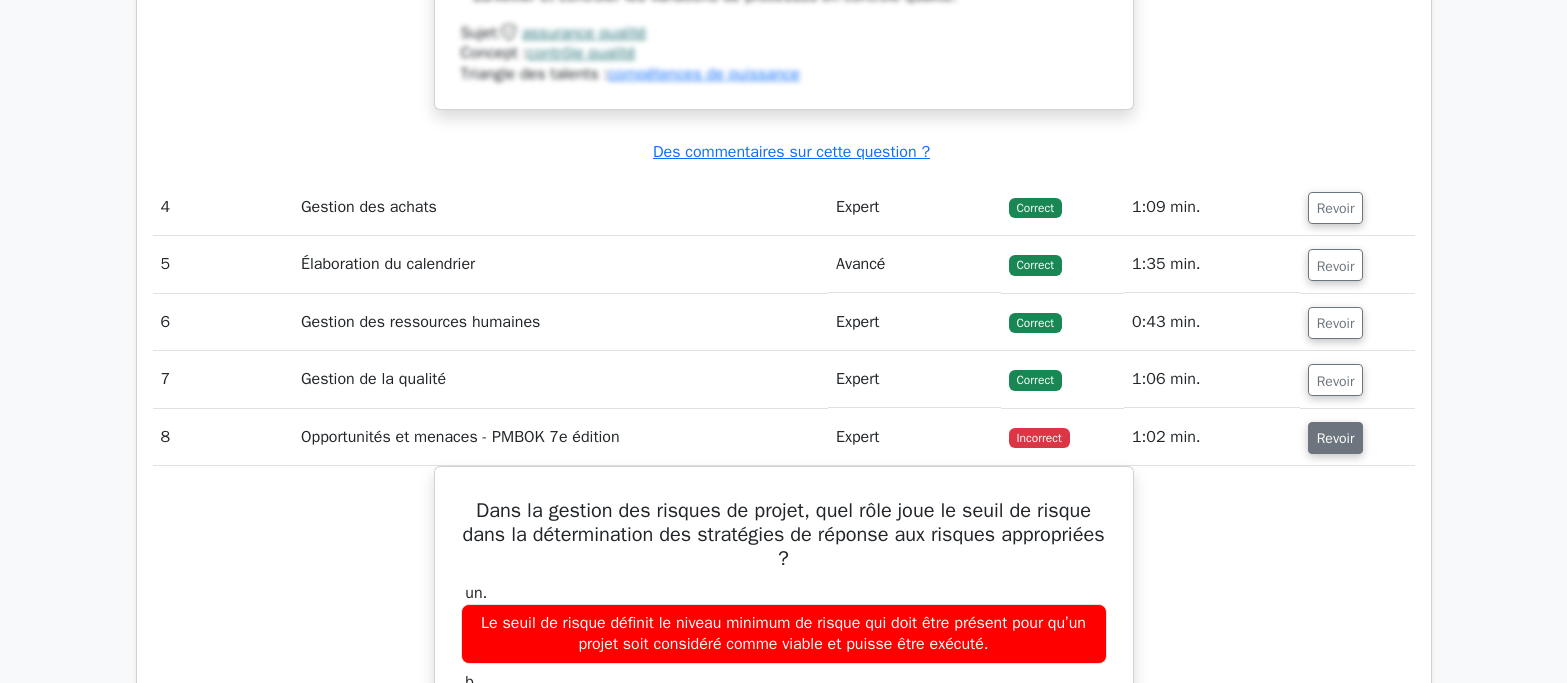 scroll, scrollTop: 4500, scrollLeft: 0, axis: vertical 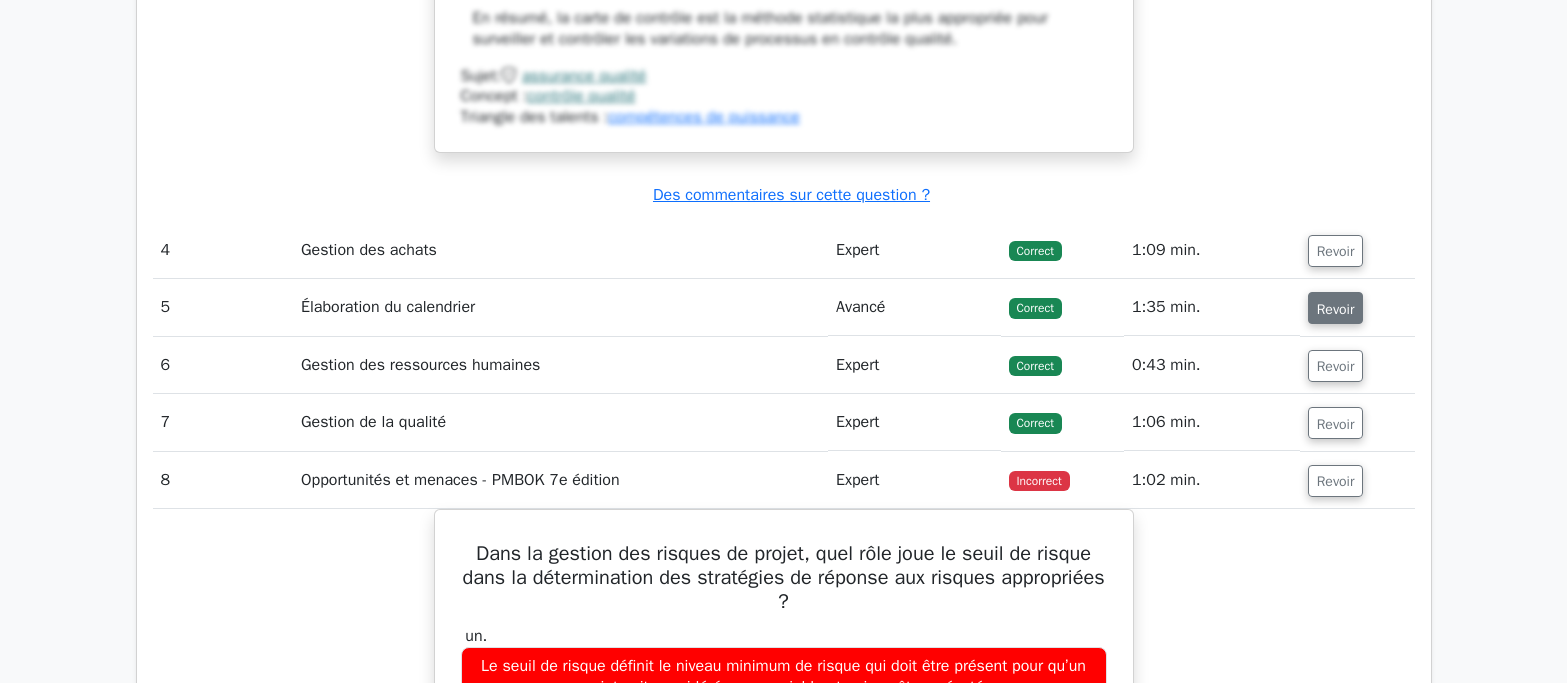 click on "Revoir" at bounding box center (1336, 308) 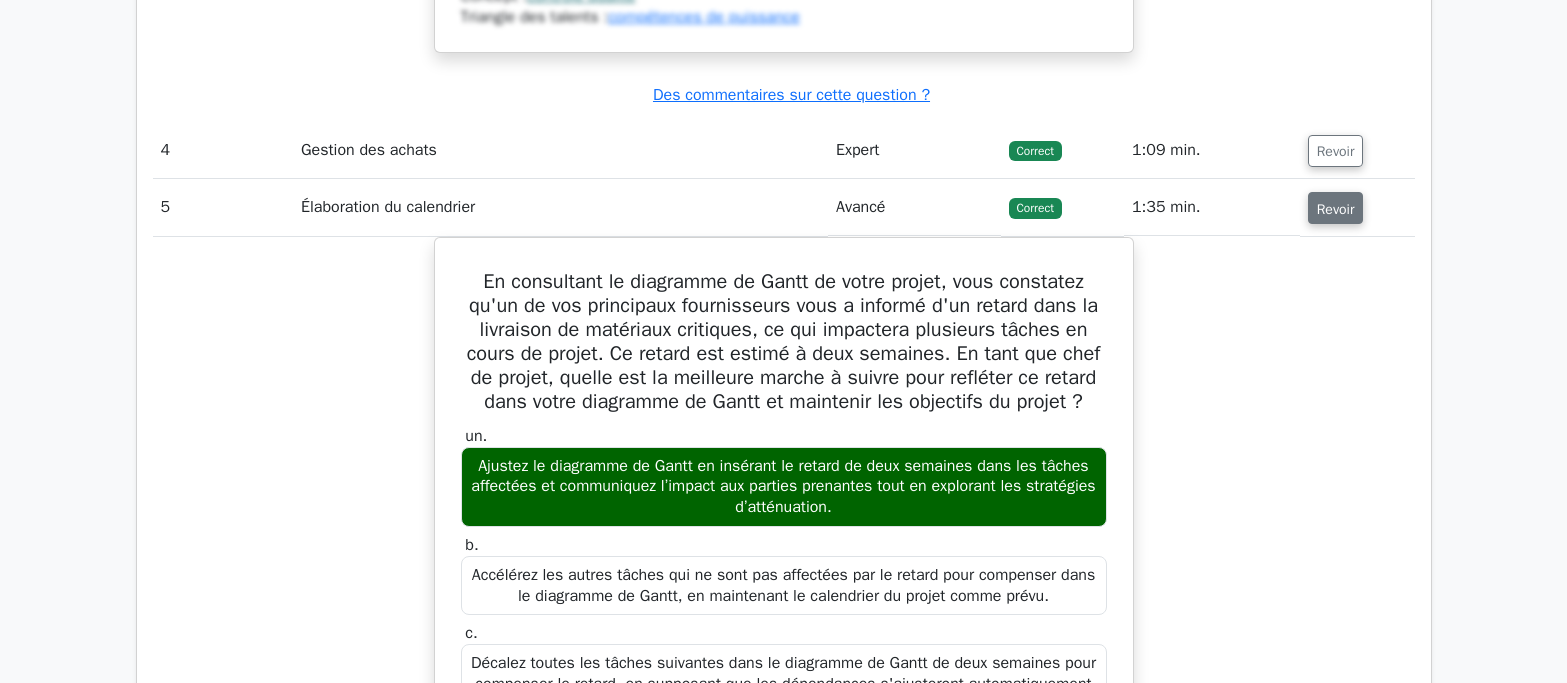 scroll, scrollTop: 4500, scrollLeft: 0, axis: vertical 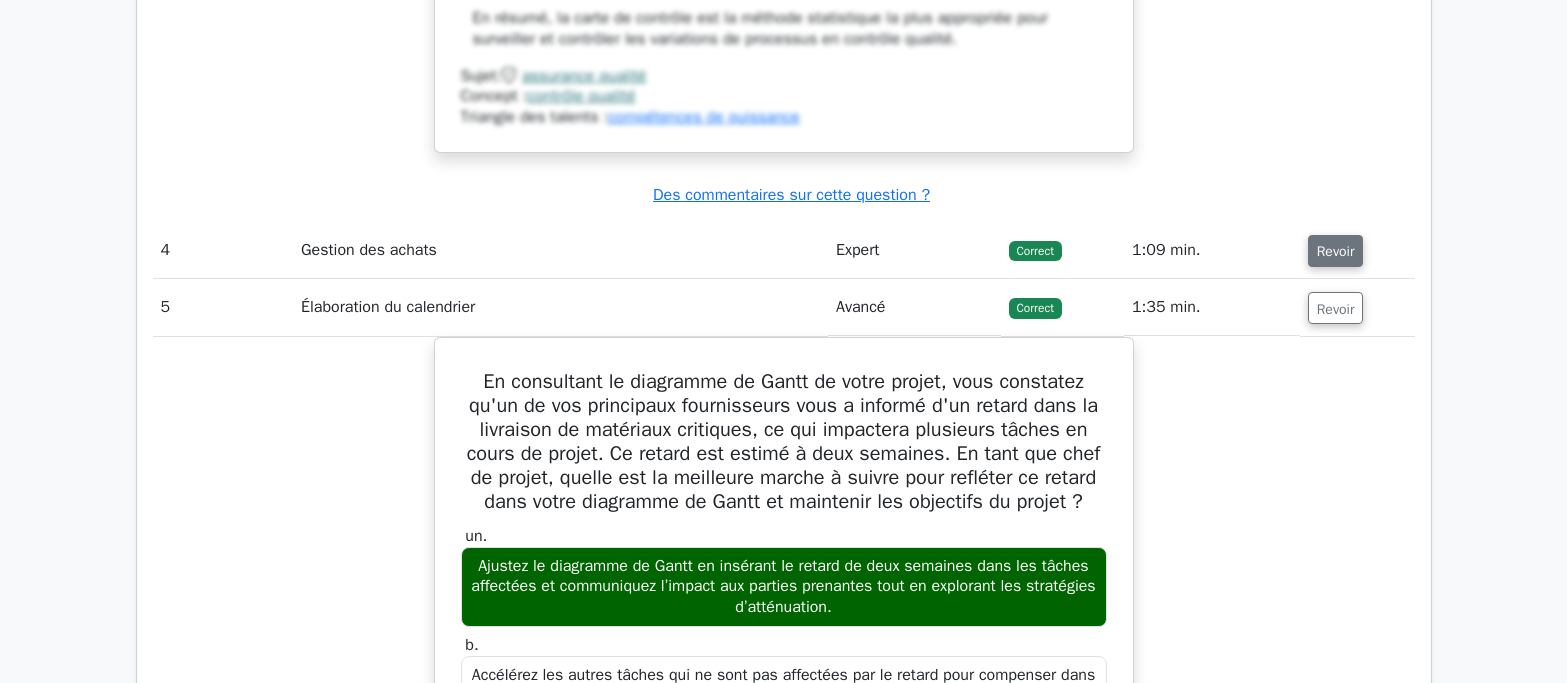 click on "Revoir" at bounding box center (1336, 251) 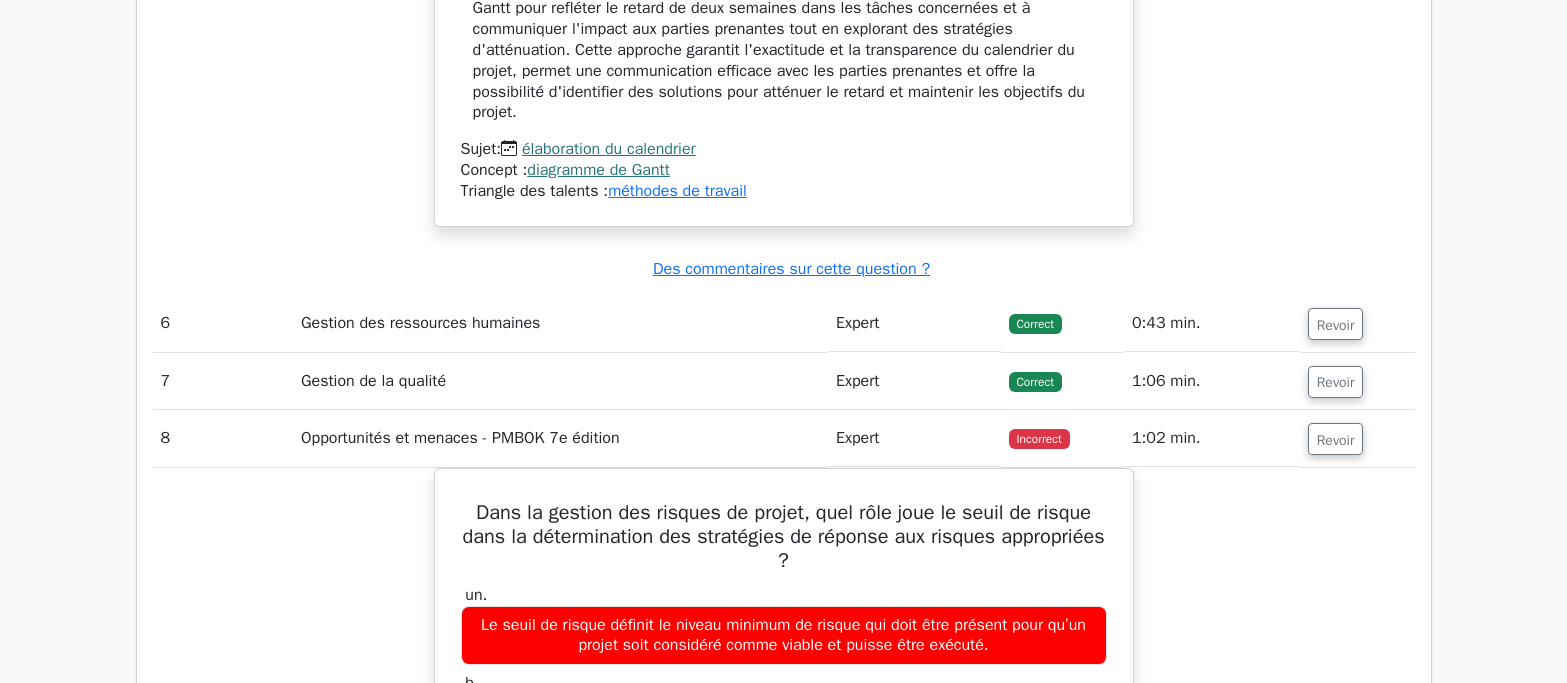 scroll, scrollTop: 6500, scrollLeft: 0, axis: vertical 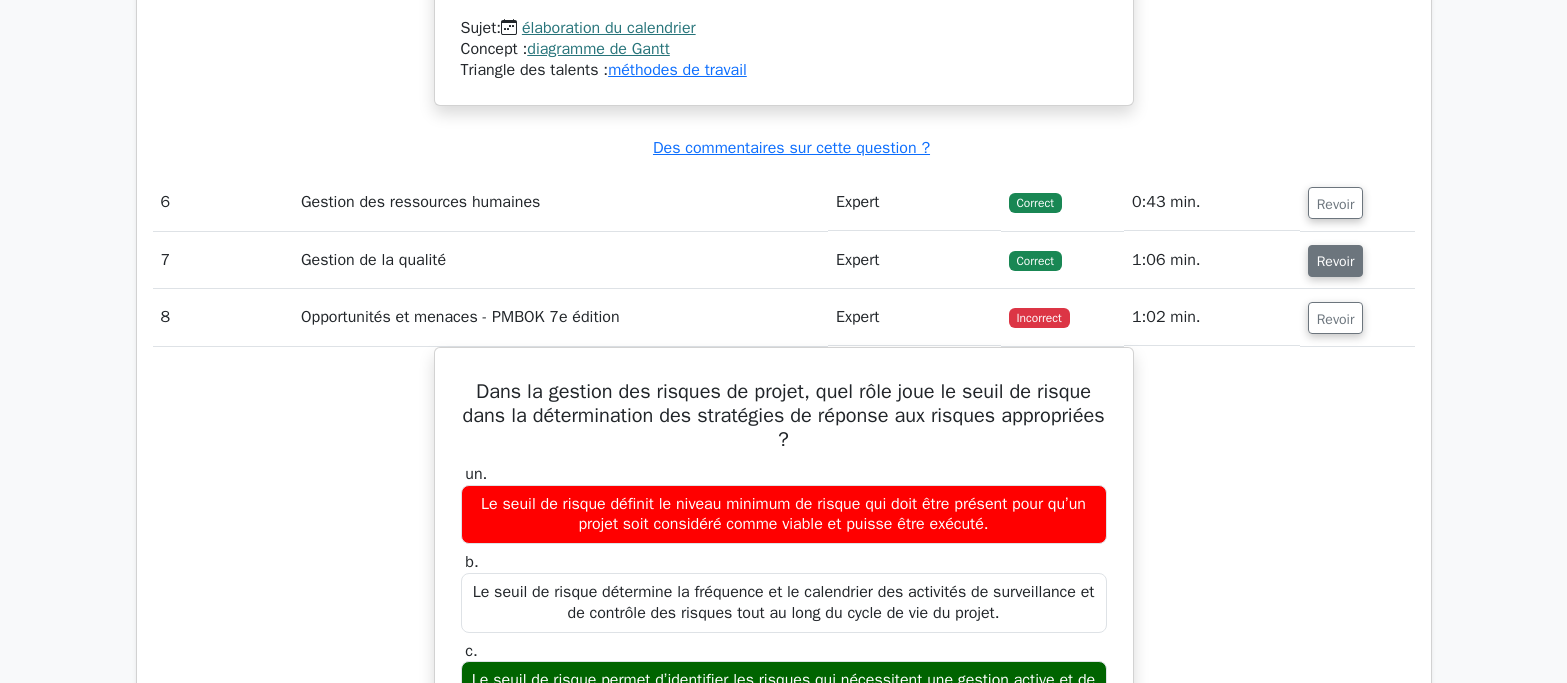 click on "Revoir" at bounding box center (1336, 261) 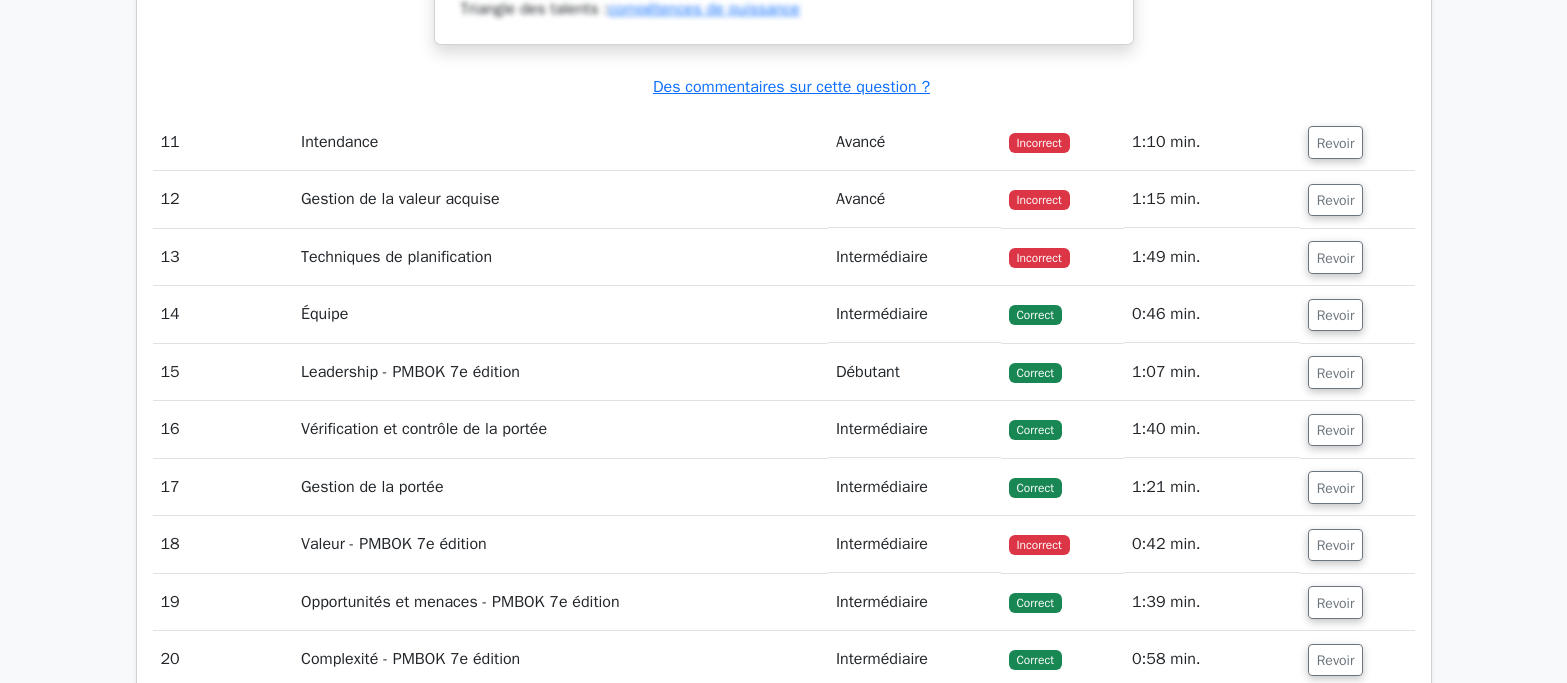 scroll, scrollTop: 11200, scrollLeft: 0, axis: vertical 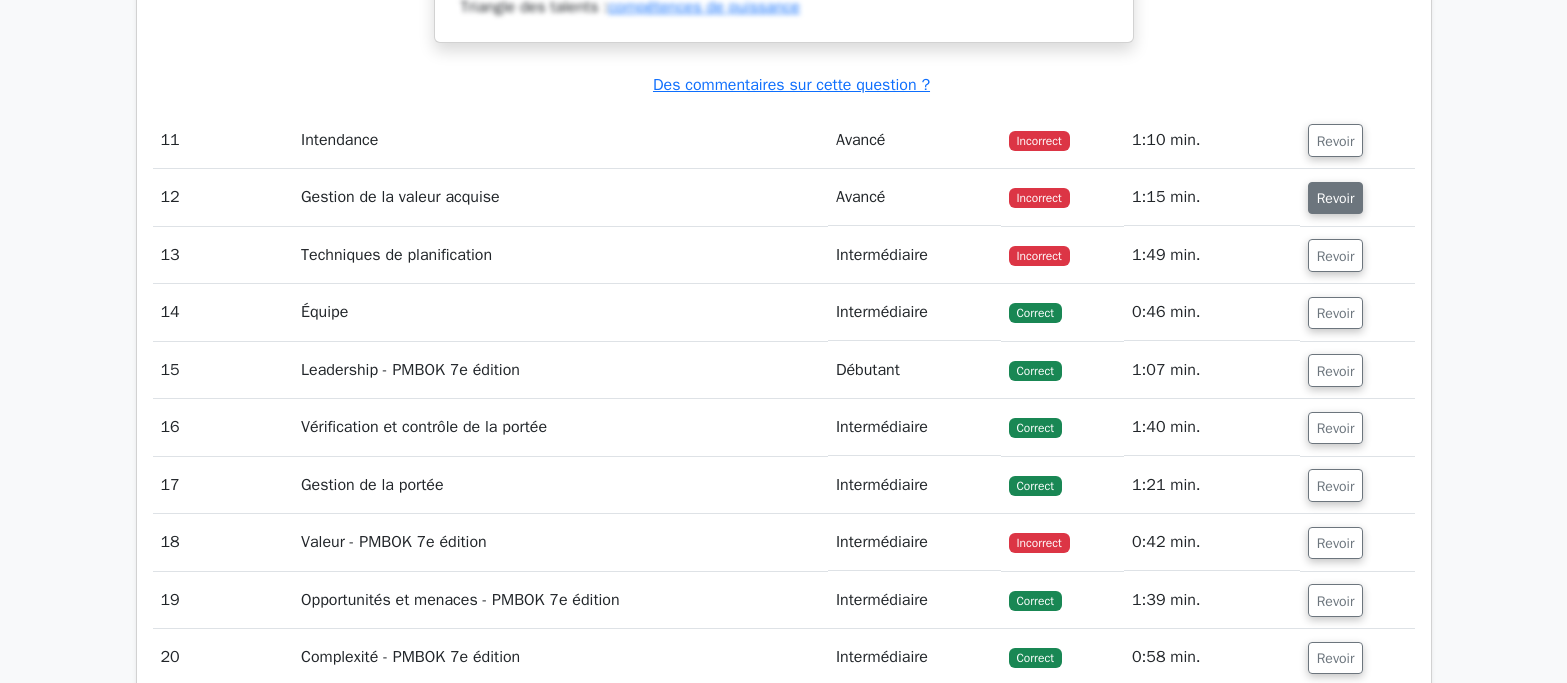 click on "Revoir" at bounding box center (1336, 198) 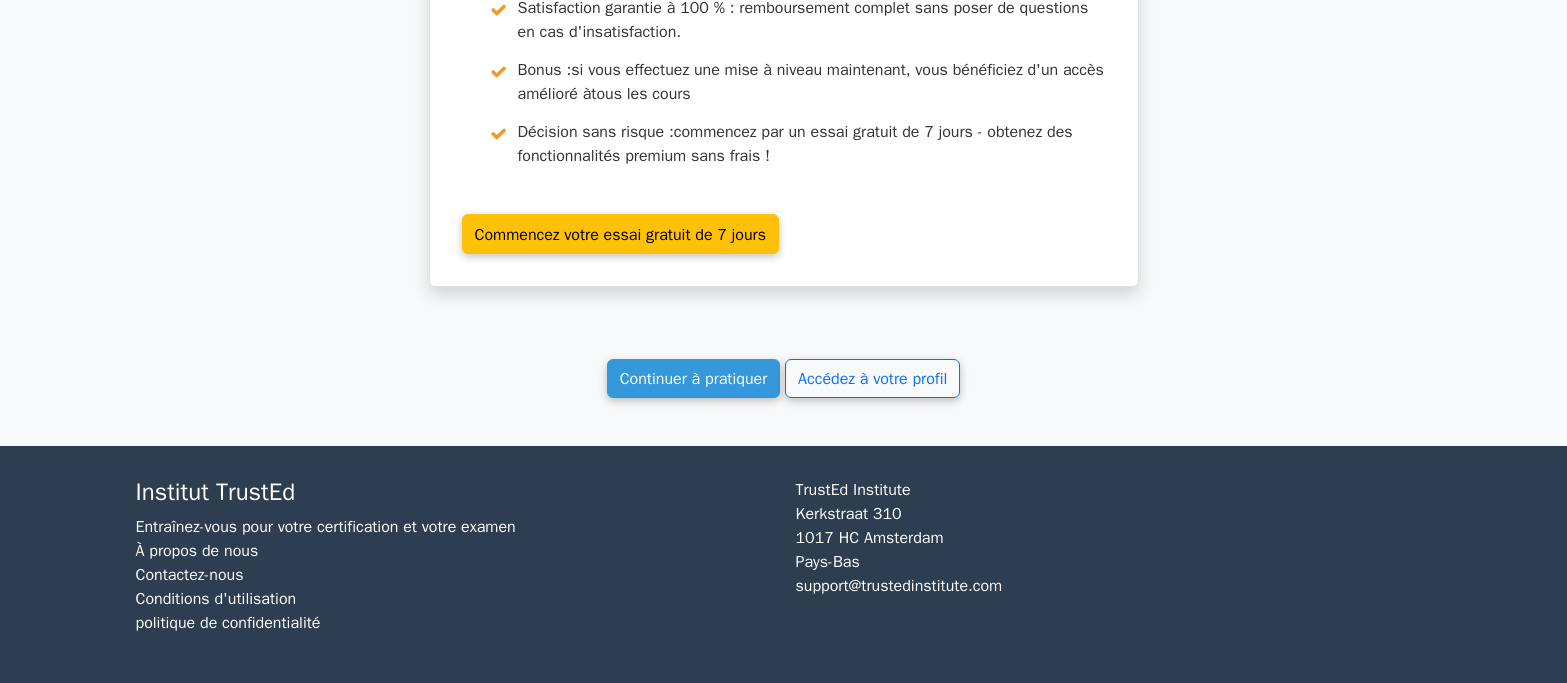 scroll, scrollTop: 15950, scrollLeft: 0, axis: vertical 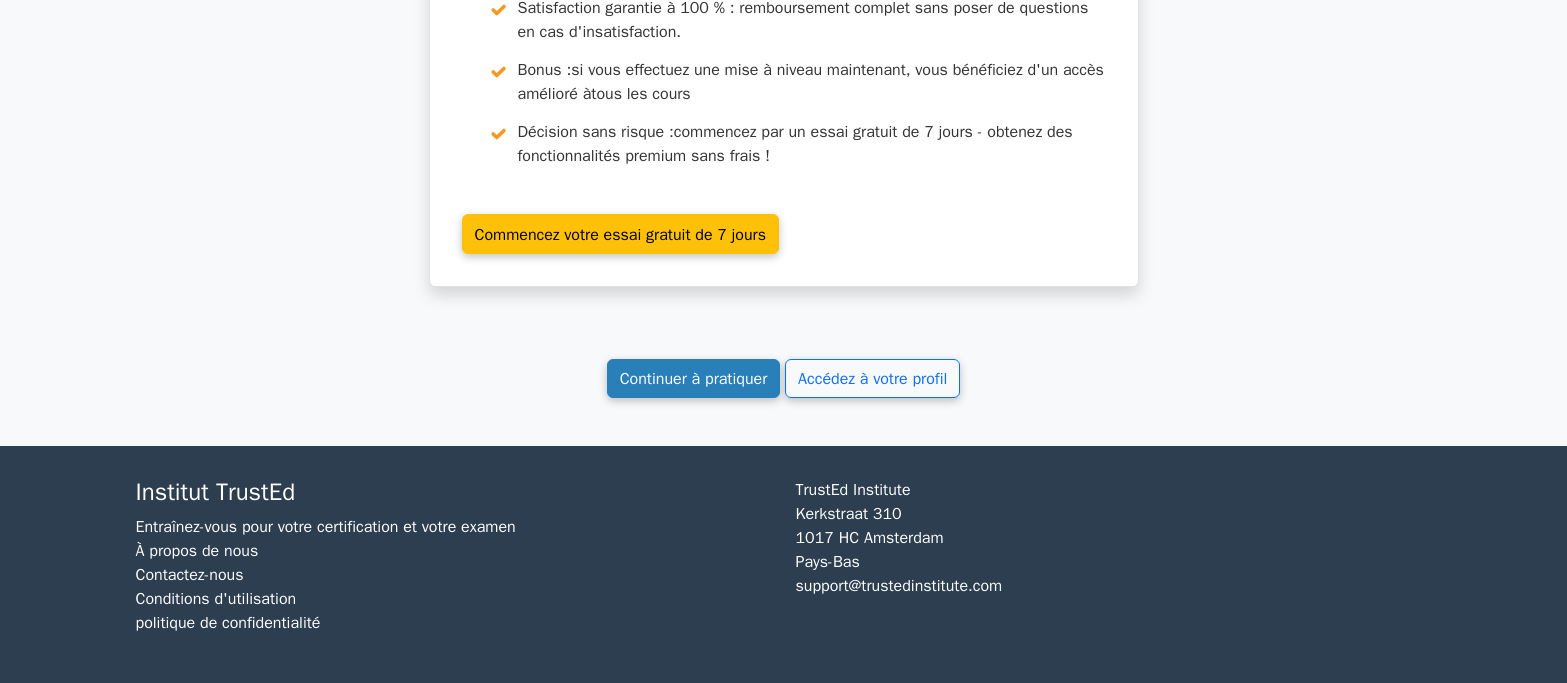 click on "Continuer à pratiquer" at bounding box center [694, 379] 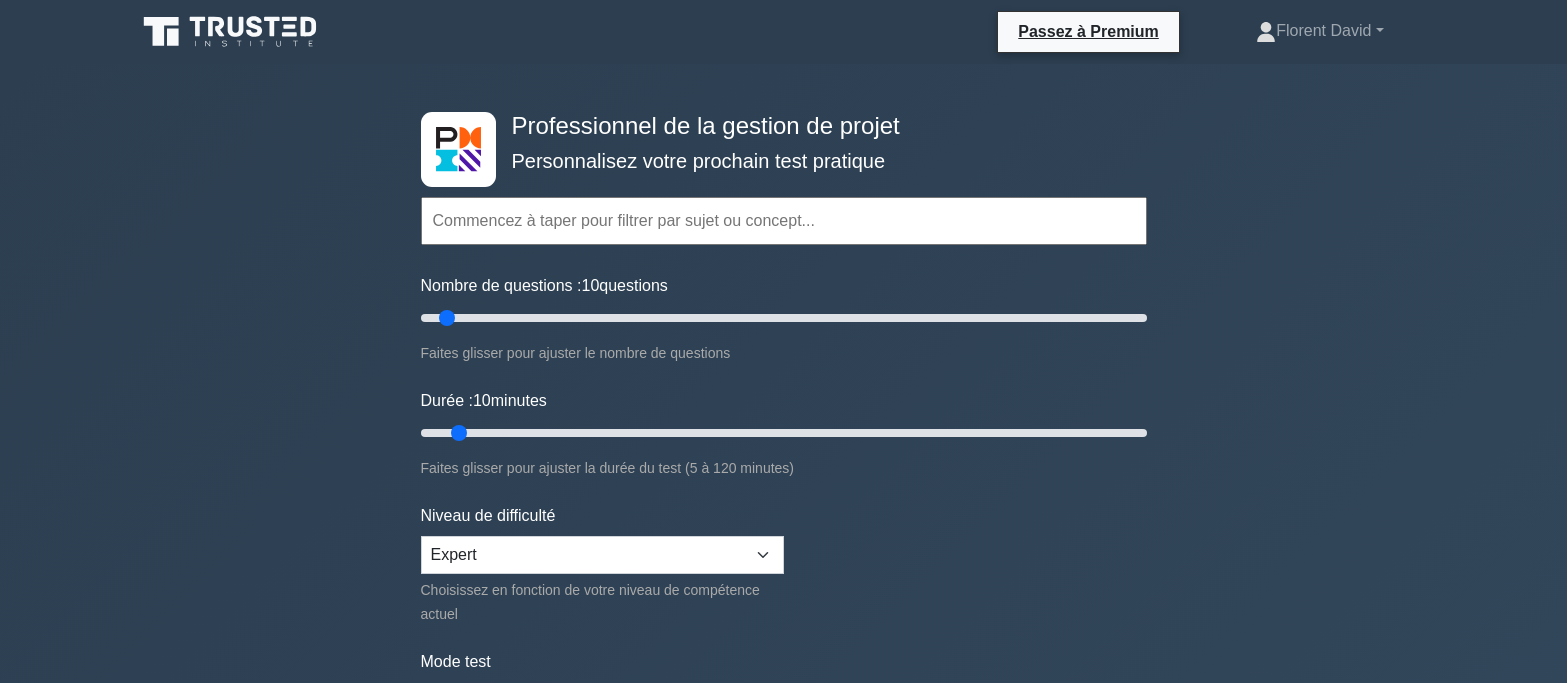 scroll, scrollTop: 0, scrollLeft: 0, axis: both 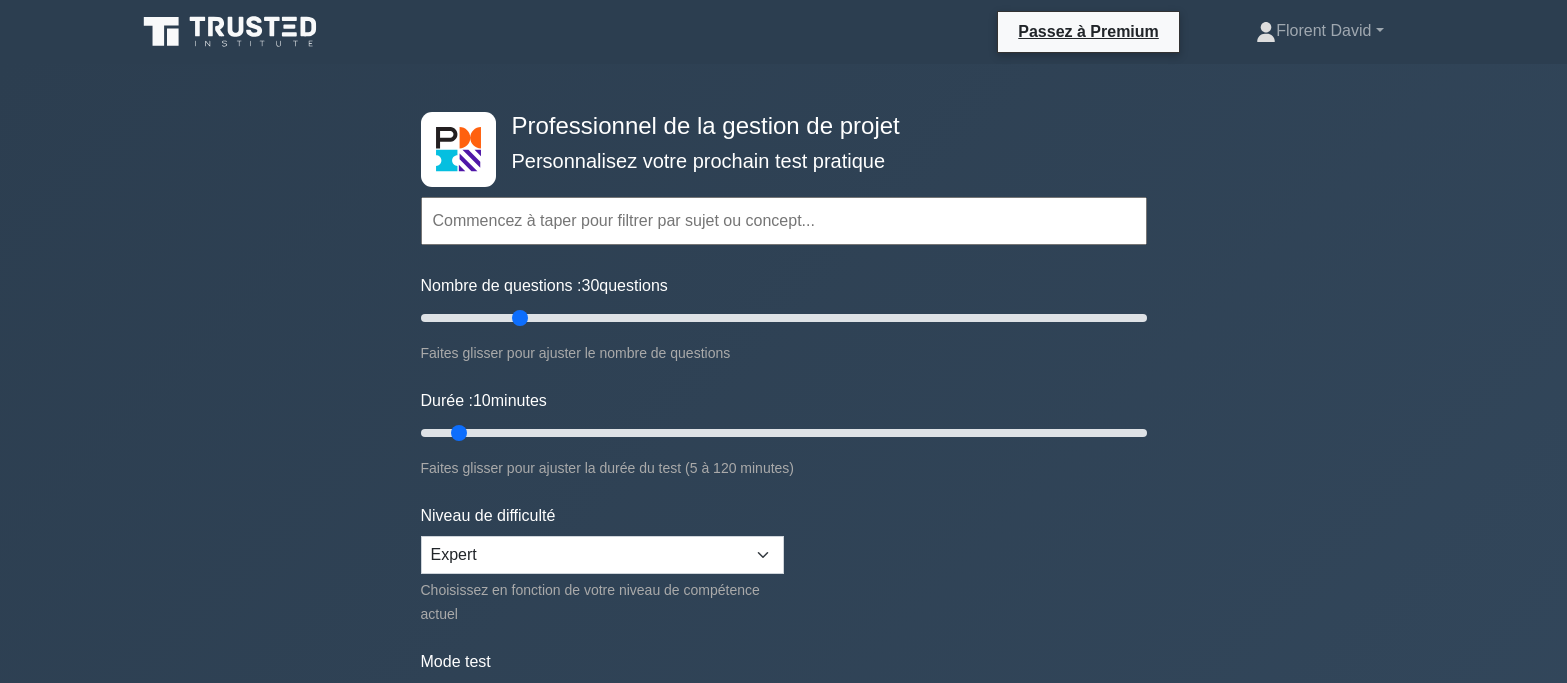 drag, startPoint x: 442, startPoint y: 318, endPoint x: 522, endPoint y: 322, distance: 80.09994 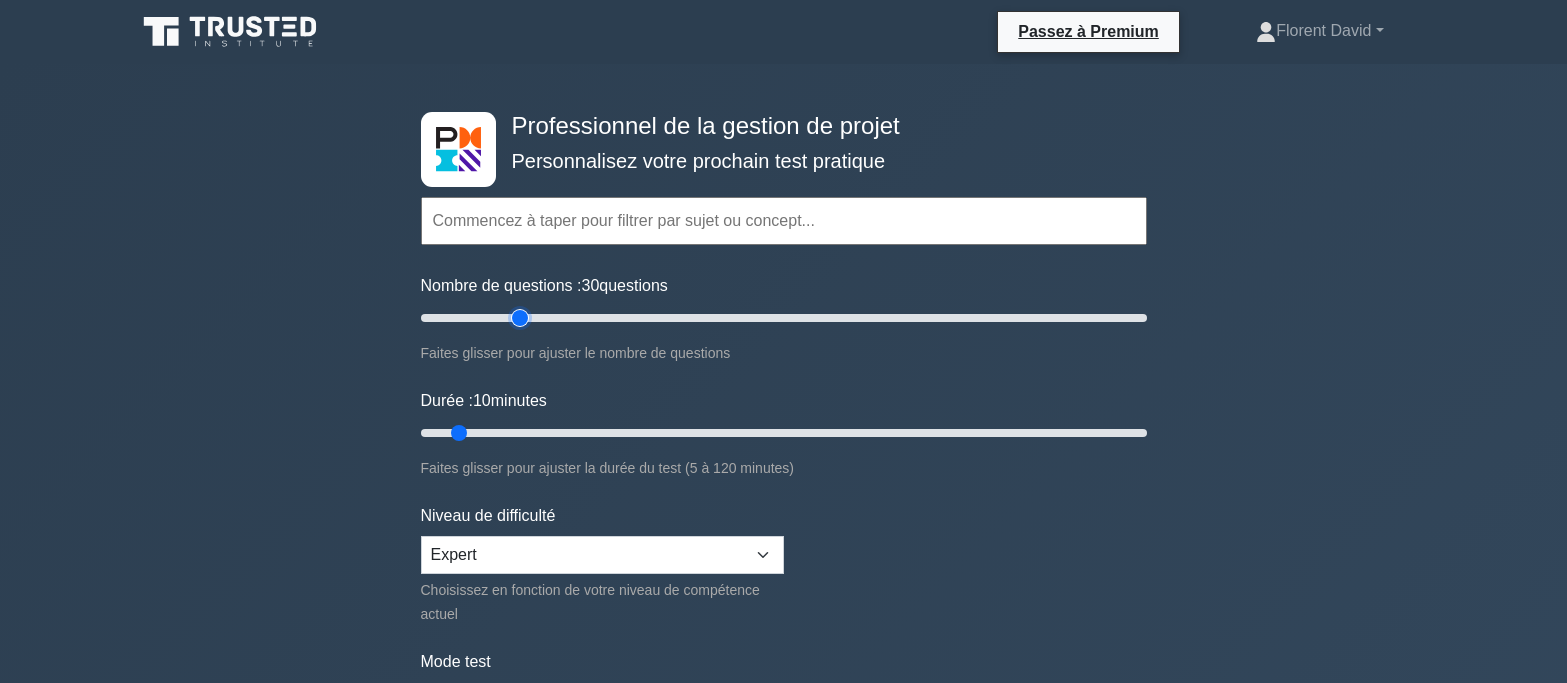 click on "Nombre de questions :  30  questions" at bounding box center [784, 318] 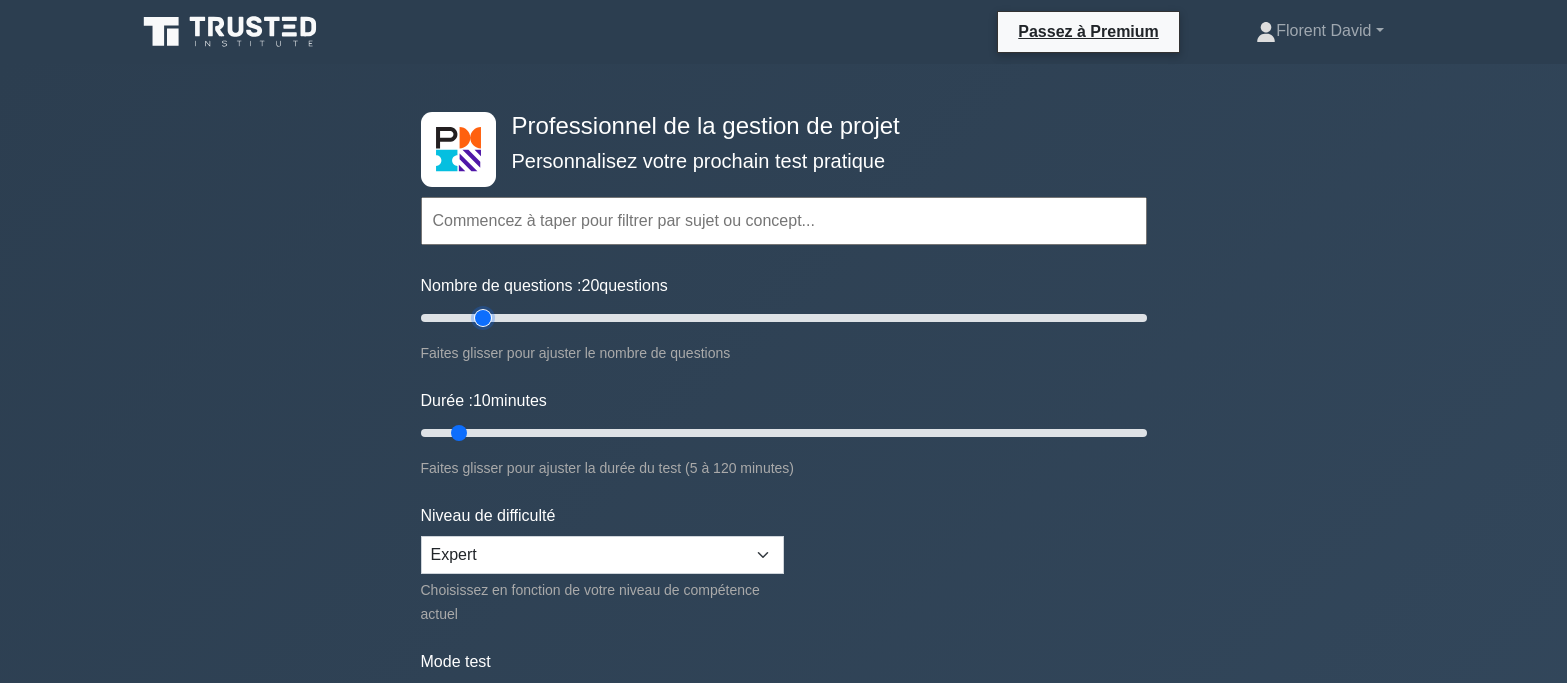 drag, startPoint x: 516, startPoint y: 316, endPoint x: 491, endPoint y: 315, distance: 25.019993 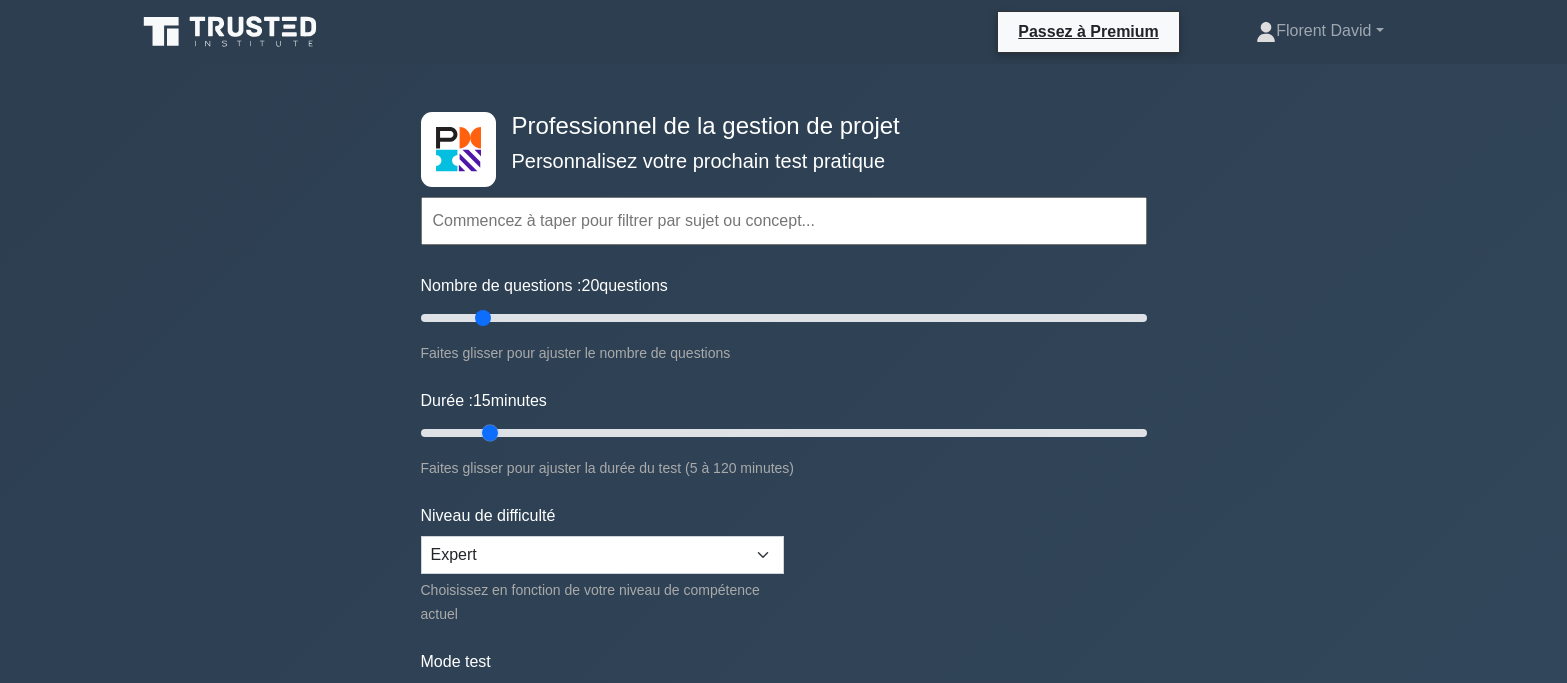 drag, startPoint x: 455, startPoint y: 433, endPoint x: 475, endPoint y: 432, distance: 20.024984 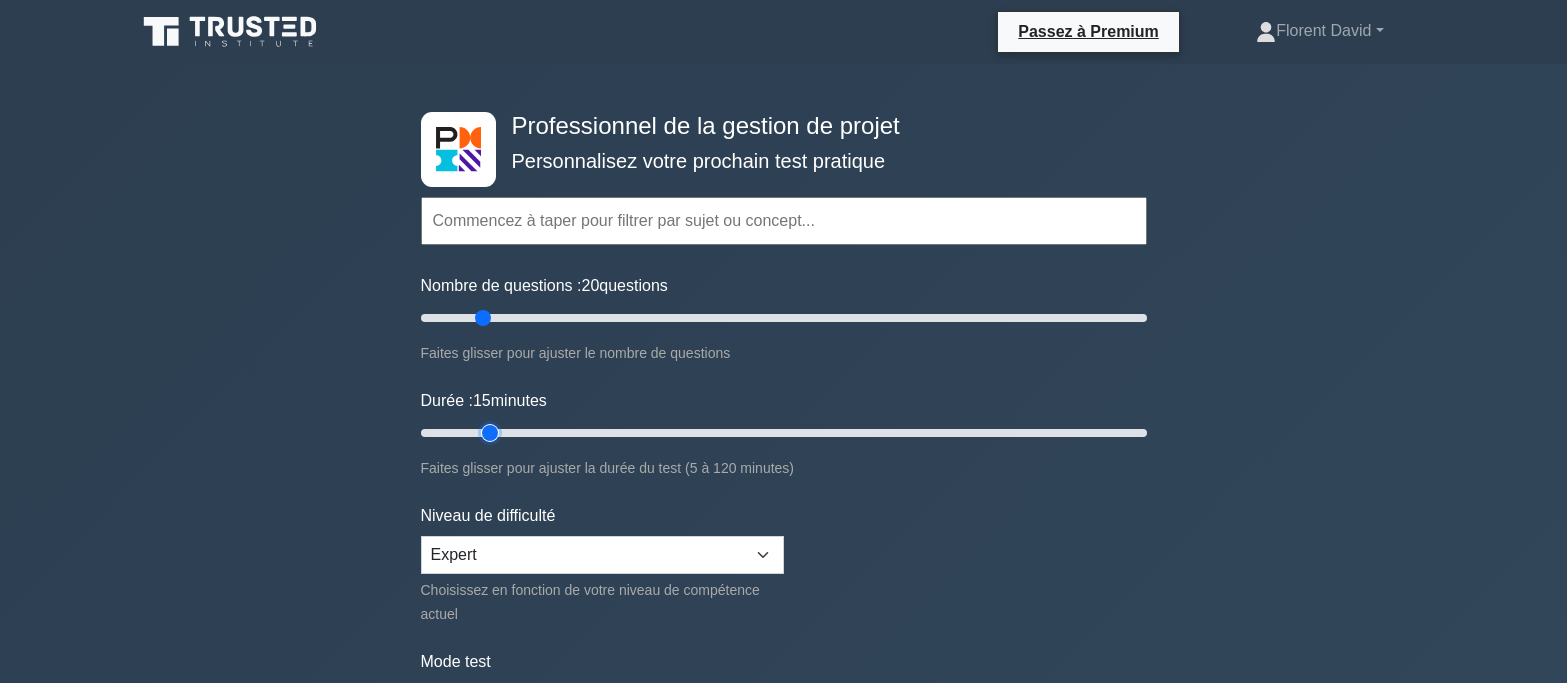 click on "Durée :  15  minutes" at bounding box center (784, 433) 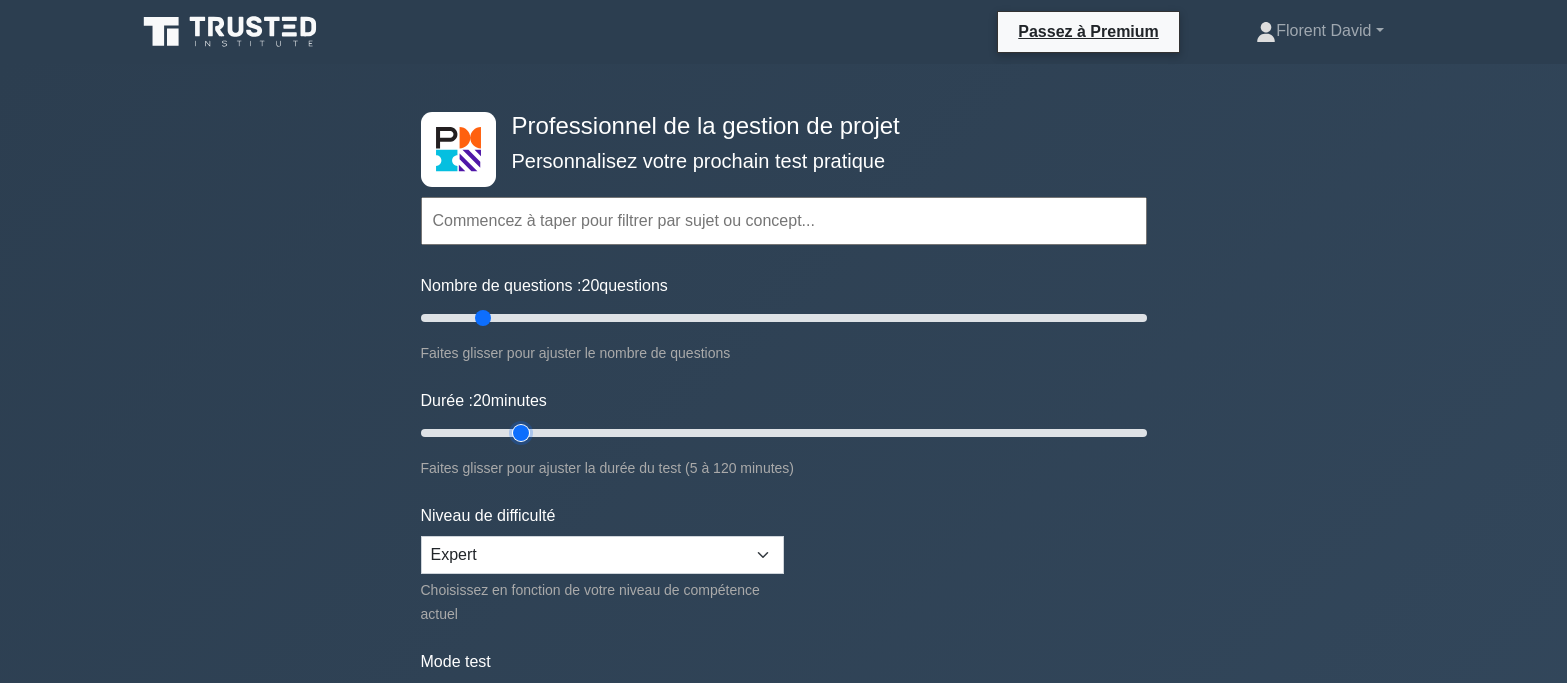 drag, startPoint x: 484, startPoint y: 431, endPoint x: 527, endPoint y: 431, distance: 43 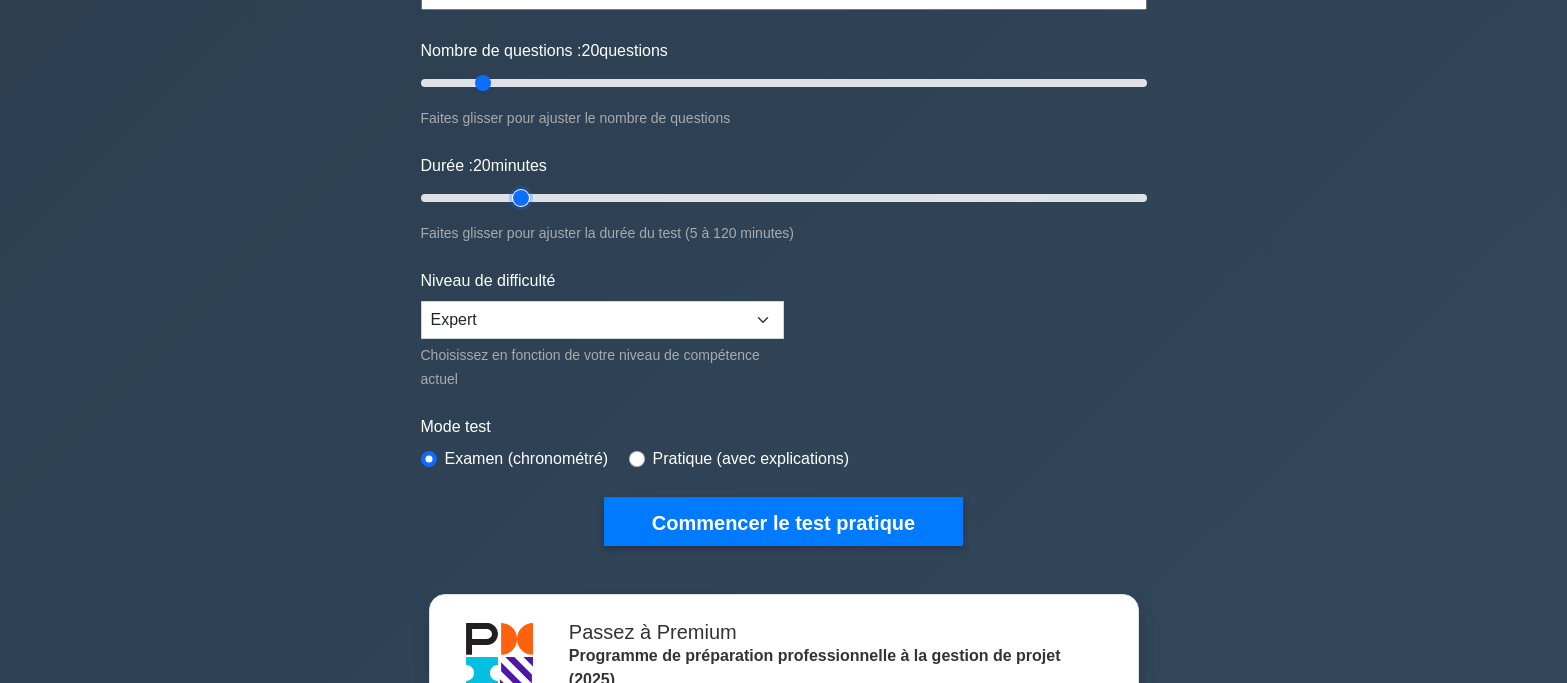 scroll, scrollTop: 400, scrollLeft: 0, axis: vertical 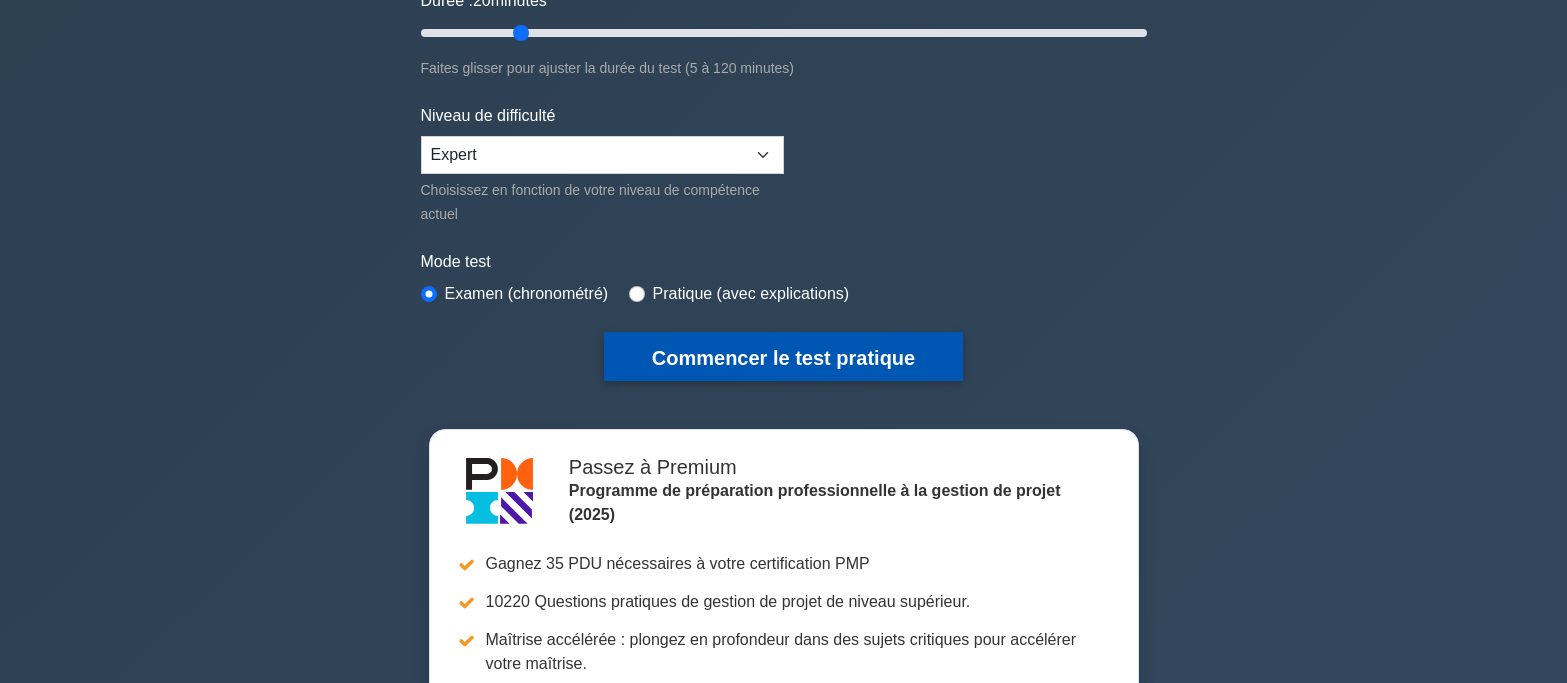 click on "Commencer le test pratique" at bounding box center [783, 358] 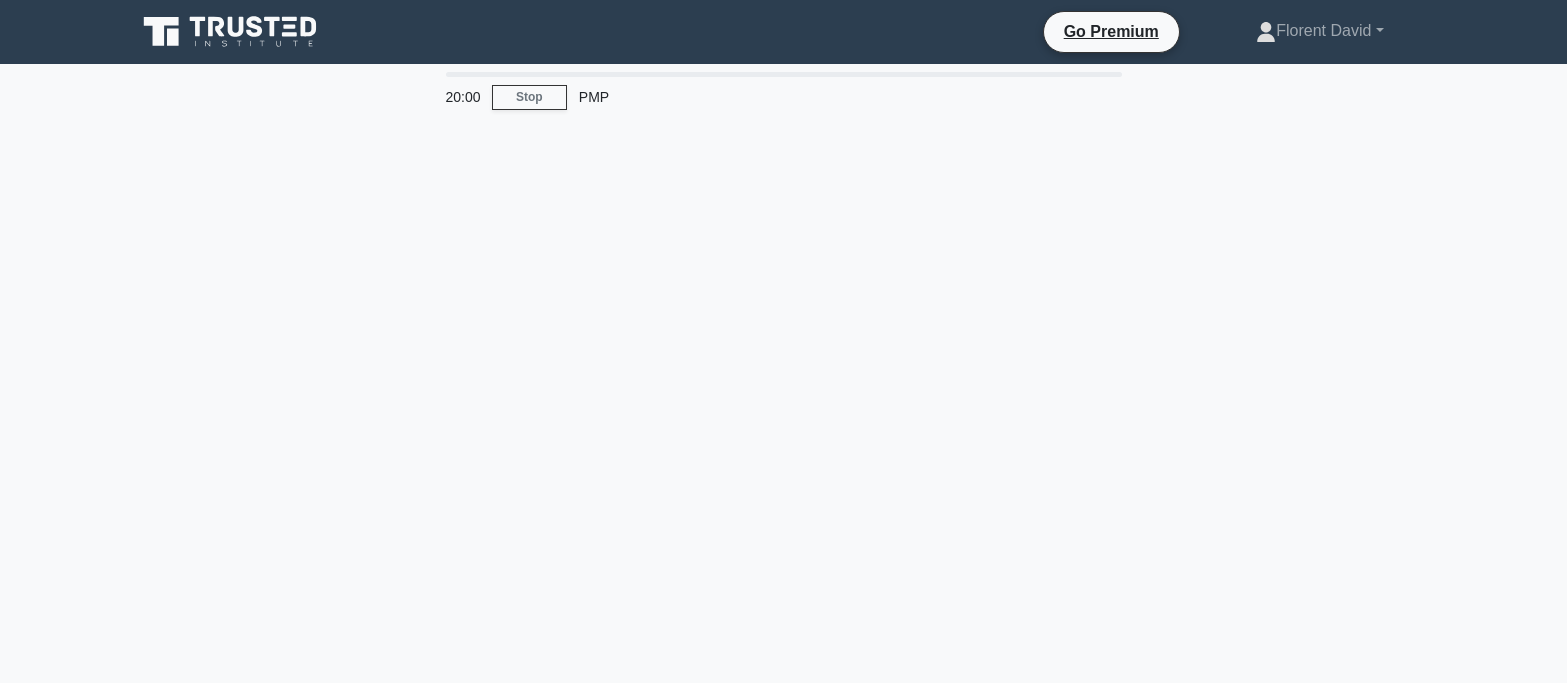 scroll, scrollTop: 0, scrollLeft: 0, axis: both 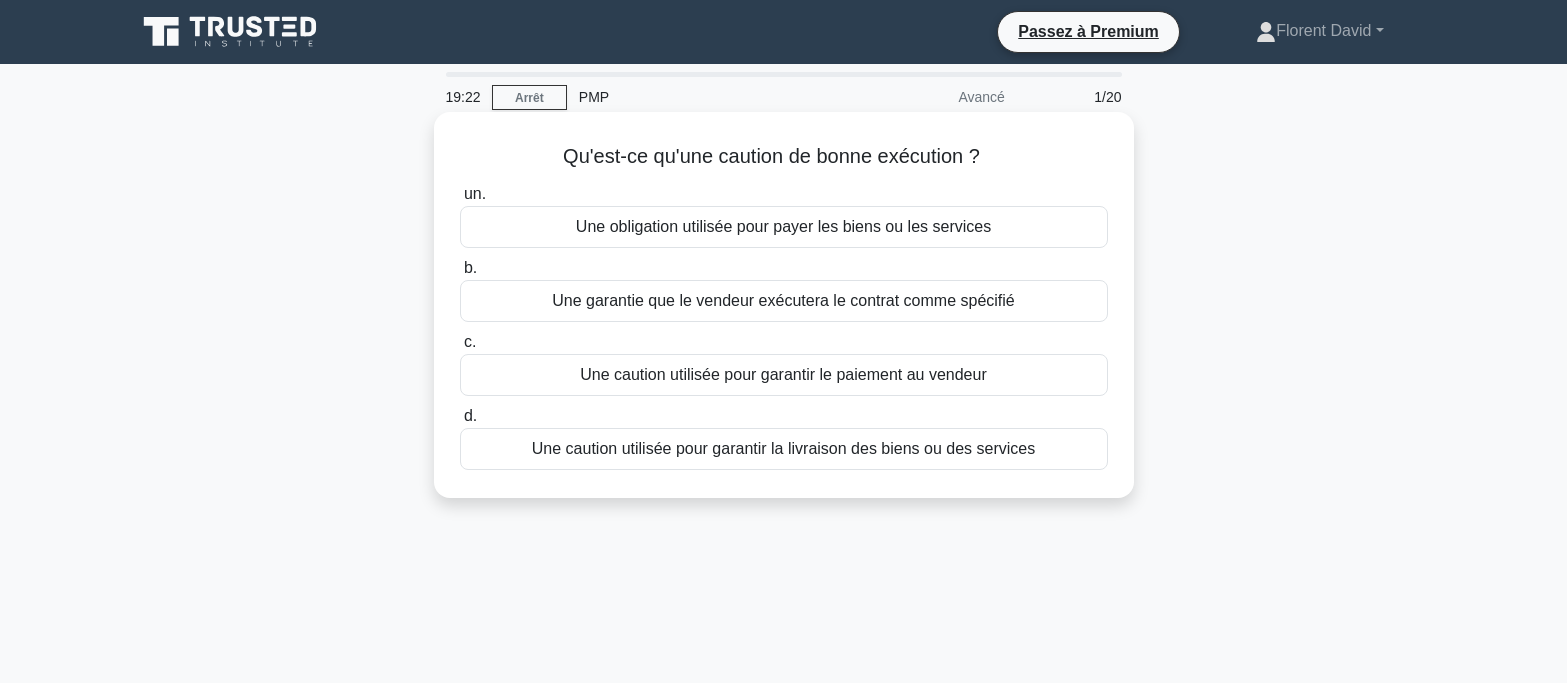 click on "Une garantie que le vendeur exécutera le contrat comme spécifié" at bounding box center (783, 300) 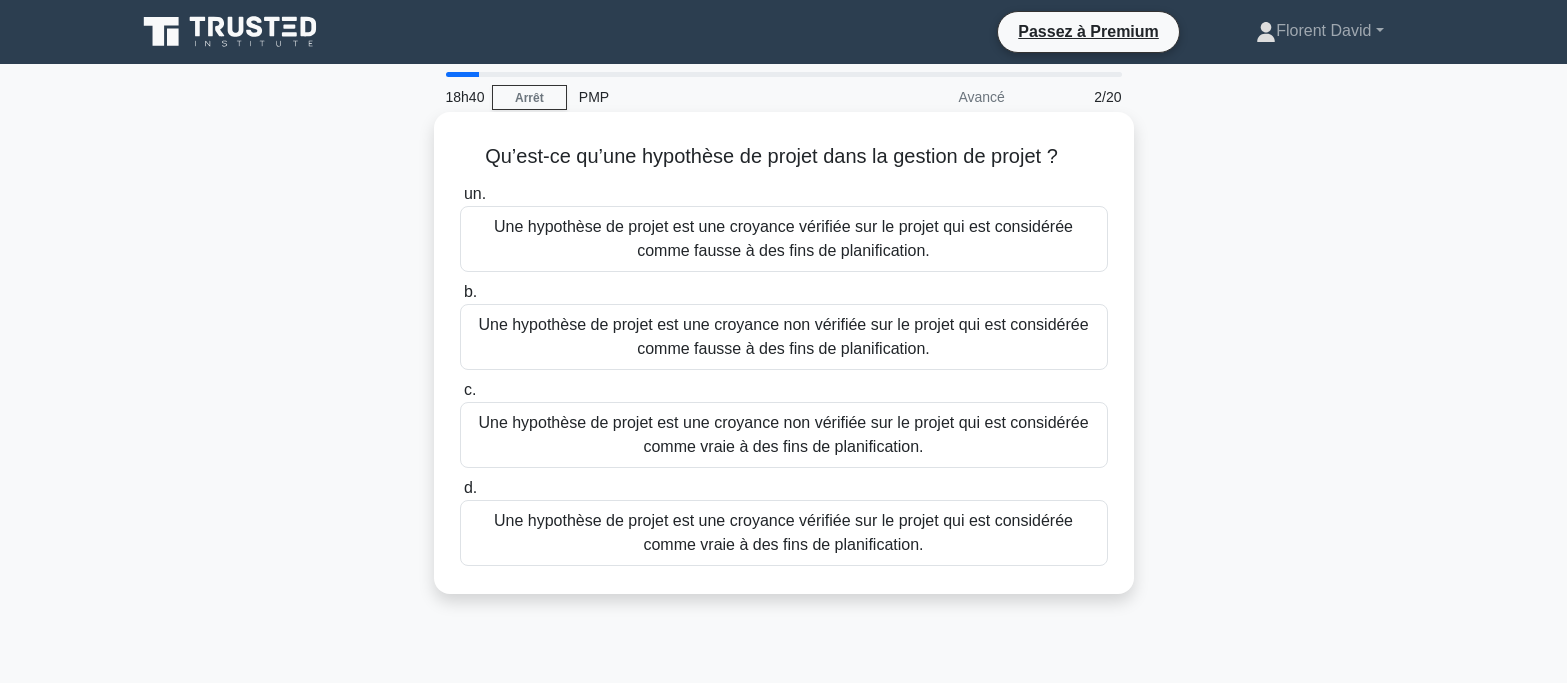 click on "Une hypothèse de projet est une croyance vérifiée sur le projet qui est considérée comme vraie à des fins de planification." at bounding box center [783, 532] 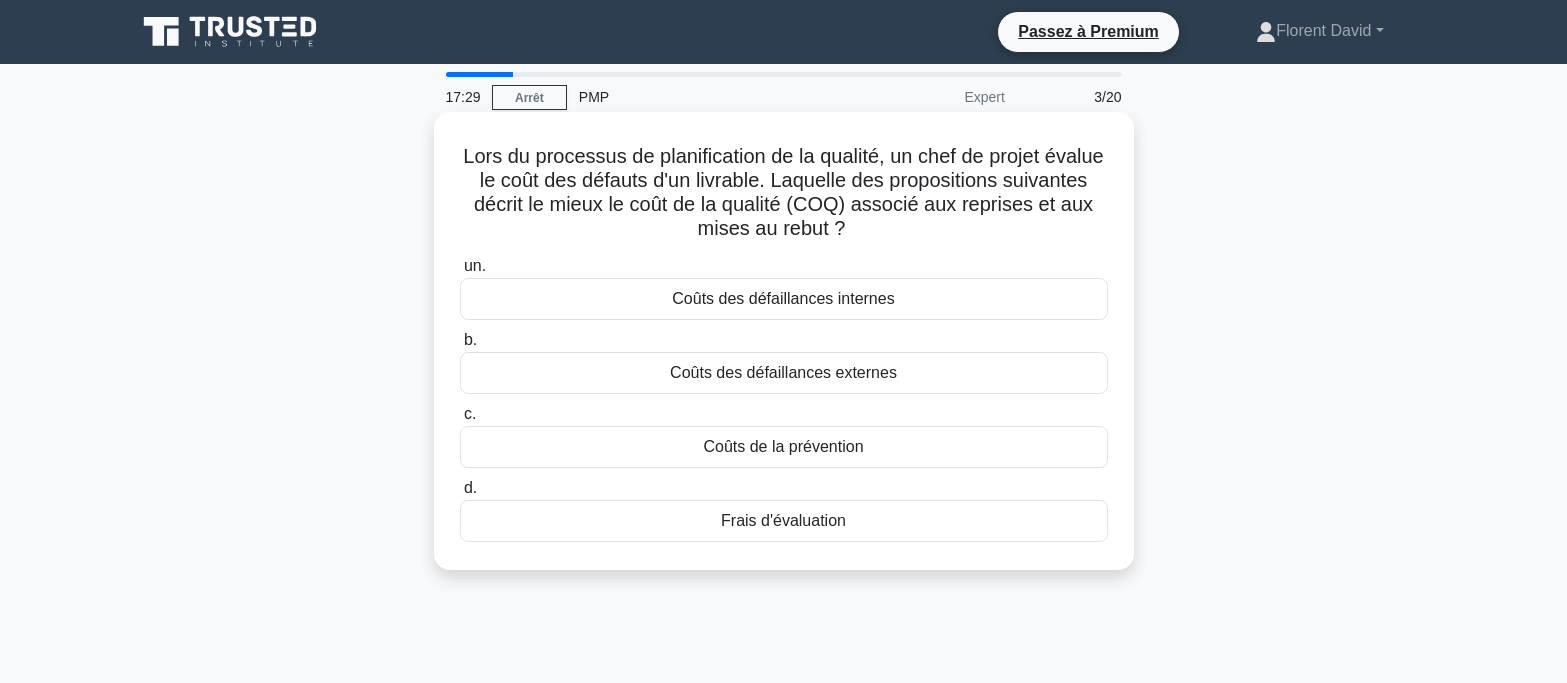 click on "Coûts de la prévention" at bounding box center [783, 446] 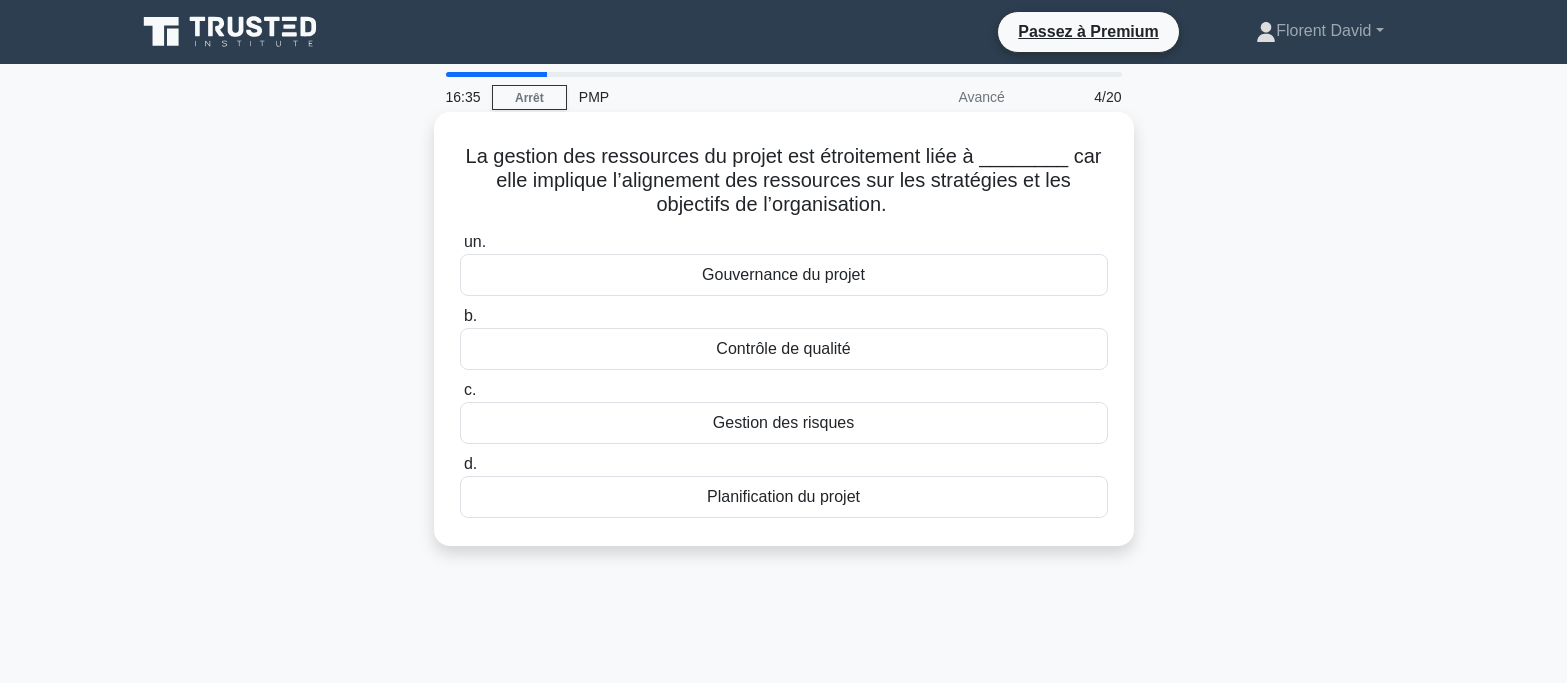 click on "Contrôle de qualité" at bounding box center [783, 348] 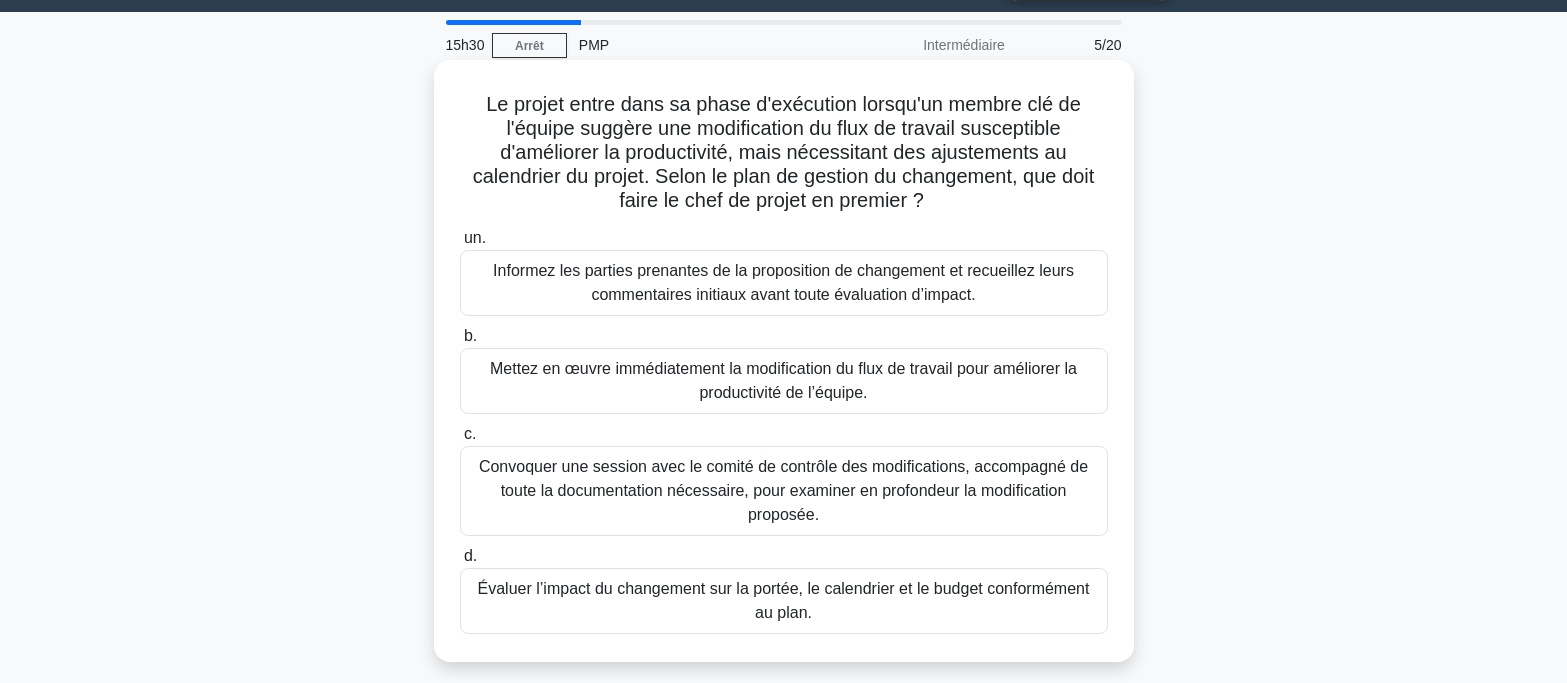 scroll, scrollTop: 0, scrollLeft: 0, axis: both 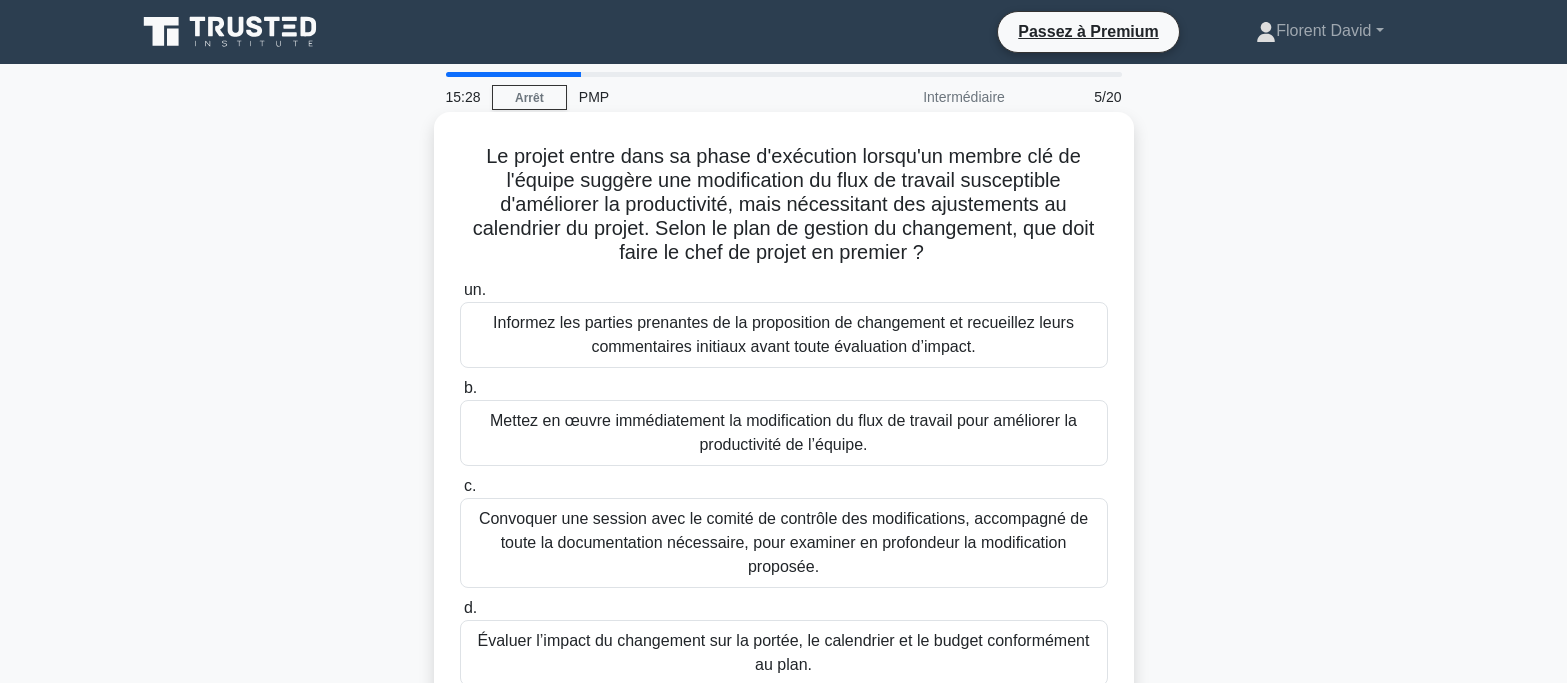 click on "Informez les parties prenantes de la proposition de changement et recueillez leurs commentaires initiaux avant toute évaluation d’impact." at bounding box center [783, 334] 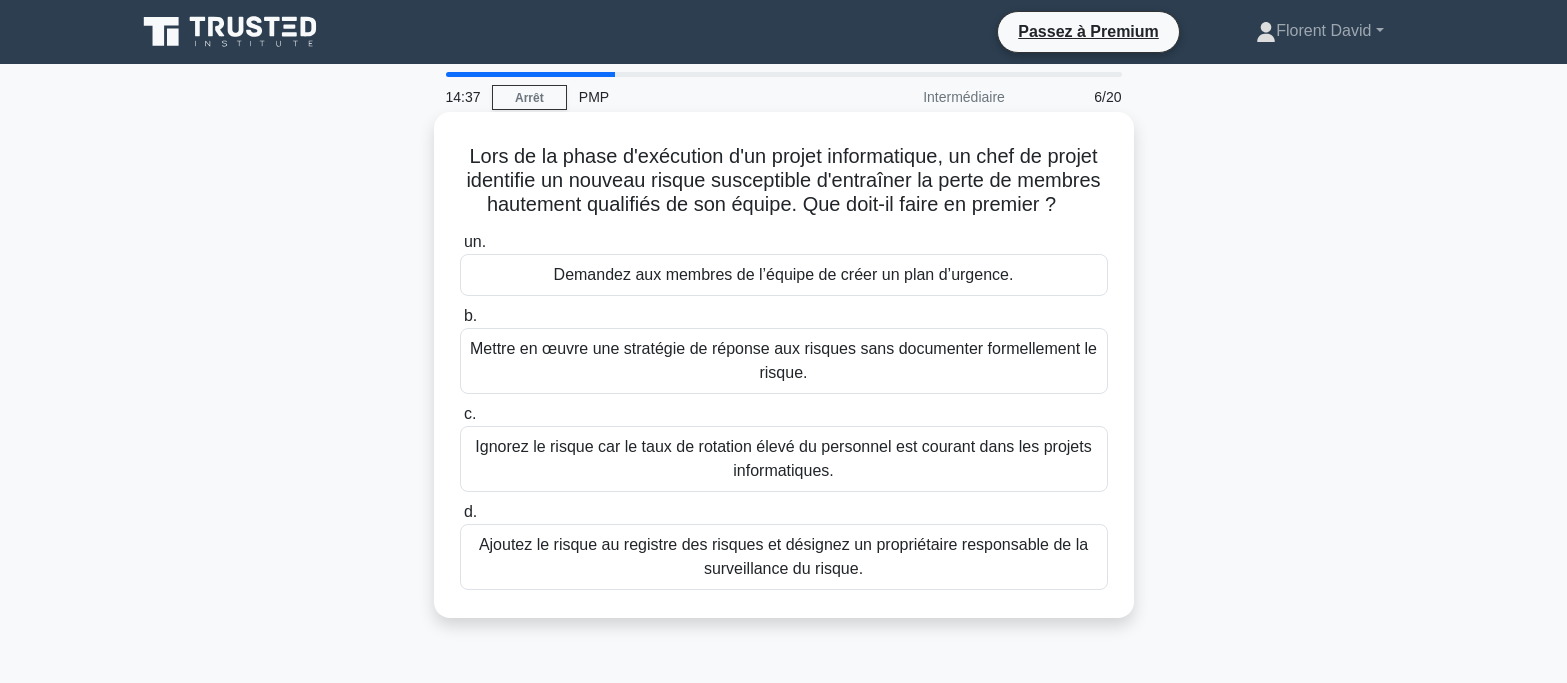 click on "Ajoutez le risque au registre des risques et désignez un propriétaire responsable de la surveillance du risque." at bounding box center (784, 557) 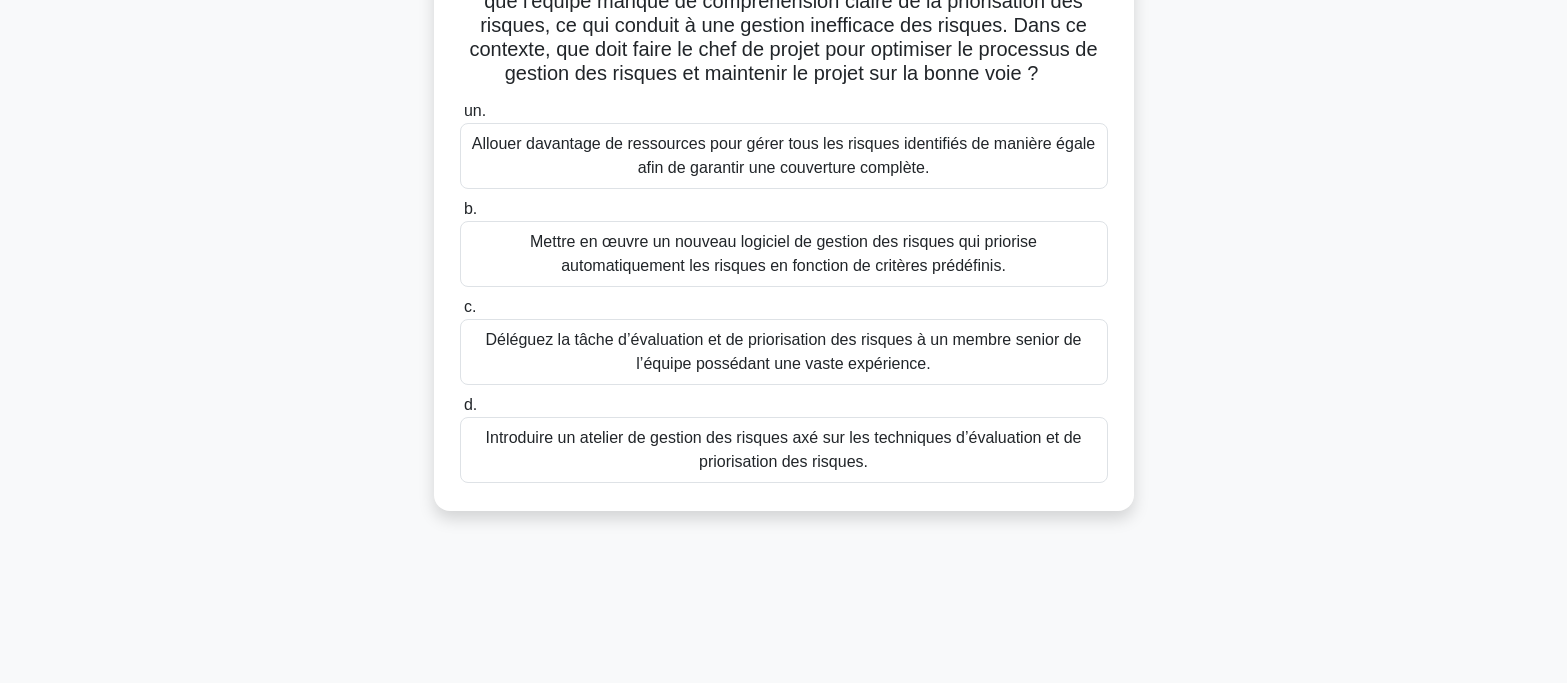 scroll, scrollTop: 300, scrollLeft: 0, axis: vertical 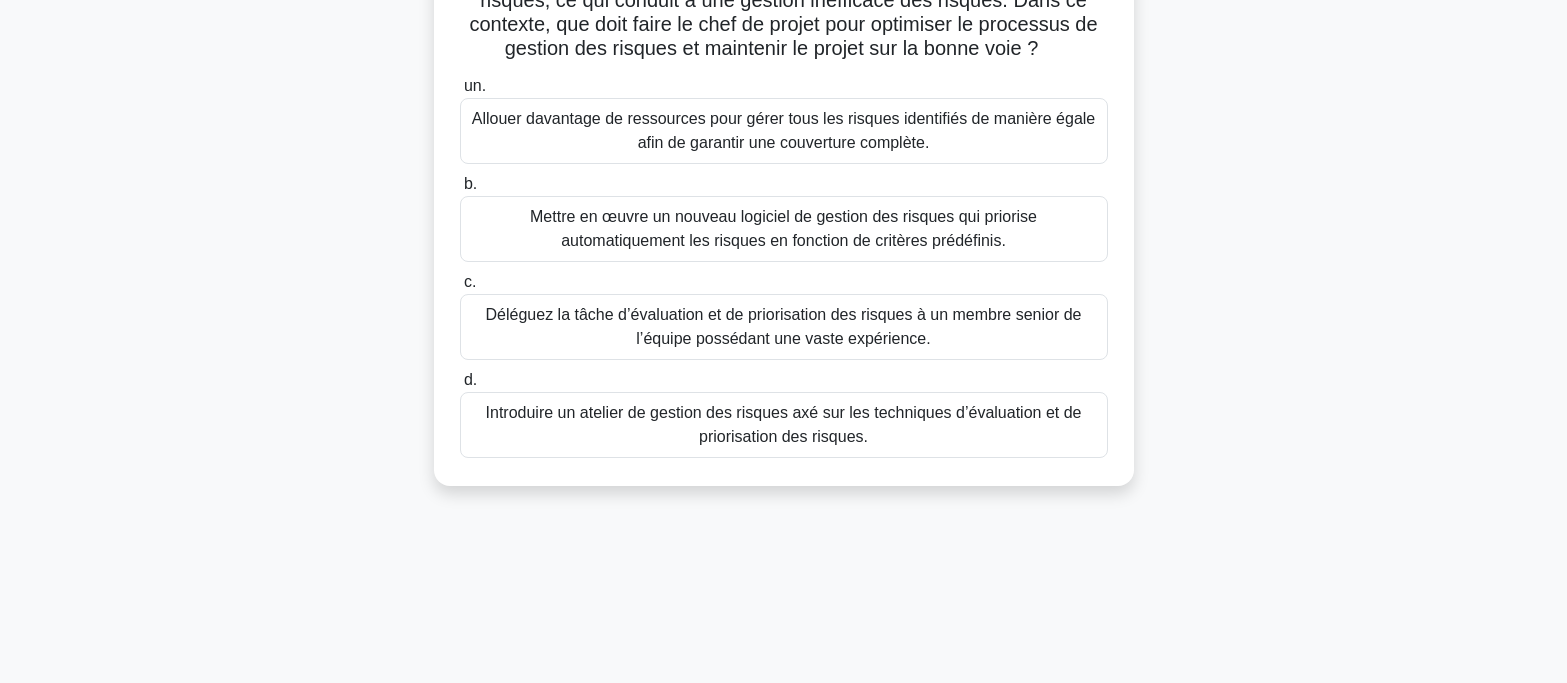 click on "Mettre en œuvre un nouveau logiciel de gestion des risques qui priorise automatiquement les risques en fonction de critères prédéfinis." at bounding box center [783, 228] 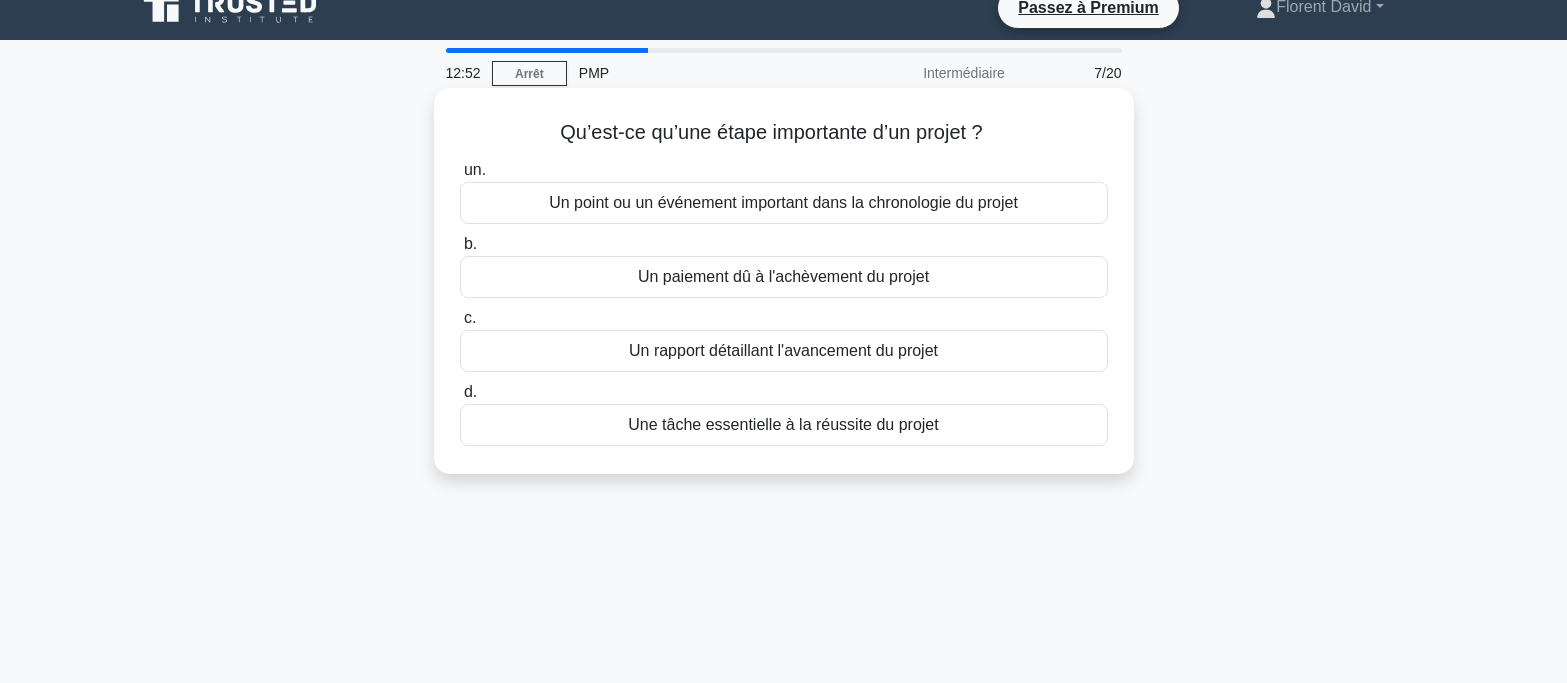 scroll, scrollTop: 0, scrollLeft: 0, axis: both 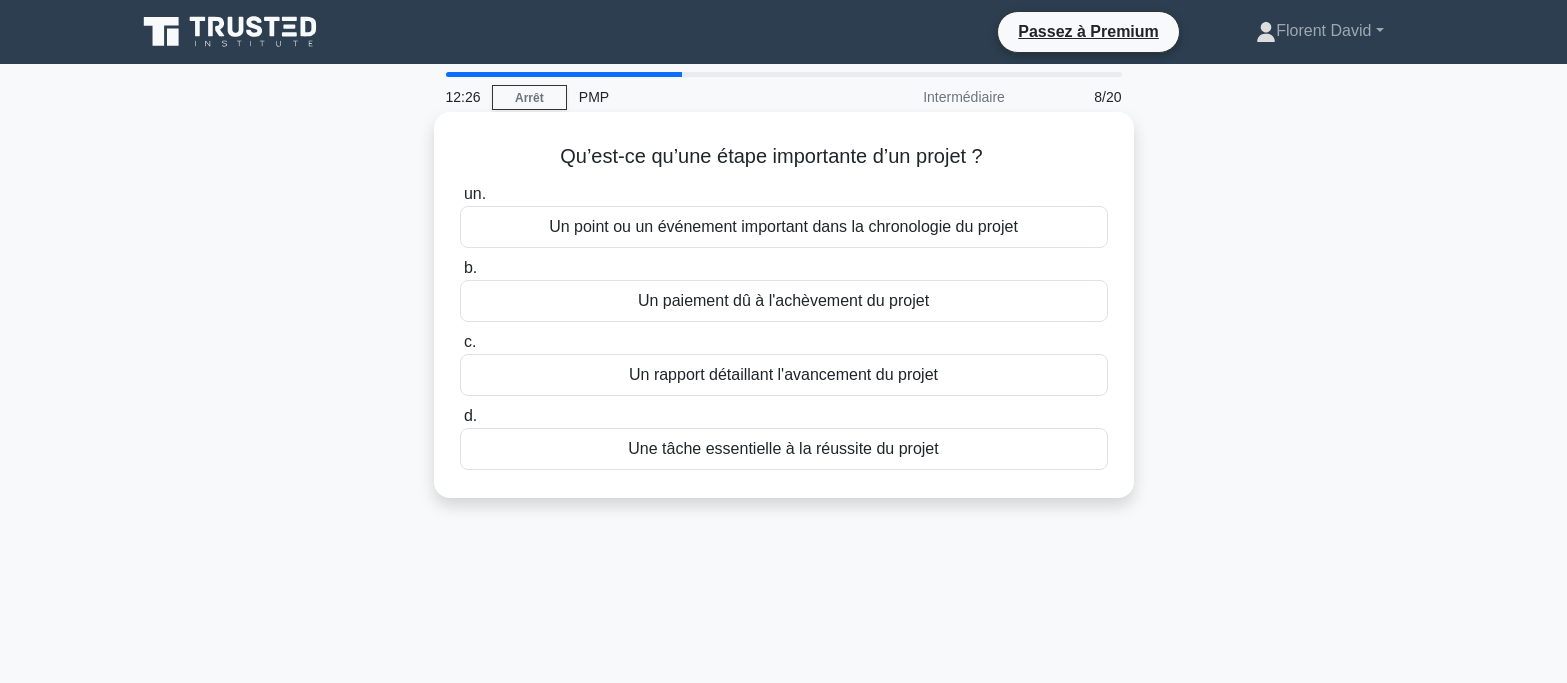 click on "Une tâche essentielle à la réussite du projet" at bounding box center [783, 448] 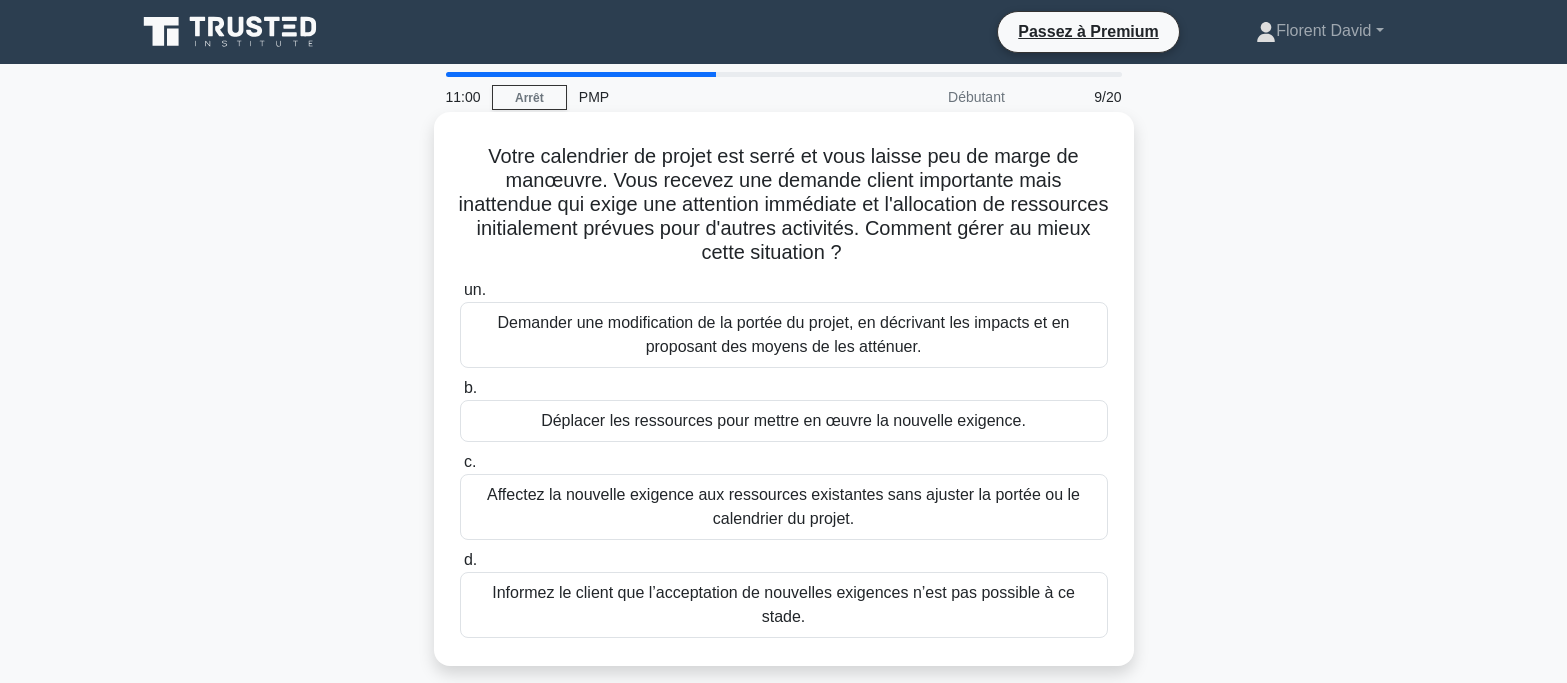 click on "Demander une modification de la portée du projet, en décrivant les impacts et en proposant des moyens de les atténuer." at bounding box center [784, 335] 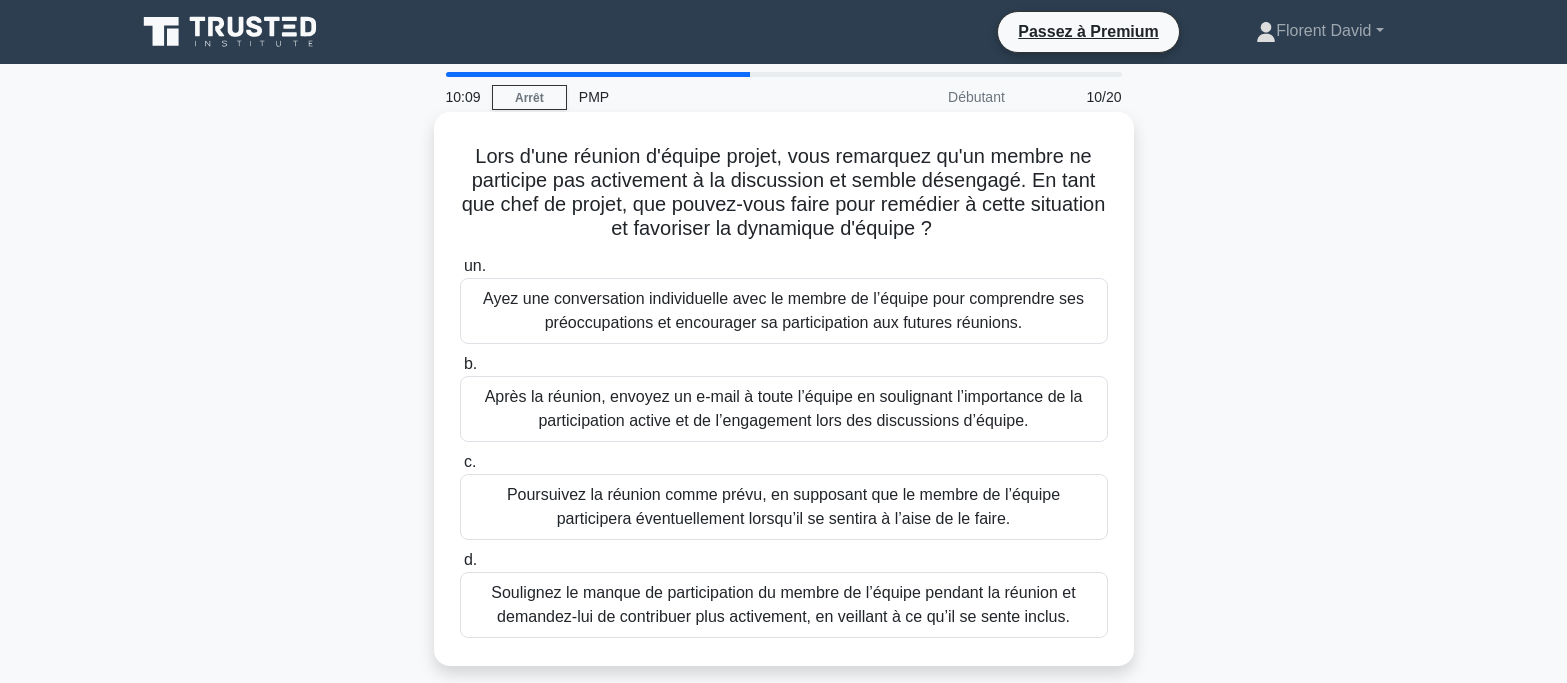 click on "Ayez une conversation individuelle avec le membre de l’équipe pour comprendre ses préoccupations et encourager sa participation aux futures réunions." at bounding box center (783, 310) 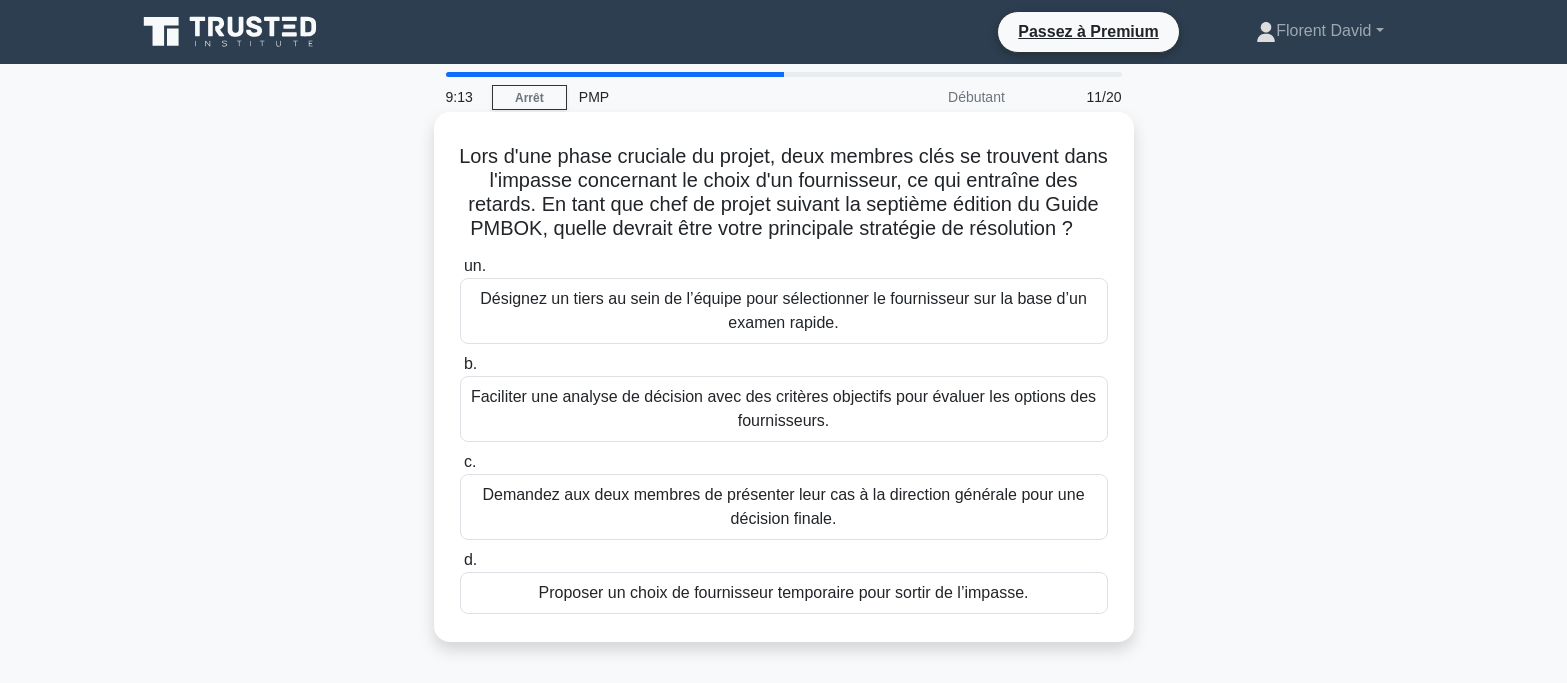 click on "Faciliter une analyse de décision avec des critères objectifs pour évaluer les options des fournisseurs." at bounding box center (783, 408) 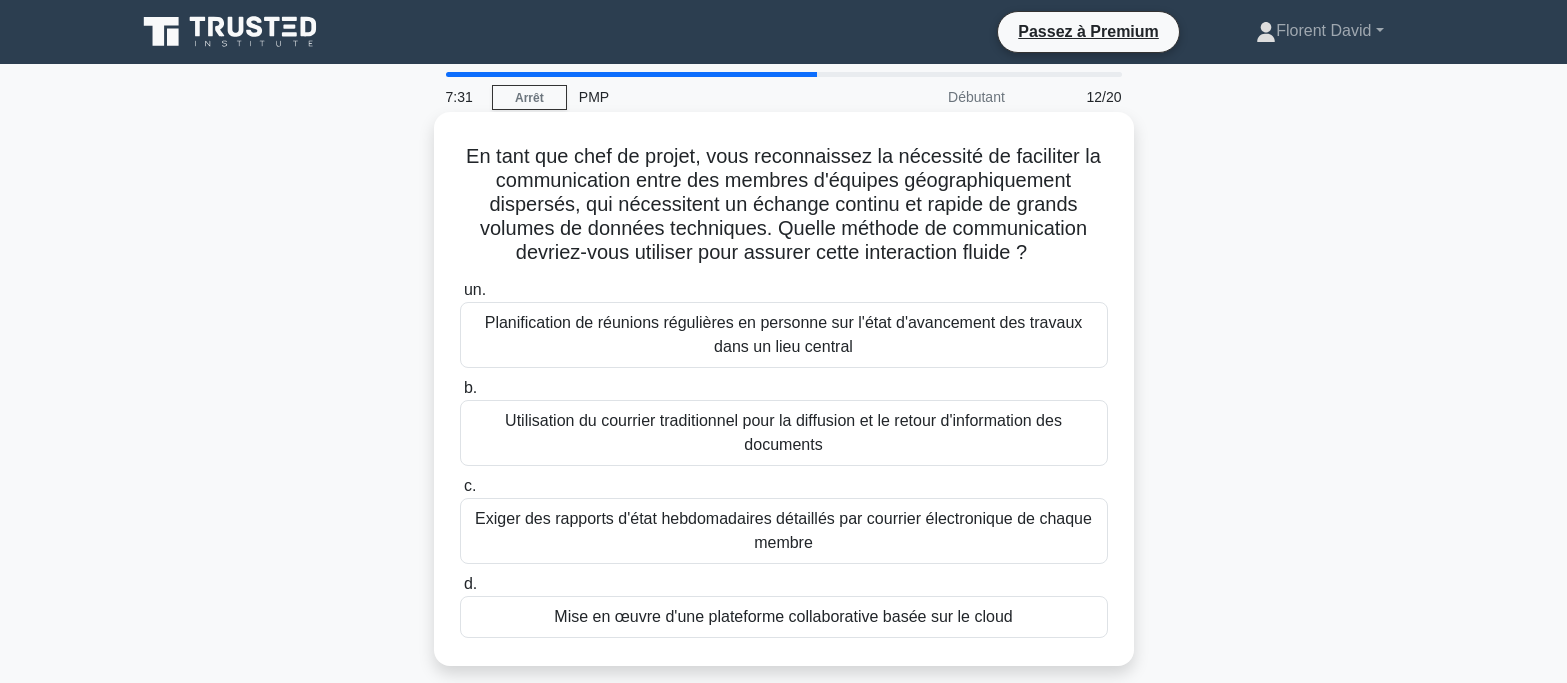 click on "Exiger des rapports d'état hebdomadaires détaillés par courrier électronique de chaque membre" at bounding box center [784, 531] 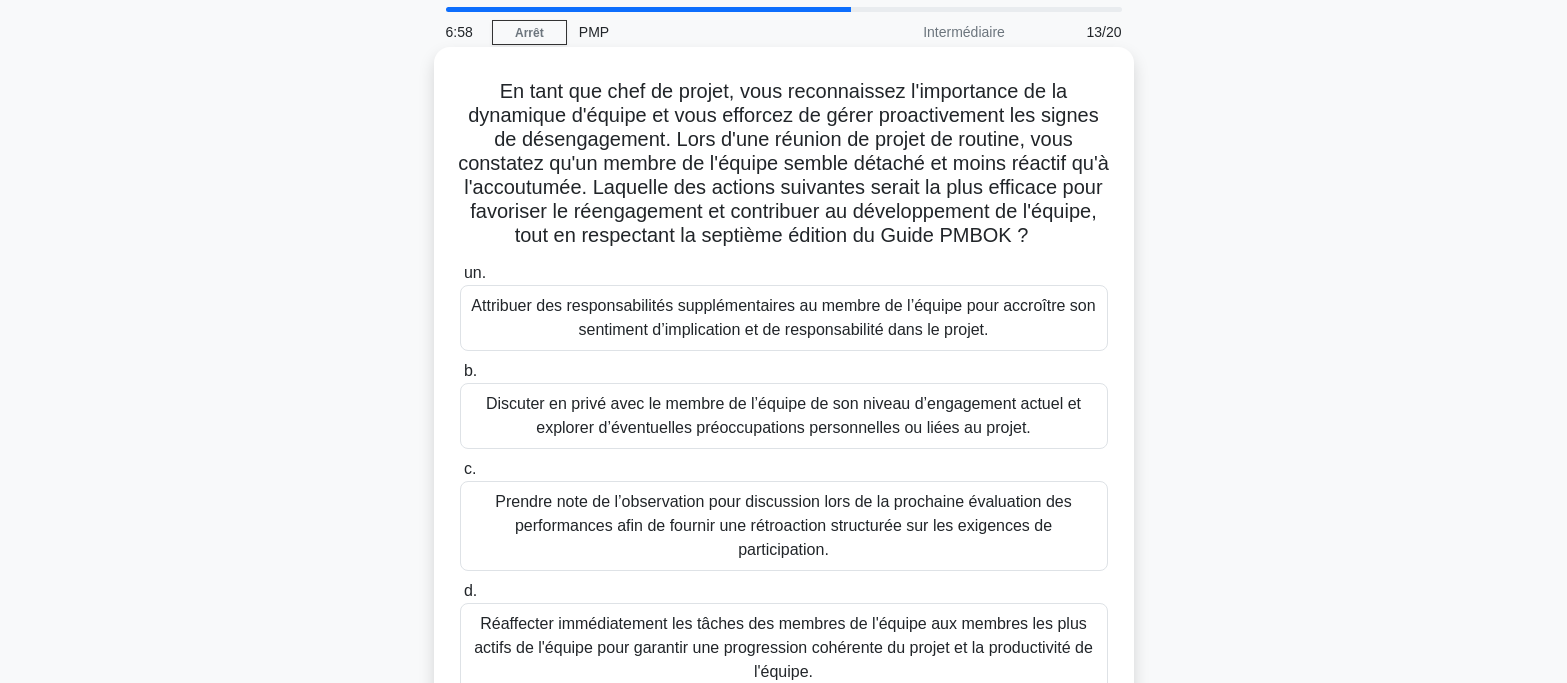 scroll, scrollTop: 200, scrollLeft: 0, axis: vertical 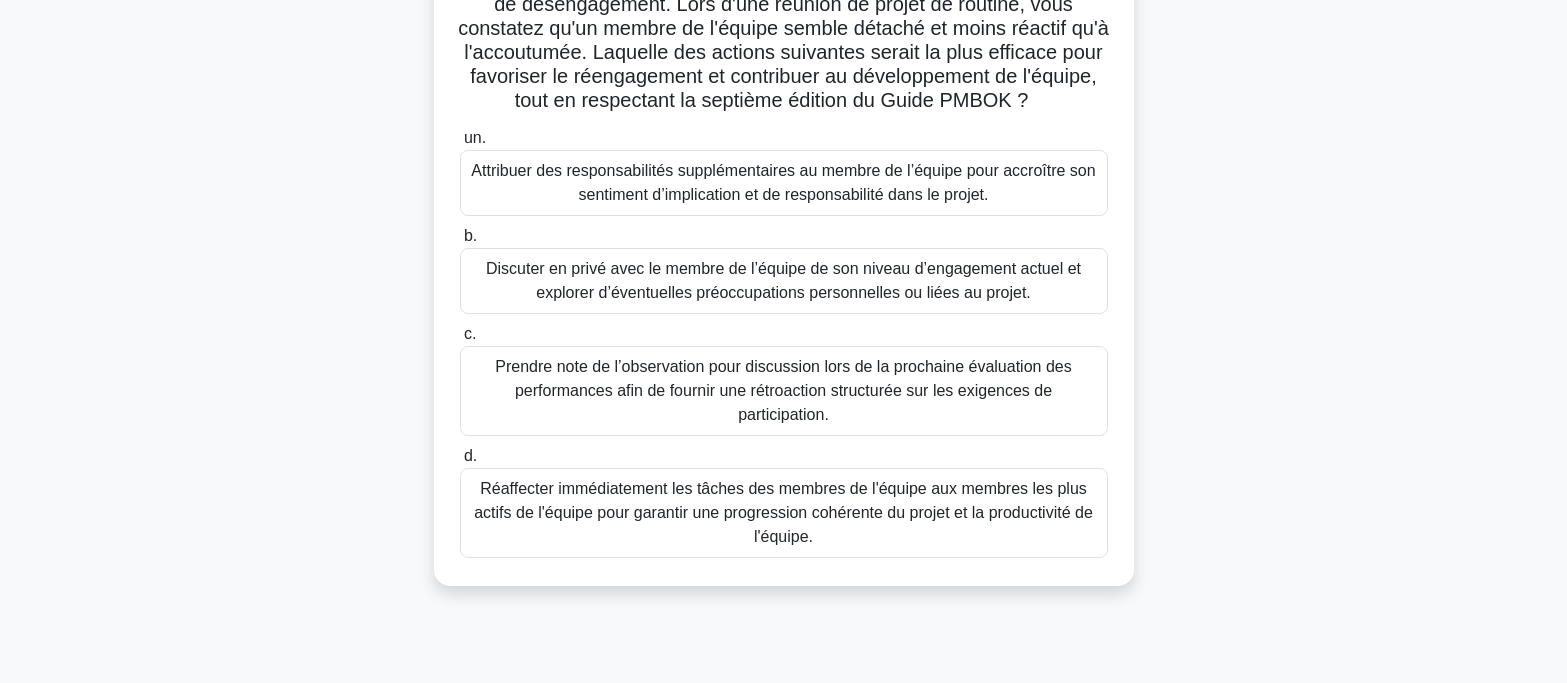 click on "Discuter en privé avec le membre de l’équipe de son niveau d’engagement actuel et explorer d’éventuelles préoccupations personnelles ou liées au projet." at bounding box center [783, 280] 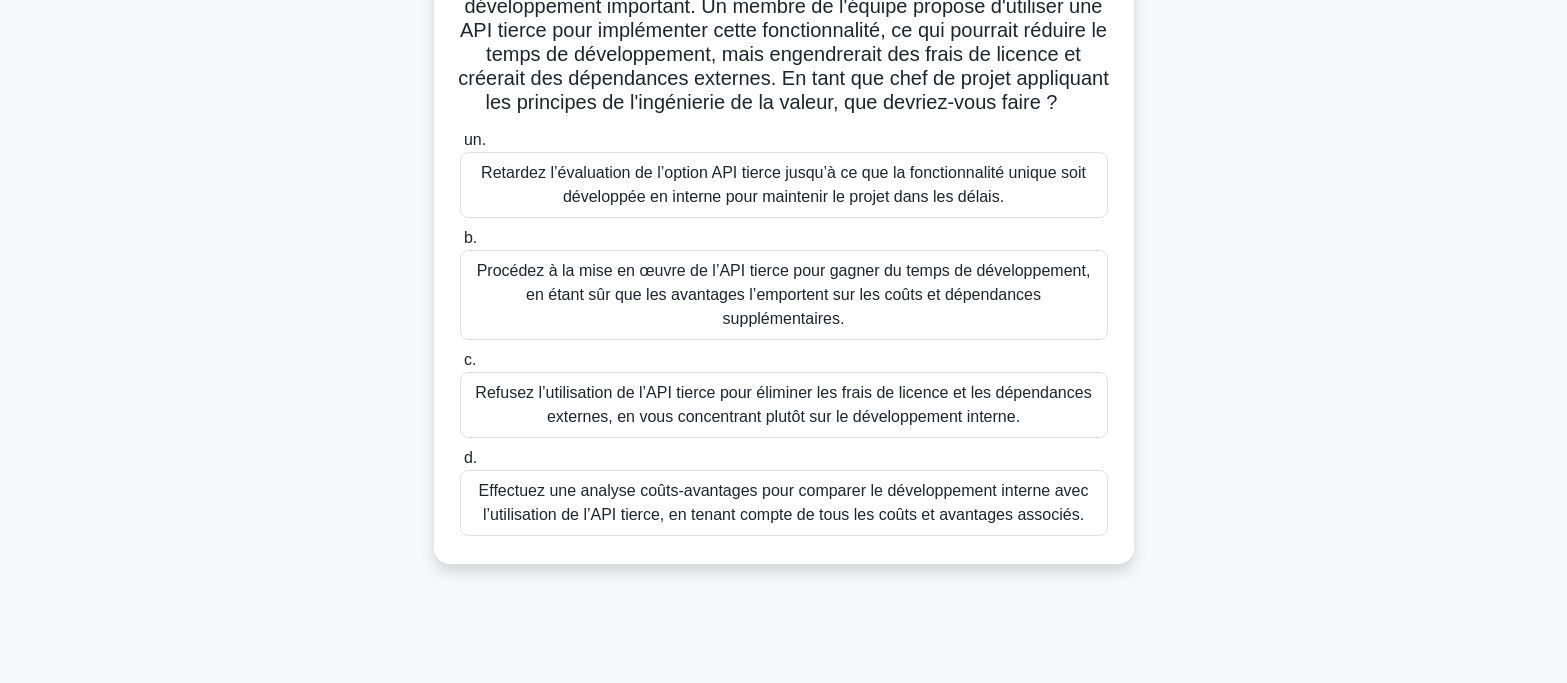 scroll, scrollTop: 200, scrollLeft: 0, axis: vertical 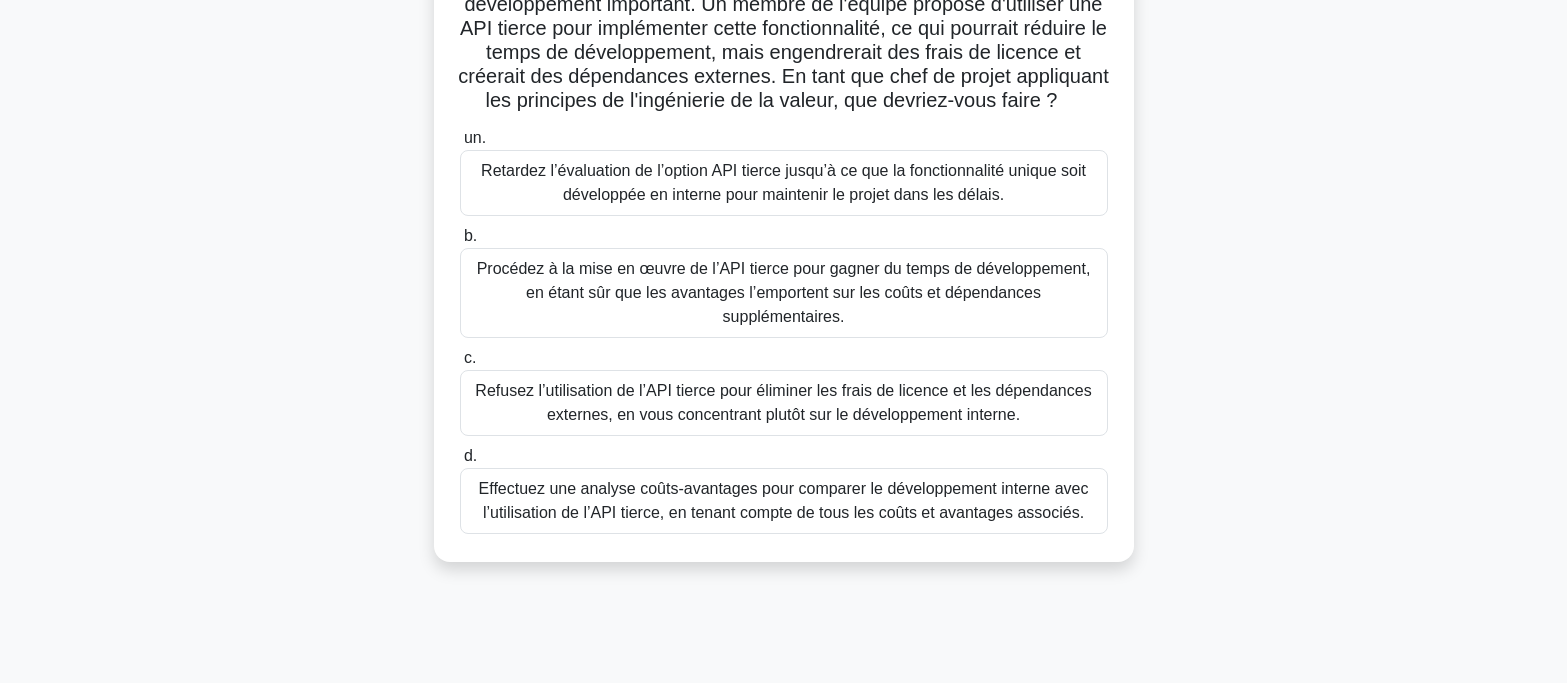 click on "Effectuez une analyse coûts-avantages pour comparer le développement interne avec l’utilisation de l’API tierce, en tenant compte de tous les coûts et avantages associés." at bounding box center [784, 500] 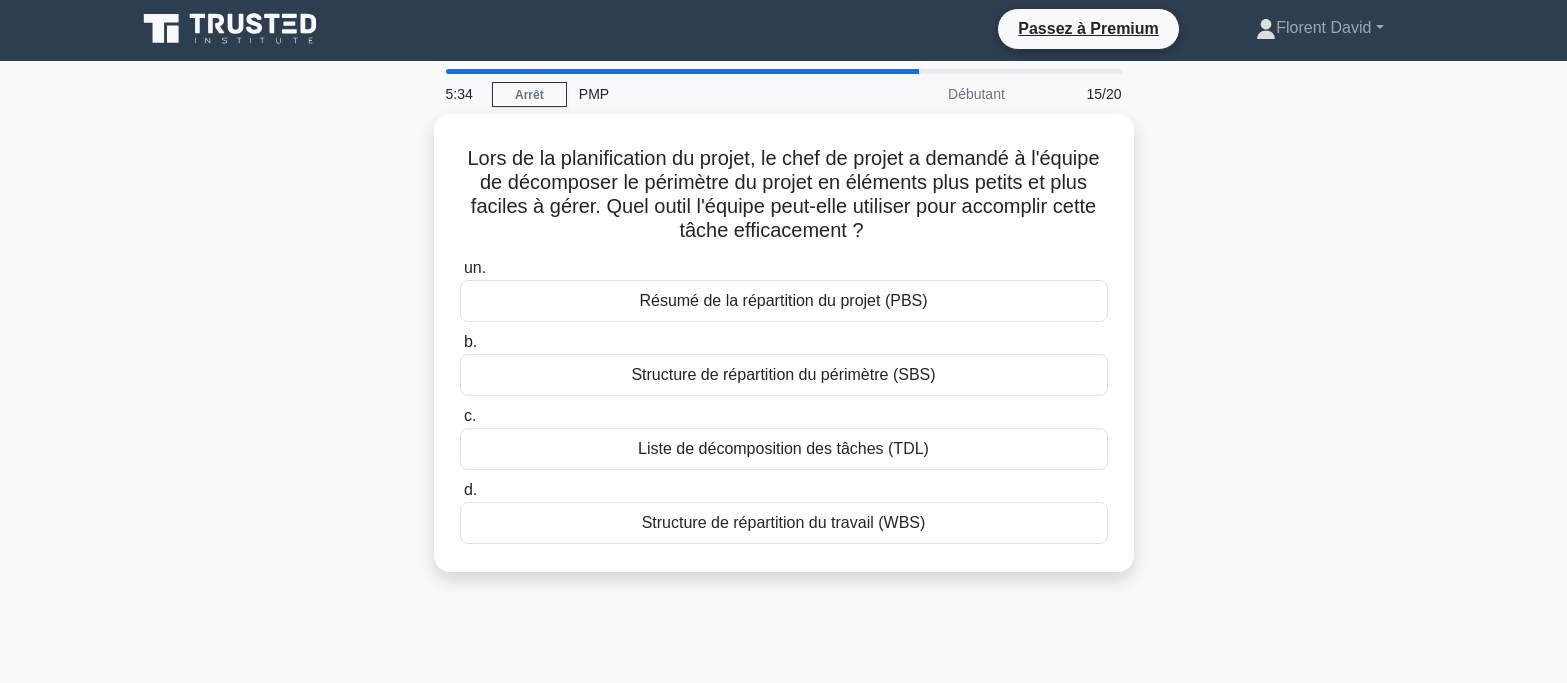 scroll, scrollTop: 0, scrollLeft: 0, axis: both 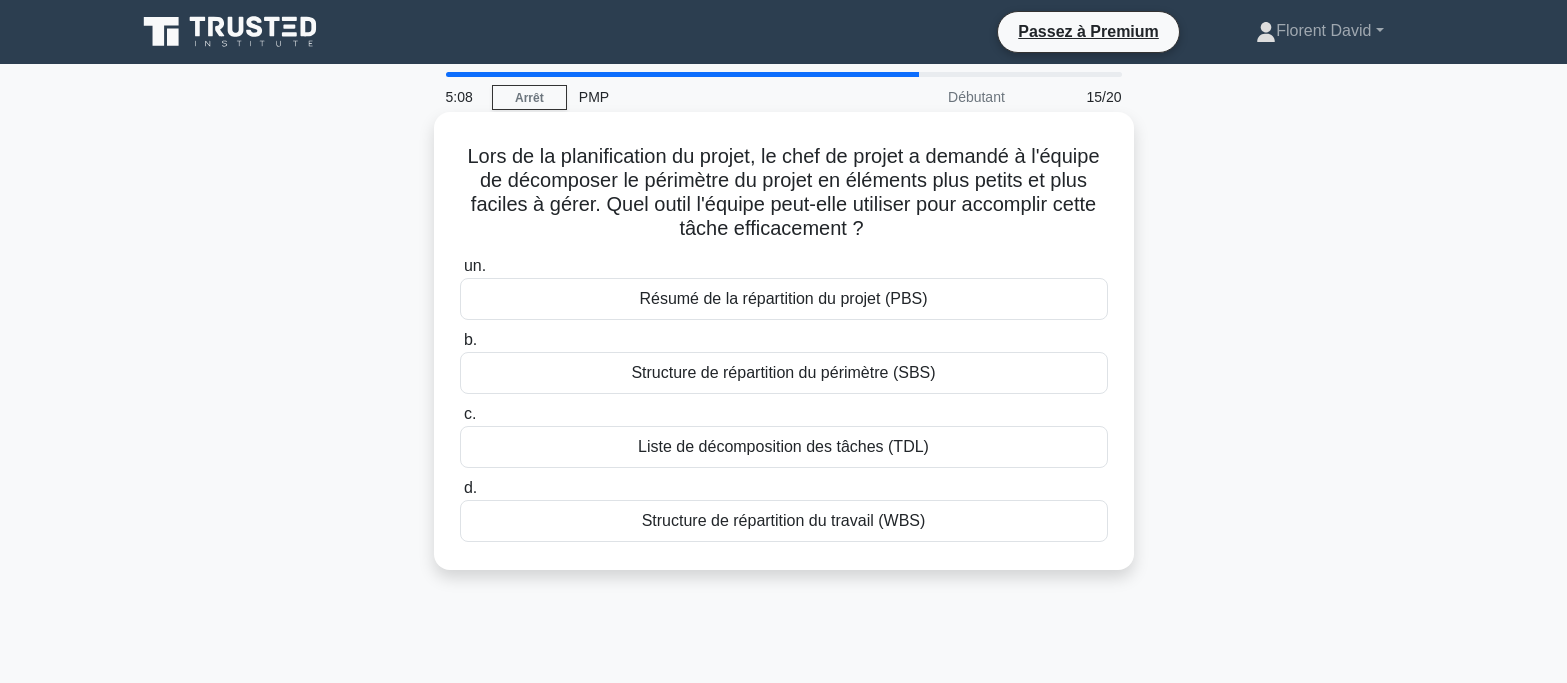 click on "Structure de répartition du travail (WBS)" at bounding box center (784, 520) 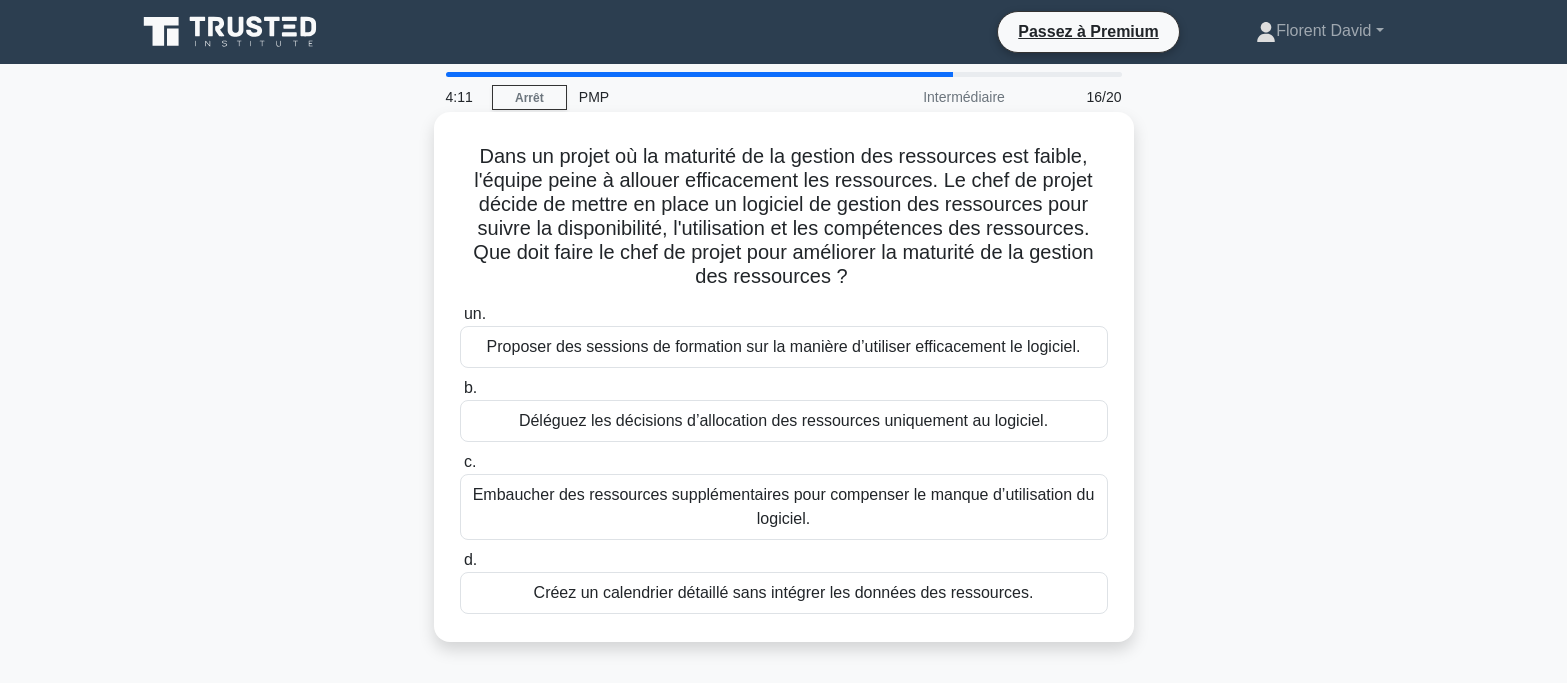 click on "Proposer des sessions de formation sur la manière d’utiliser efficacement le logiciel." at bounding box center (784, 346) 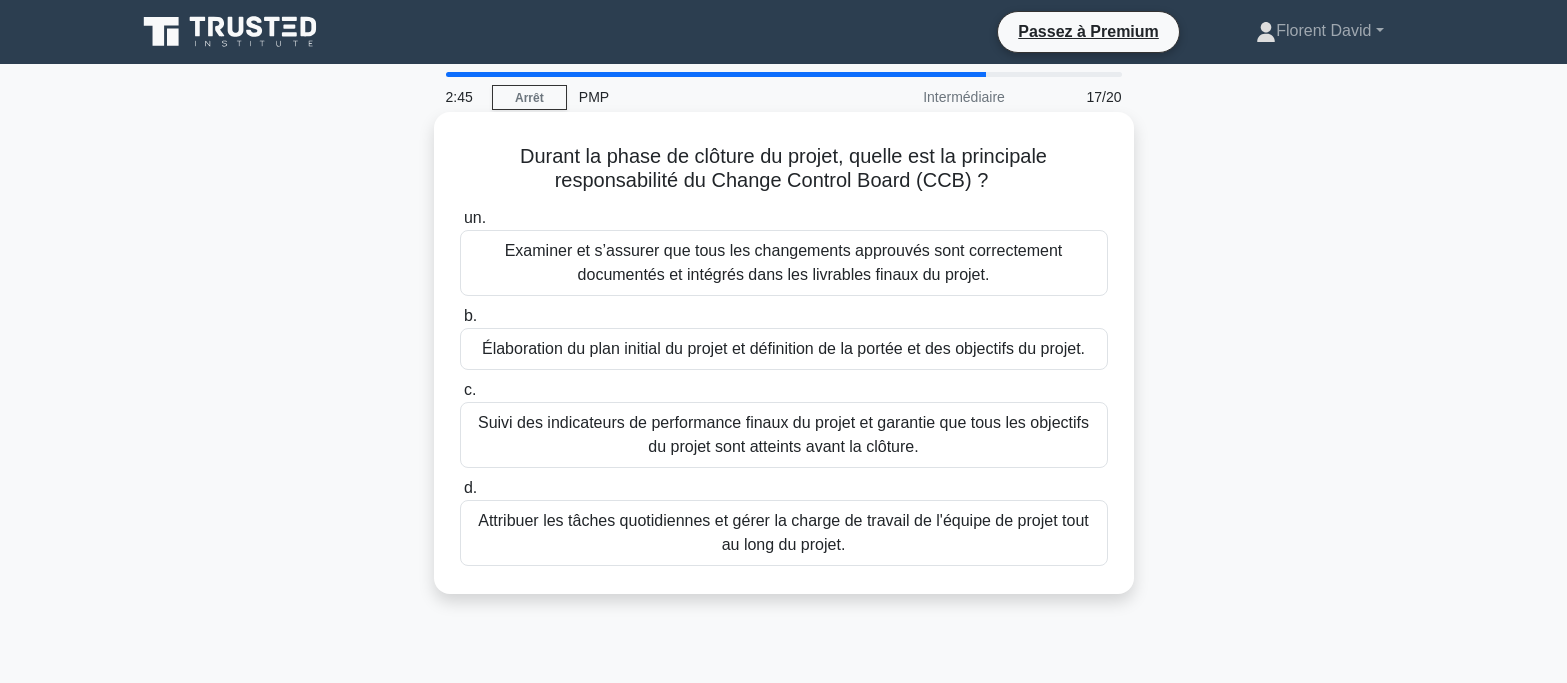 click on "Suivi des indicateurs de performance finaux du projet et garantie que tous les objectifs du projet sont atteints avant la clôture." at bounding box center [783, 434] 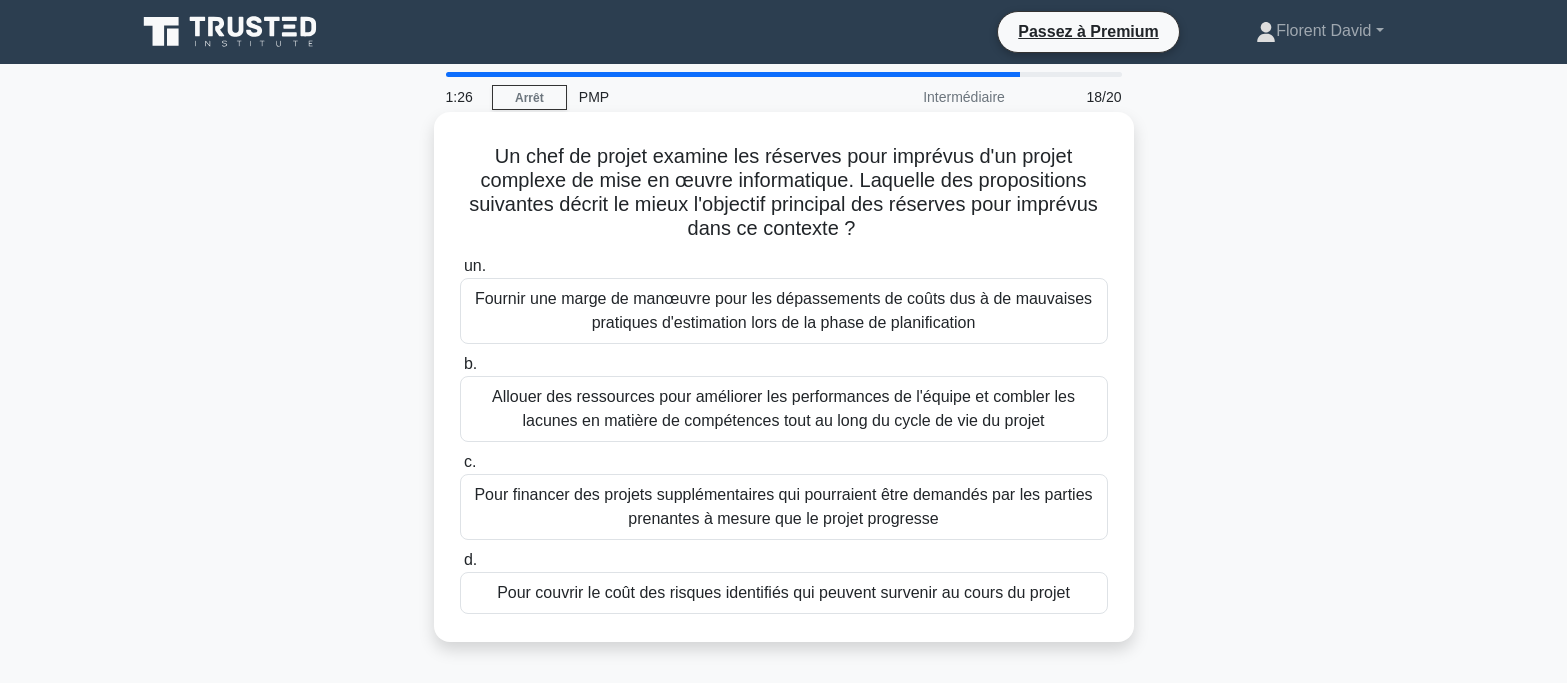 click on "Allouer des ressources pour améliorer les performances de l'équipe et combler les lacunes en matière de compétences tout au long du cycle de vie du projet" at bounding box center (783, 408) 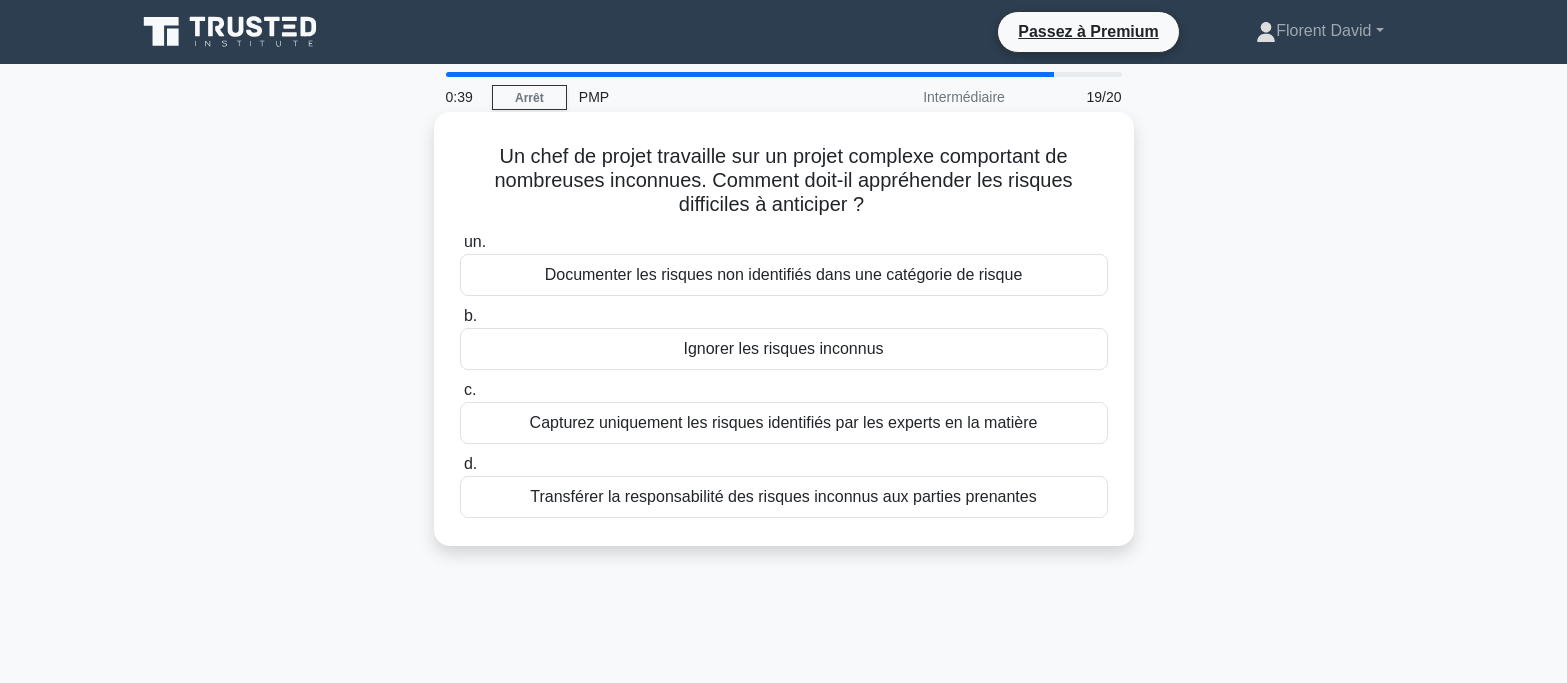 click on "Capturez uniquement les risques identifiés par les experts en la matière" at bounding box center [784, 422] 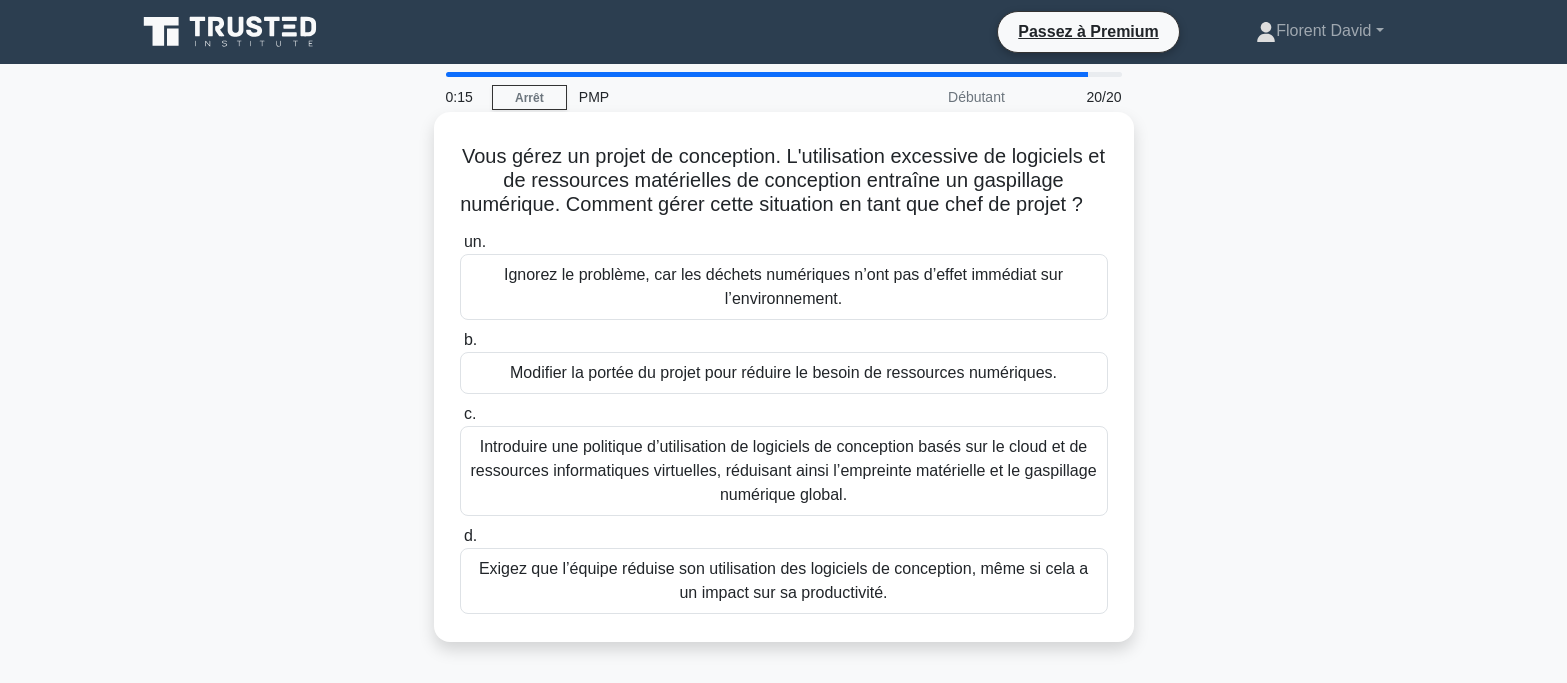 click on "Introduire une politique d’utilisation de logiciels de conception basés sur le cloud et de ressources informatiques virtuelles, réduisant ainsi l’empreinte matérielle et le gaspillage numérique global." at bounding box center (783, 470) 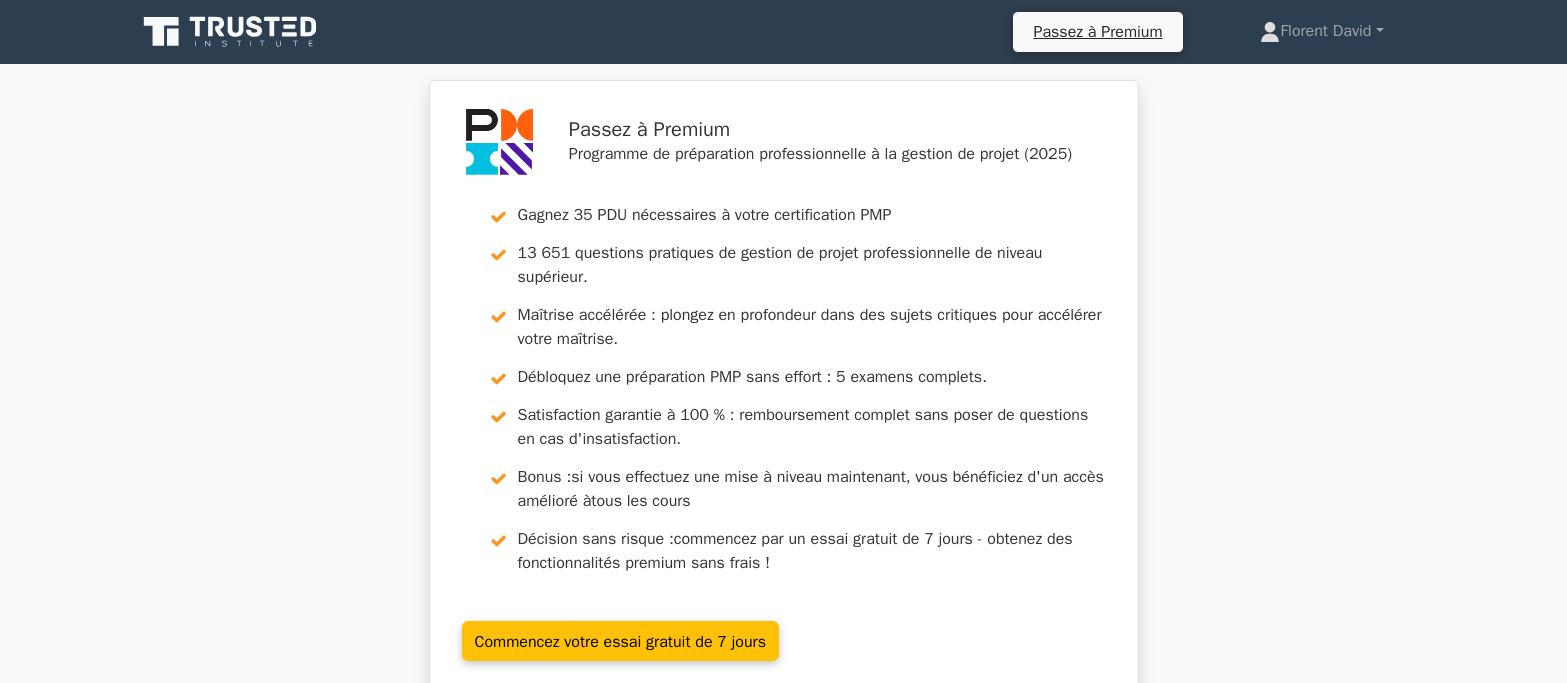 scroll, scrollTop: 0, scrollLeft: 0, axis: both 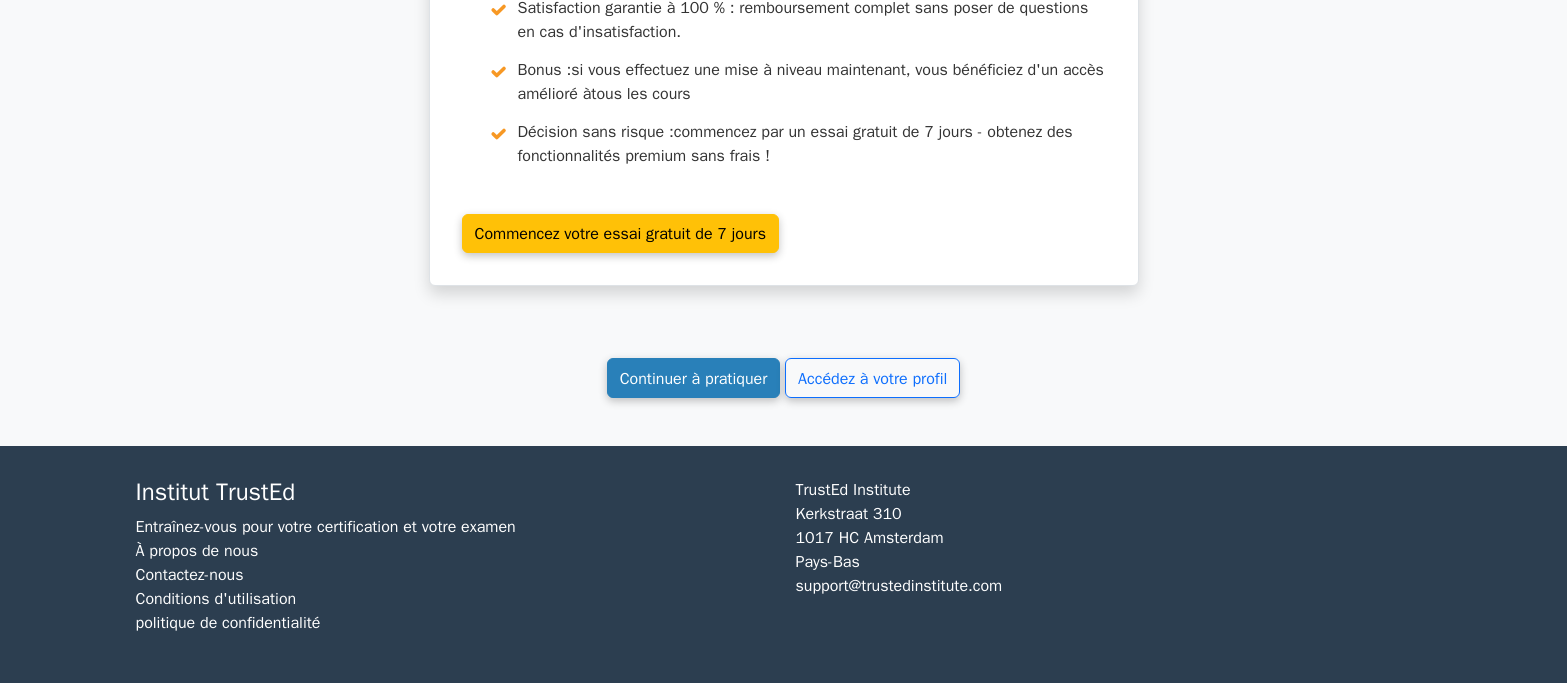 click on "Continuer à pratiquer" at bounding box center [694, 379] 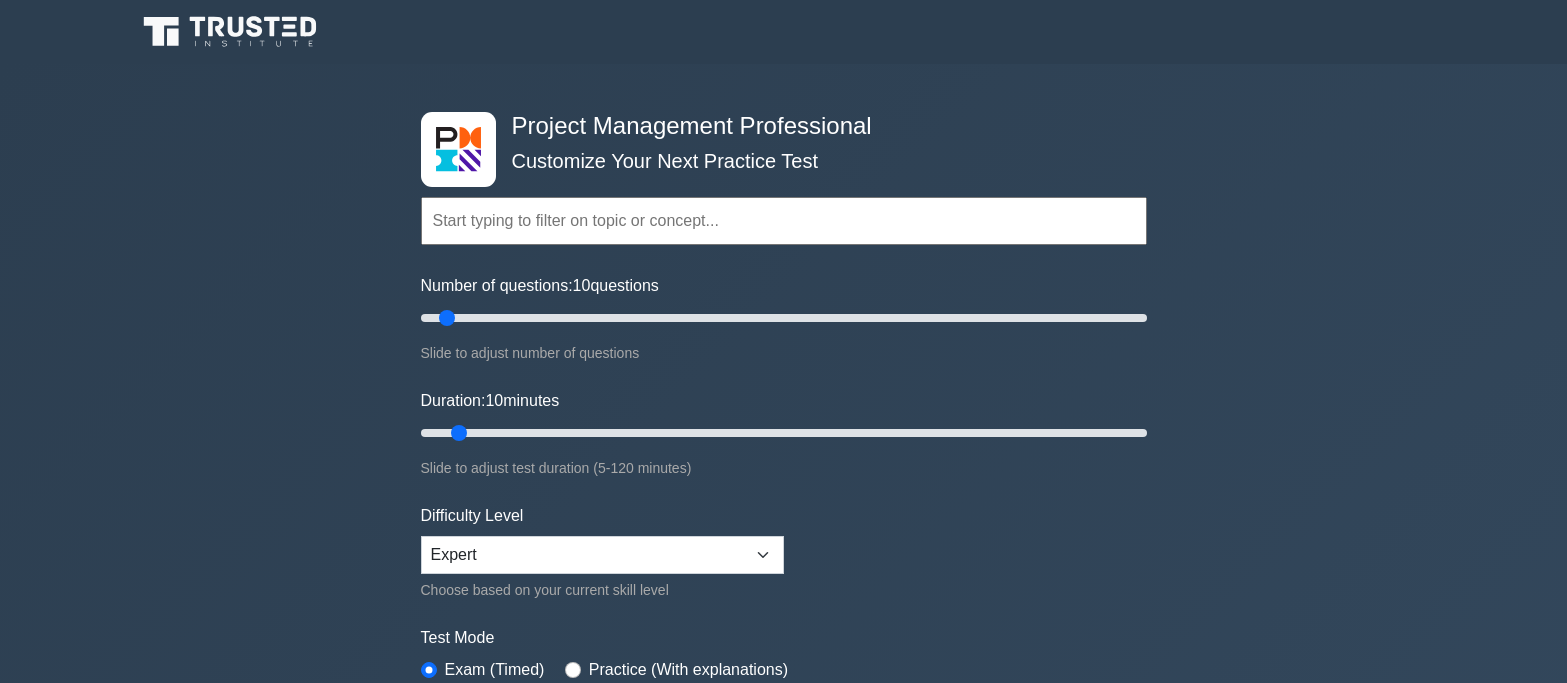 scroll, scrollTop: 0, scrollLeft: 0, axis: both 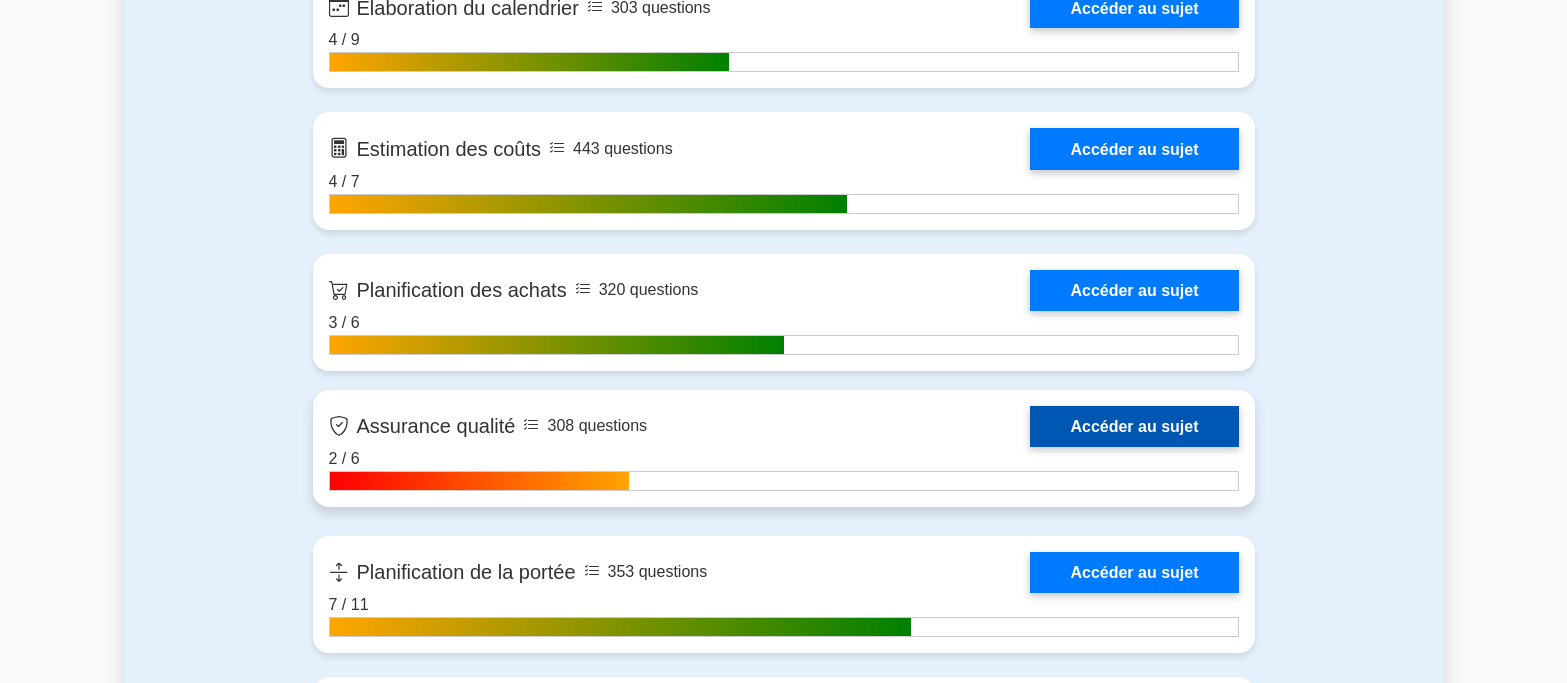click on "Accéder au sujet" at bounding box center (1134, 426) 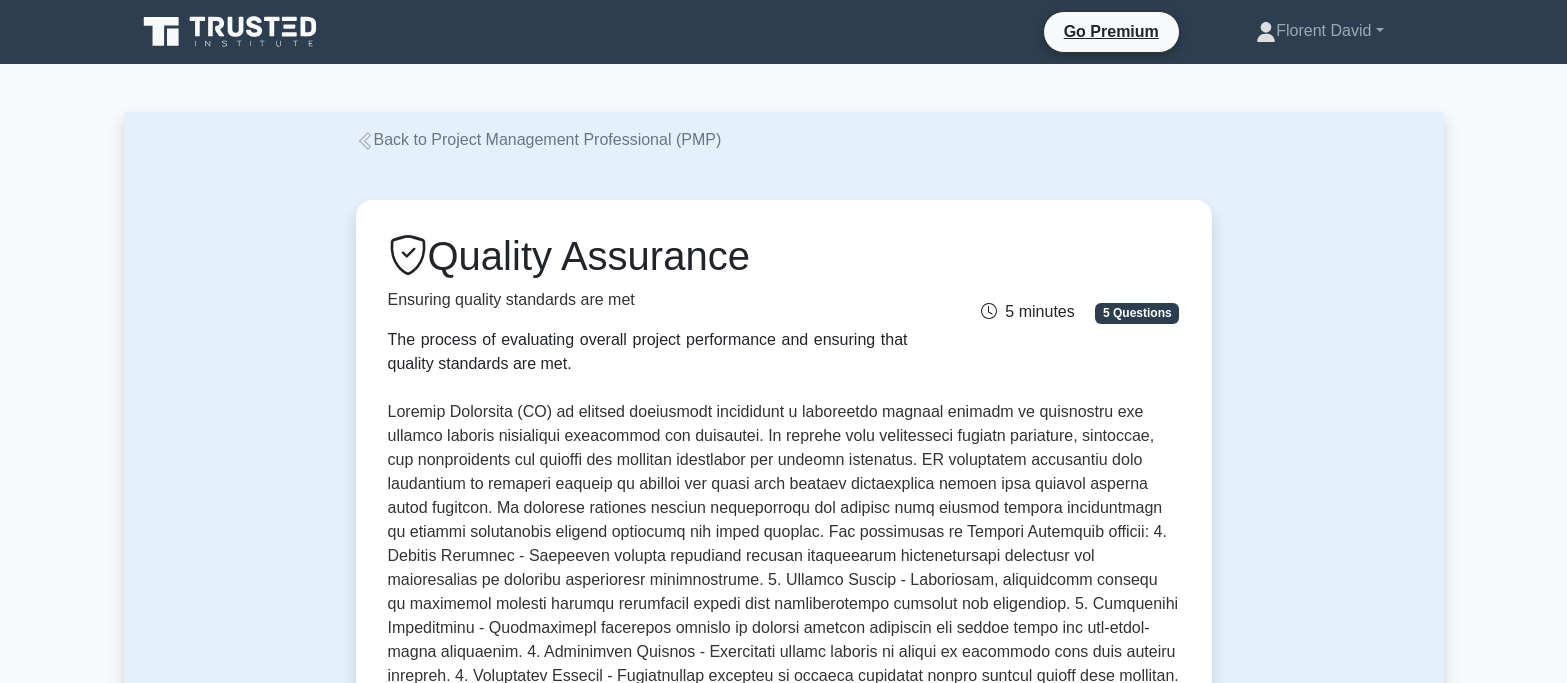 scroll, scrollTop: 0, scrollLeft: 0, axis: both 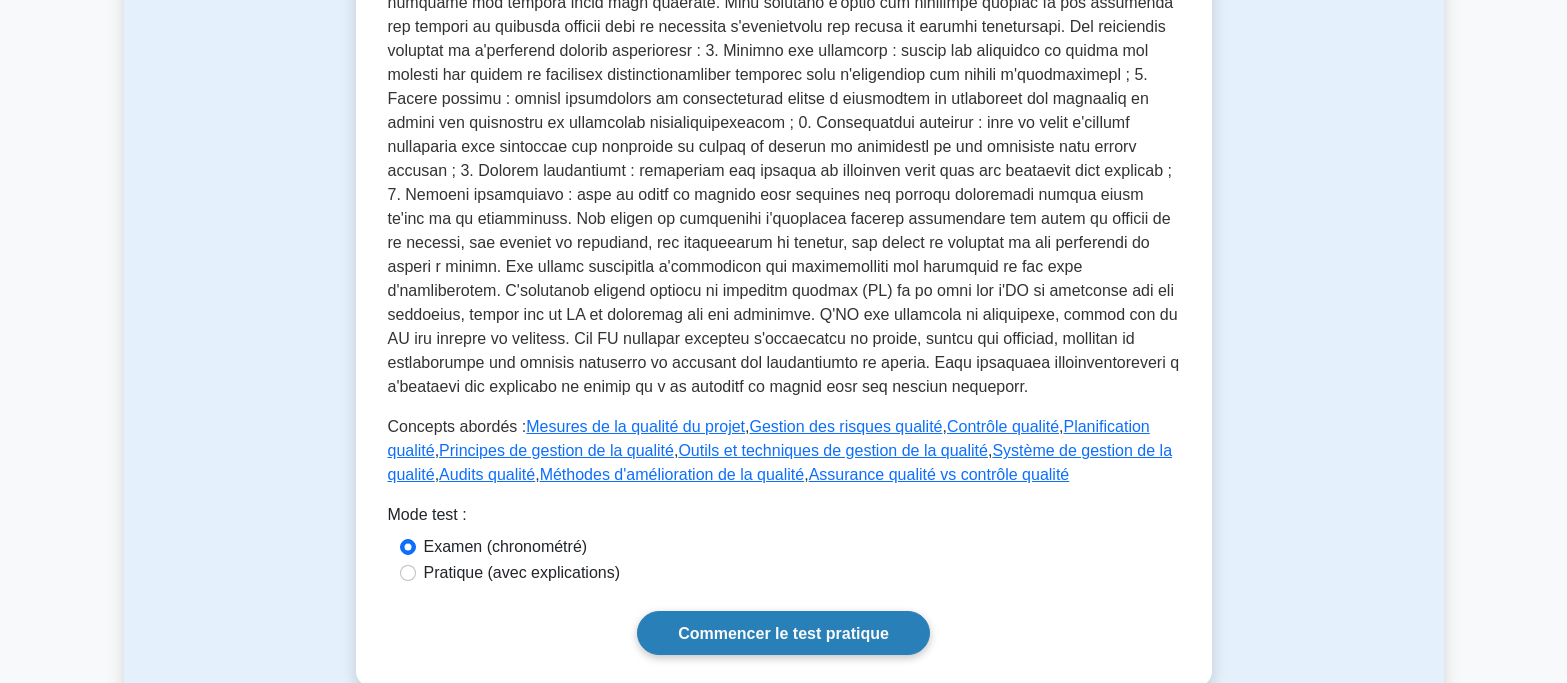 click on "Commencer le test pratique" at bounding box center [783, 633] 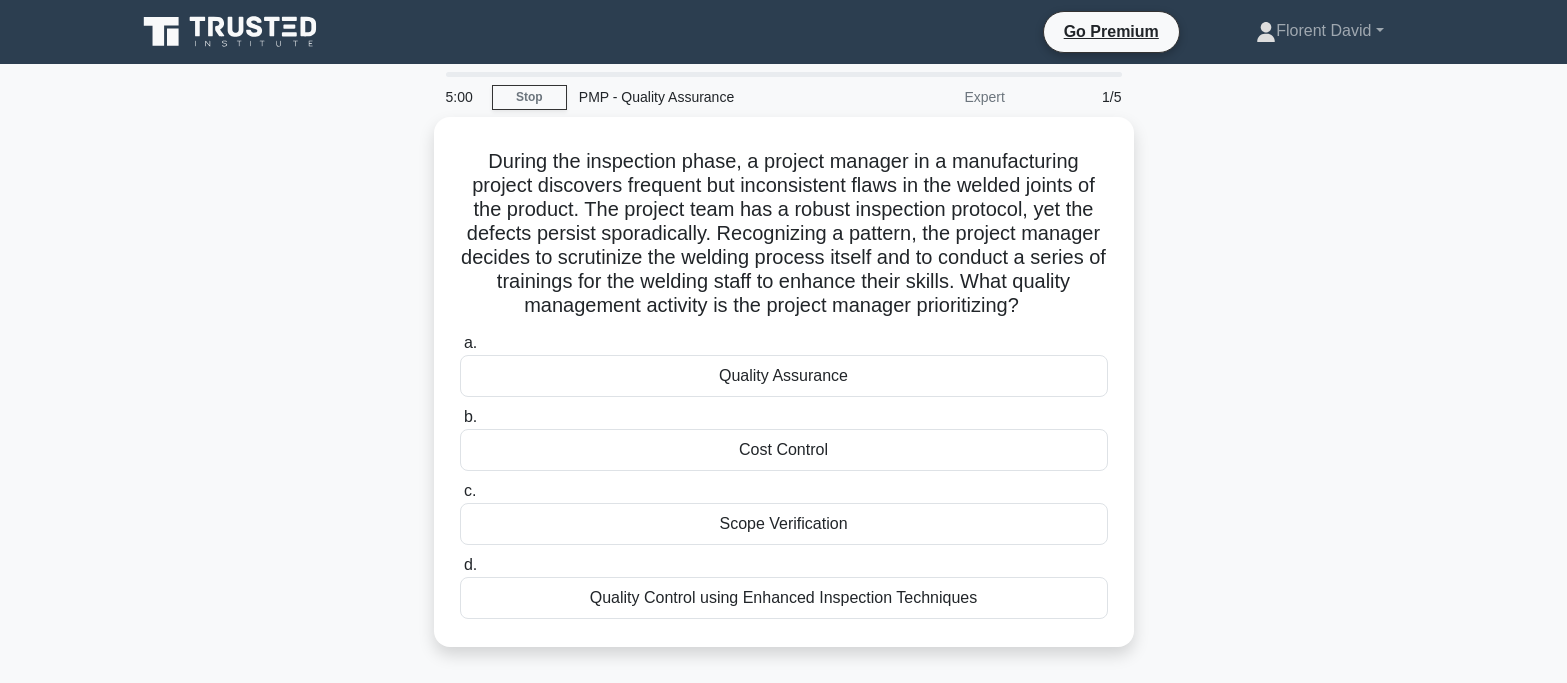 scroll, scrollTop: 0, scrollLeft: 0, axis: both 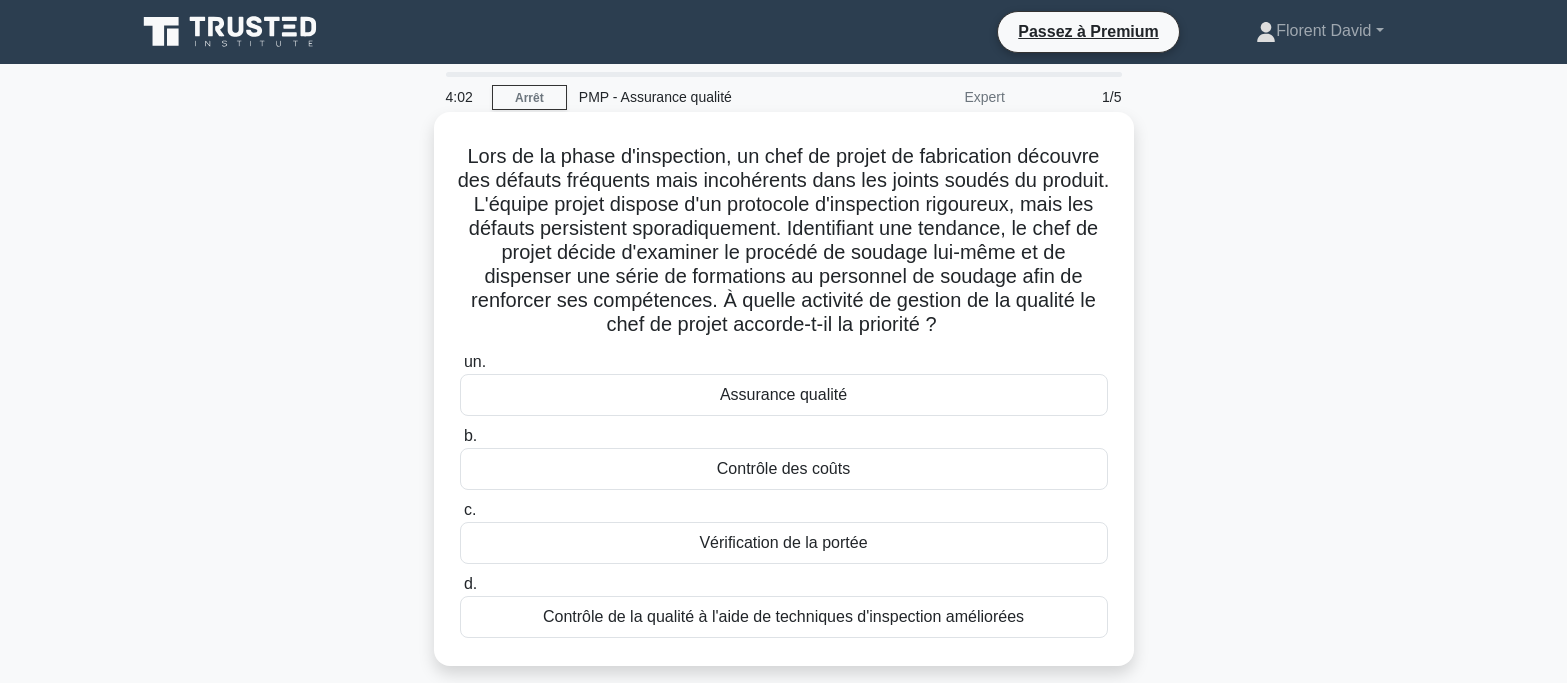 click on "Contrôle de la qualité à l'aide de techniques d'inspection améliorées" at bounding box center (783, 616) 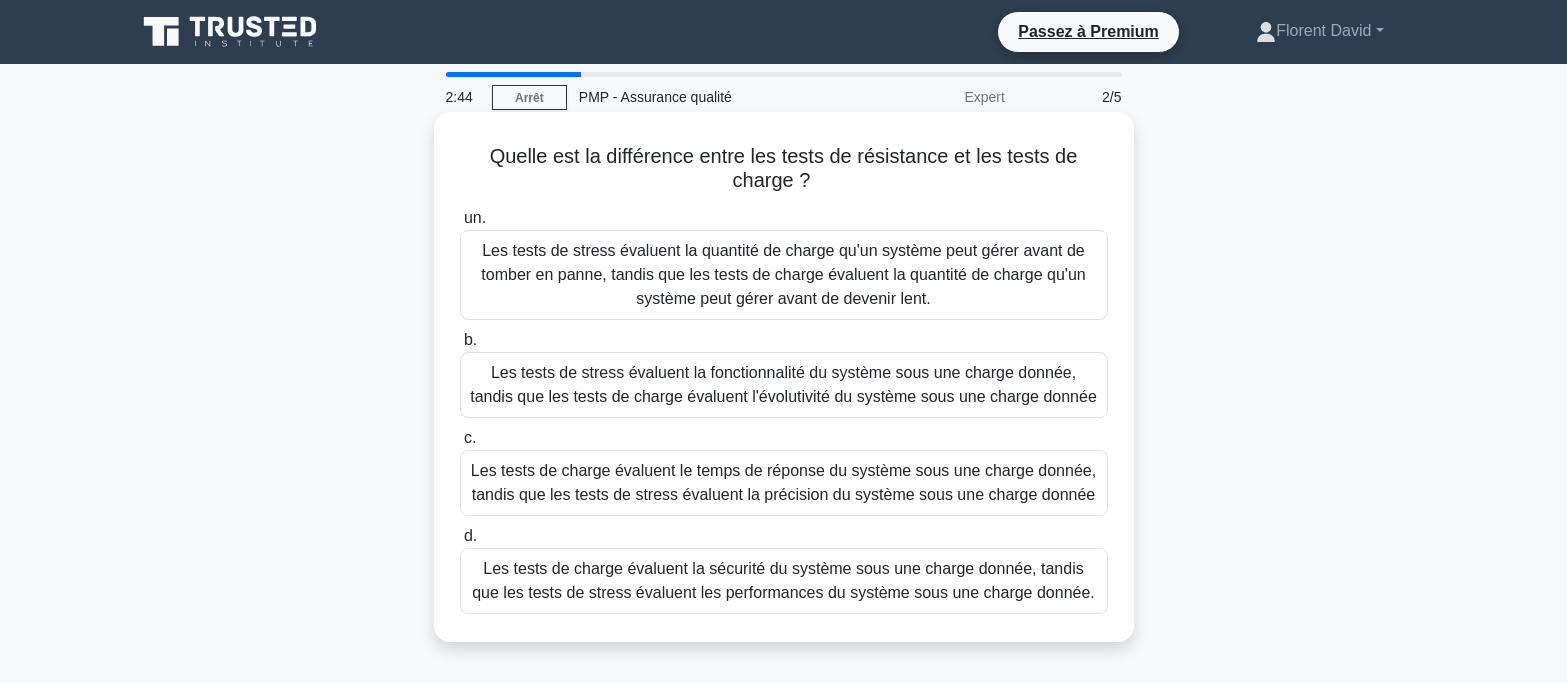 click on "Les tests de stress évaluent la quantité de charge qu'un système peut gérer avant de tomber en panne, tandis que les tests de charge évaluent la quantité de charge qu'un système peut gérer avant de devenir lent." at bounding box center (783, 274) 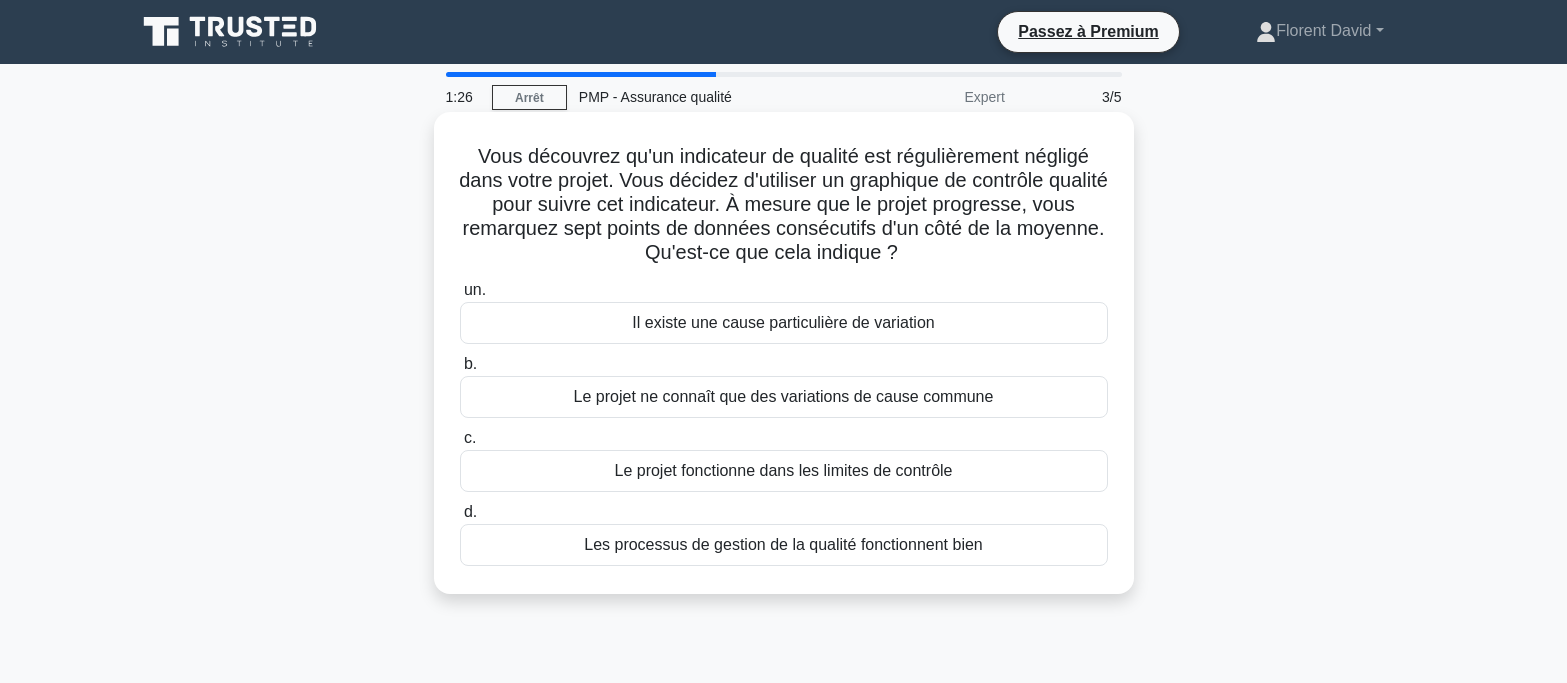 click on "Il existe une cause particulière de variation" at bounding box center (784, 323) 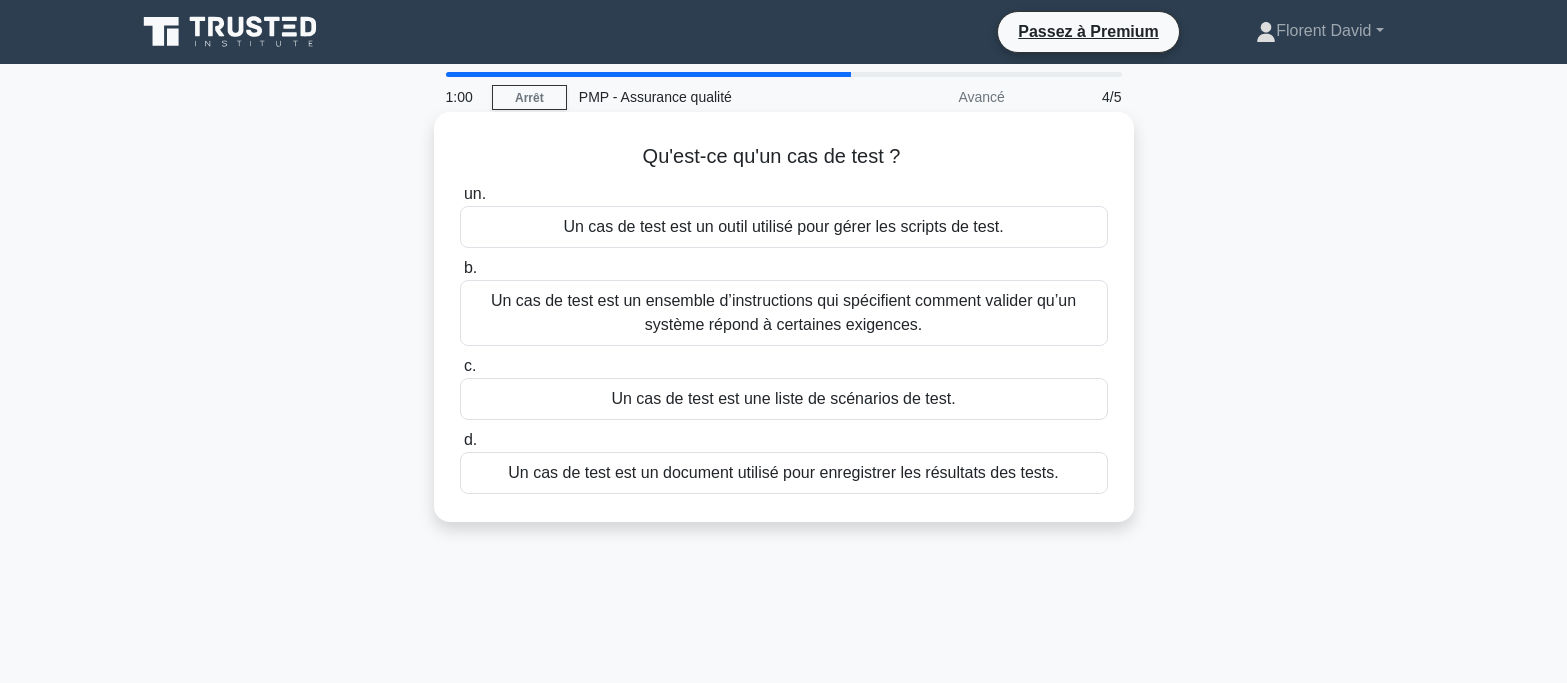 click on "Un cas de test est un outil utilisé pour gérer les scripts de test." at bounding box center (783, 226) 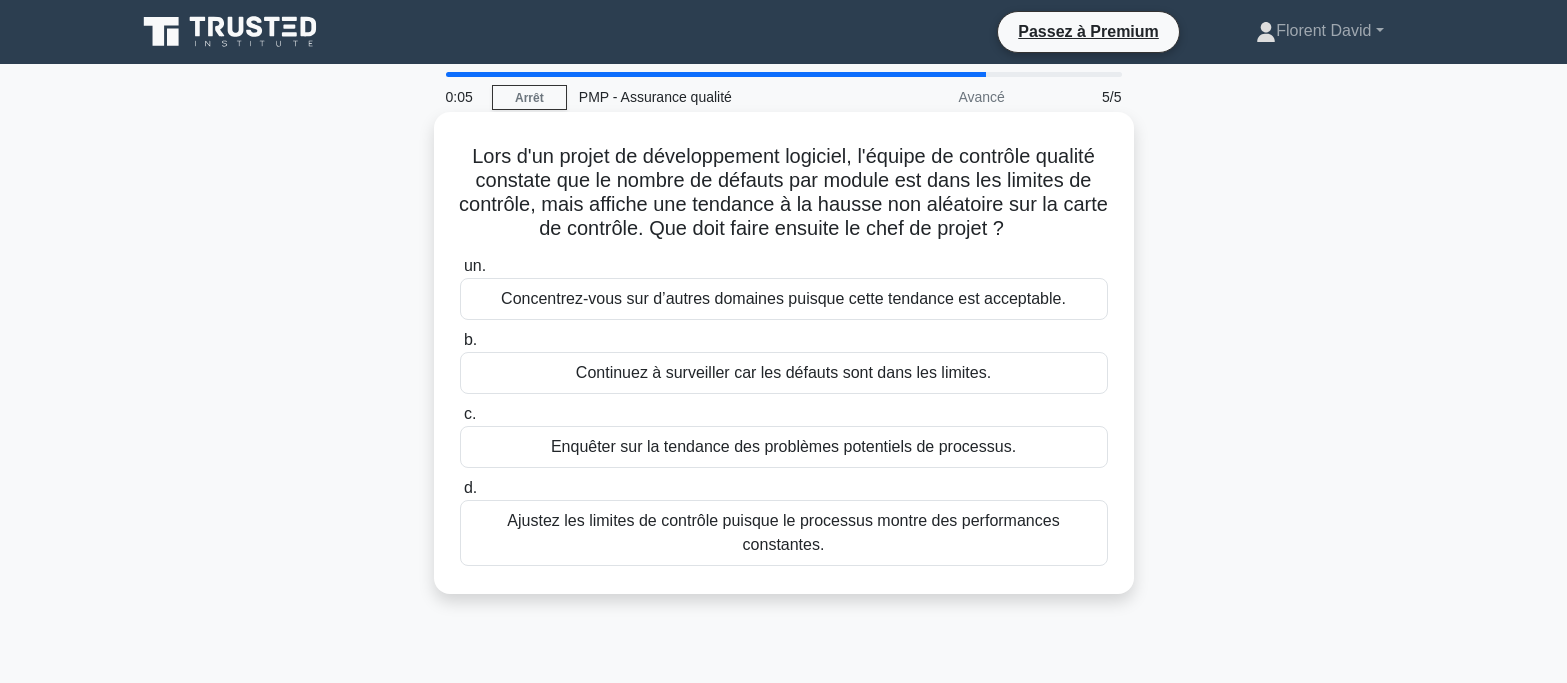 click on "Ajustez les limites de contrôle puisque le processus montre des performances constantes." at bounding box center [784, 533] 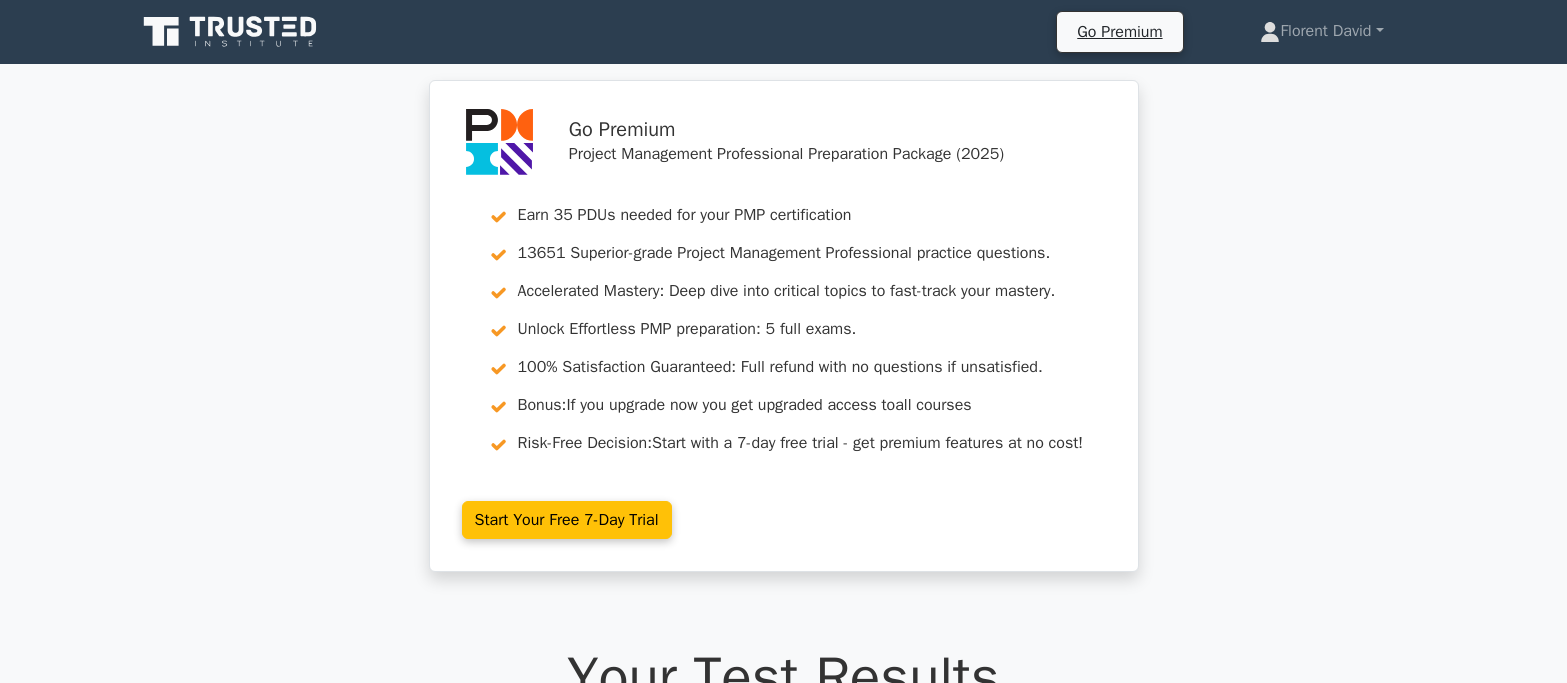 scroll, scrollTop: 0, scrollLeft: 0, axis: both 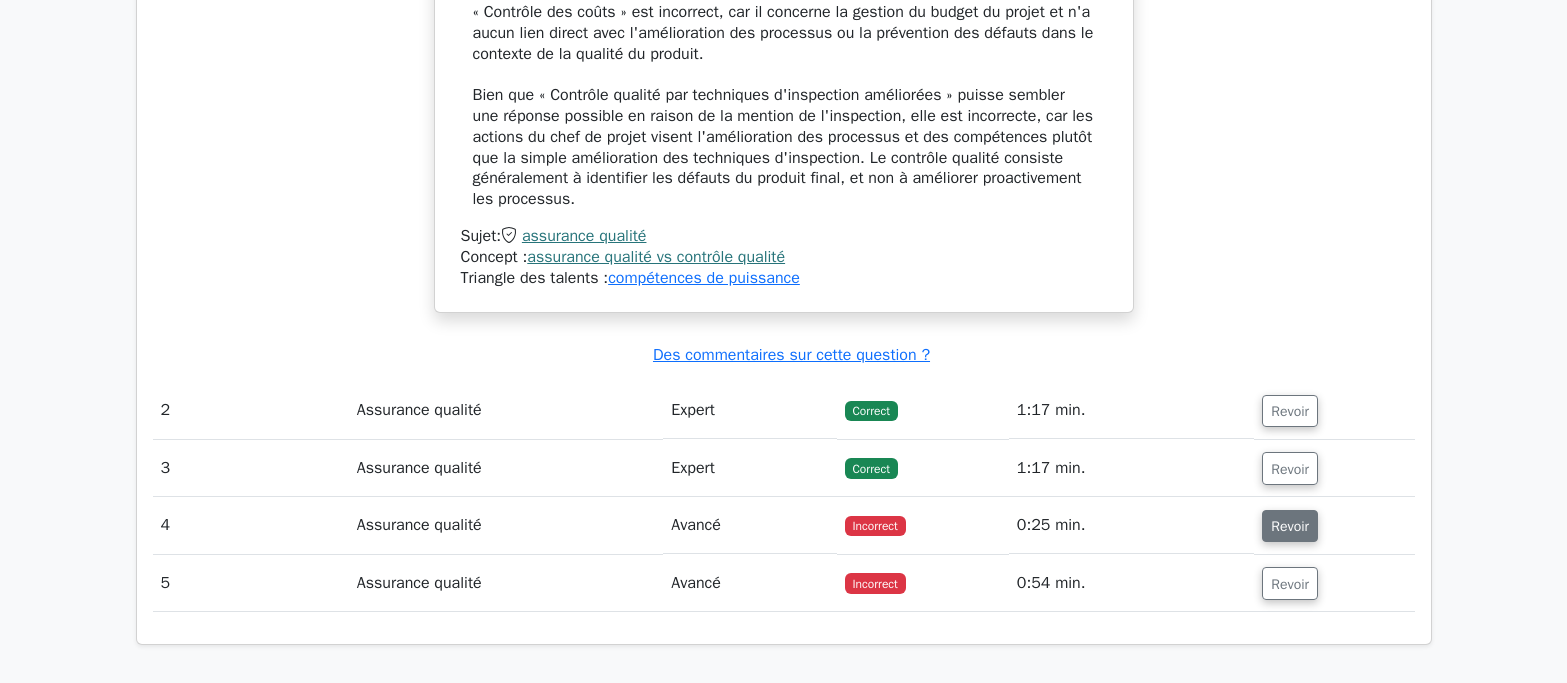 click on "Revoir" at bounding box center (1290, 526) 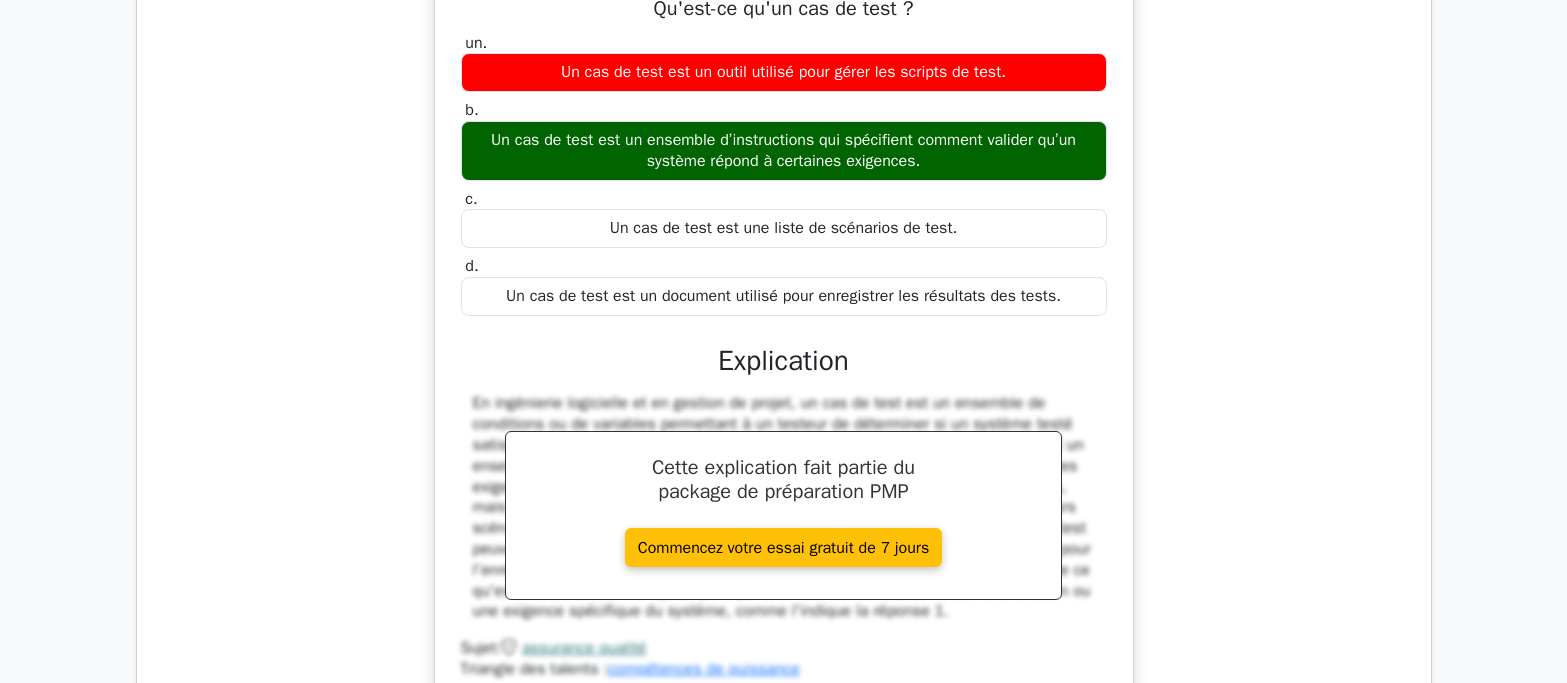 scroll, scrollTop: 3100, scrollLeft: 0, axis: vertical 